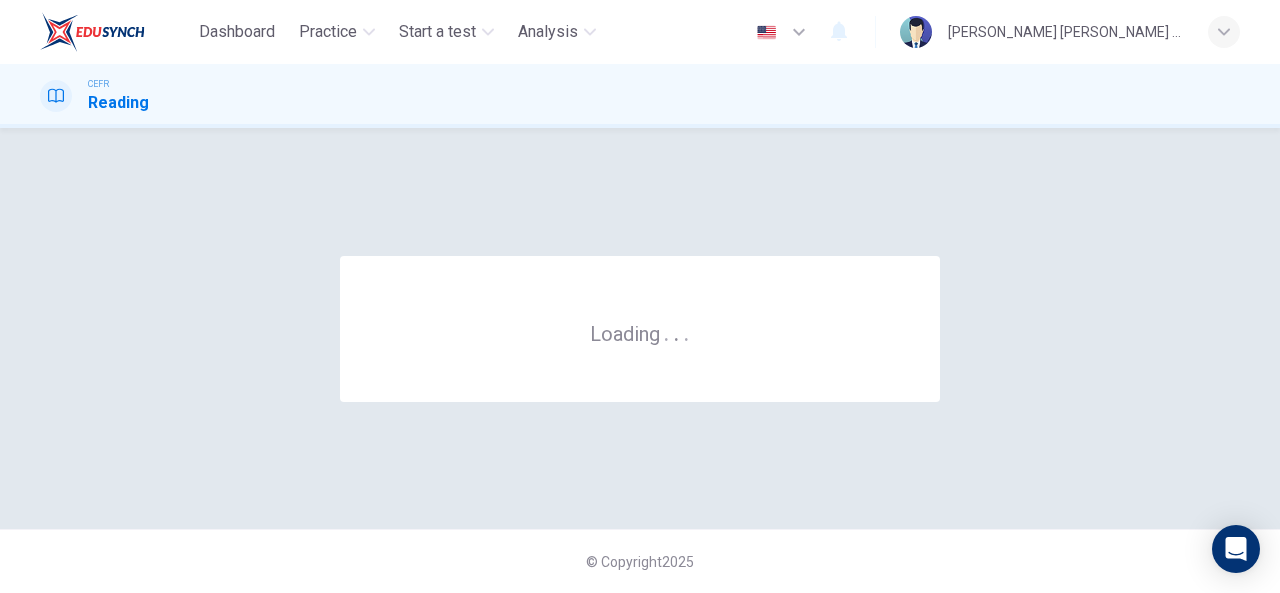 scroll, scrollTop: 0, scrollLeft: 0, axis: both 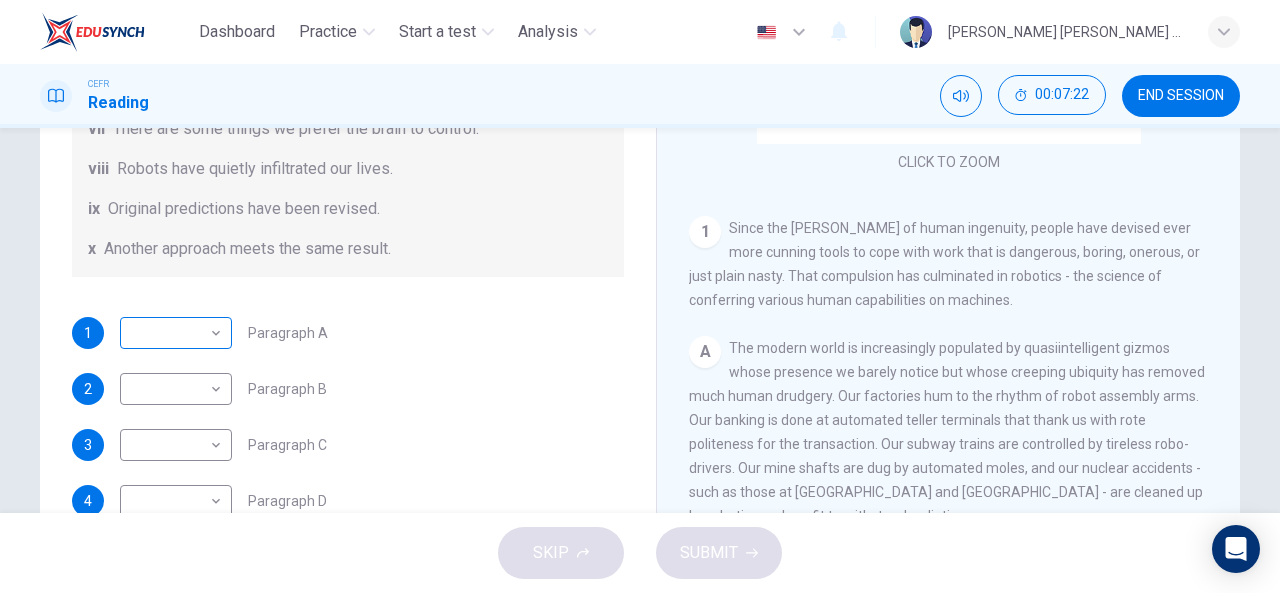click on "Dashboard Practice Start a test Analysis English en ​ LAU CHEN SIN CEFR Reading 00:07:22 END SESSION Question 1 The Reading Passage has seven paragraphs  A-G .  From the list of headings below choose the most suitable heading for each
paragraph (A-F).
Write the appropriate numbers  (i-x)  in the boxes below. List of Headings i Some success has resulted from observing how the brain functions. ii Are we expecting too much from one robot? iii Scientists are examining the humanistic possibilities. iv There are judgements that robots cannot make. v Has the power of robots become too great? vi Human skills have been heightened with the help of robotics. vii There are some things we prefer the brain to control. viii Robots have quietly infiltrated our lives. ix Original predictions have been revised. x Another approach meets the same result. 1 ​ ​ Paragraph A 2 ​ ​ Paragraph B 3 ​ ​ Paragraph C 4 ​ ​ Paragraph D 5 ​ ​ Paragraph E 6 ​ ​ Paragraph F Robots CLICK TO ZOOM Click to Zoom 1 A B C" at bounding box center [640, 296] 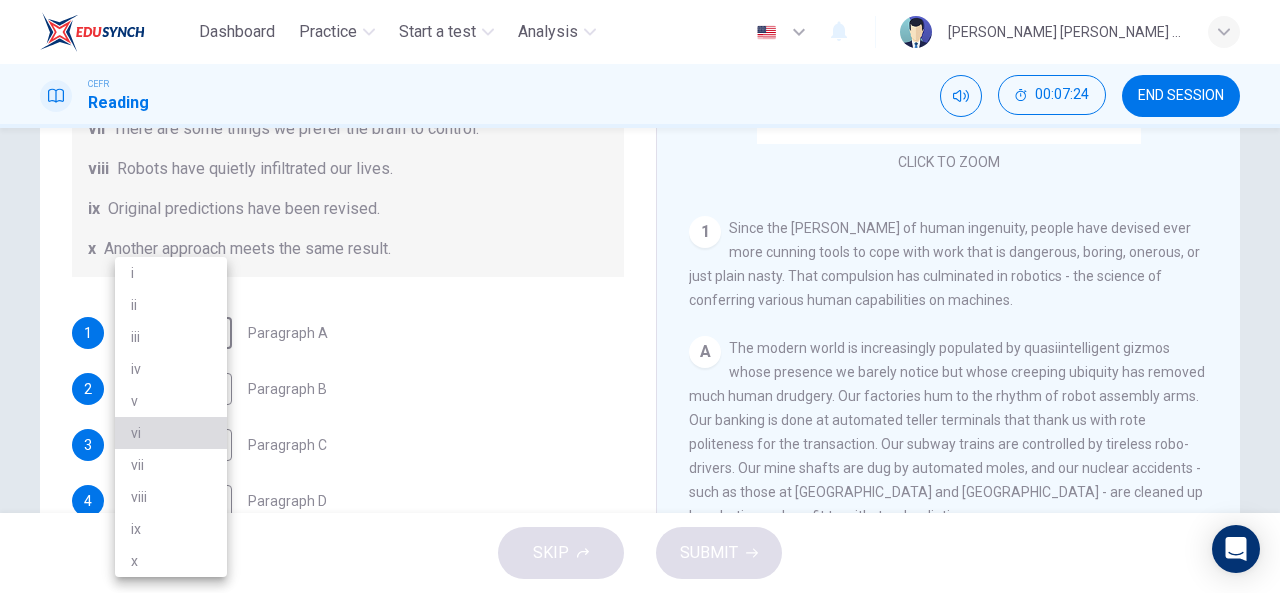 click on "vi" at bounding box center (171, 433) 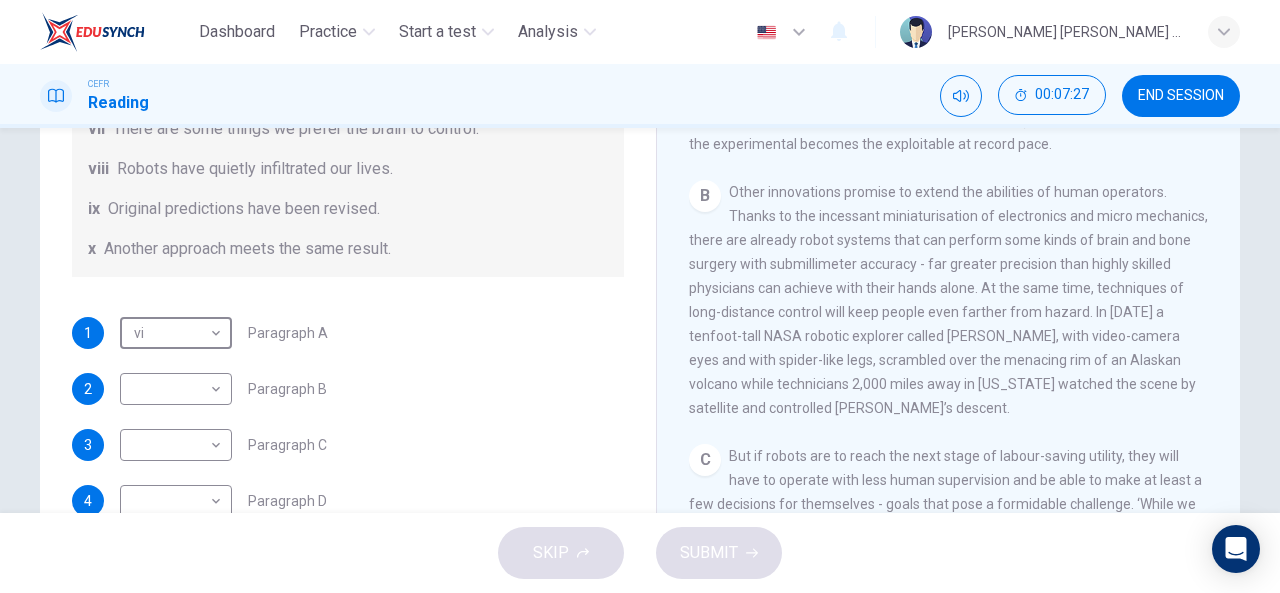 scroll, scrollTop: 698, scrollLeft: 0, axis: vertical 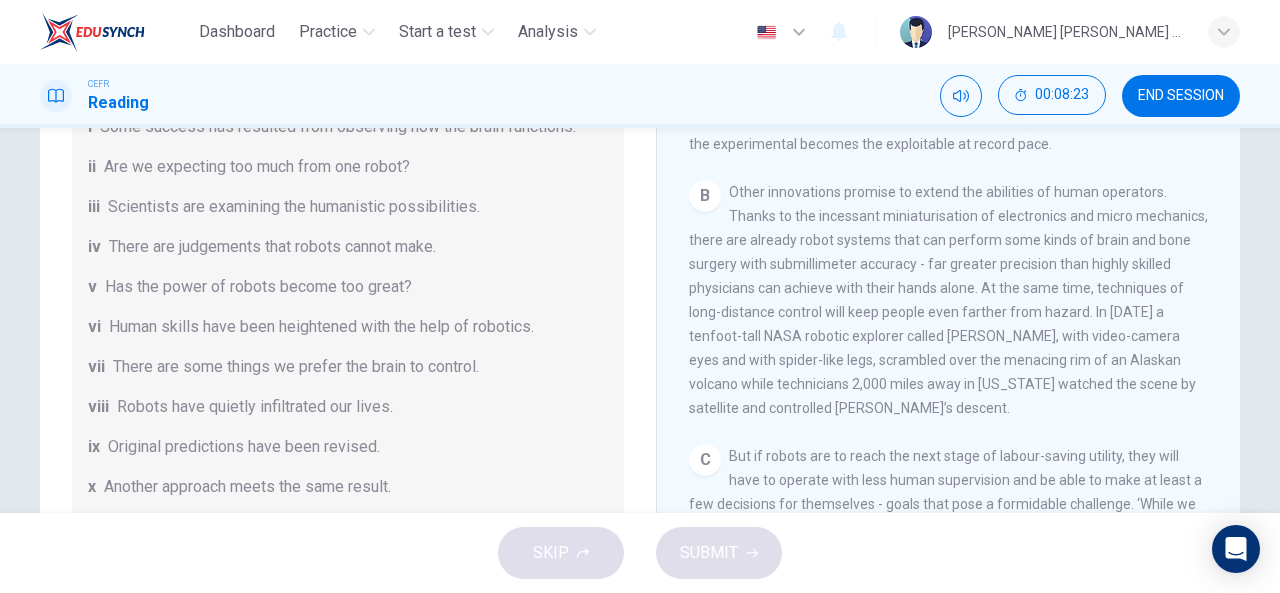click on "B Other innovations promise to extend the abilities of human operators. Thanks to the incessant miniaturisation of electronics and micro mechanics, there are already robot systems that can perform some kinds of brain and bone surgery with submillimeter accuracy - far greater precision than highly skilled physicians can achieve with their hands alone. At the same time, techniques of long-distance control will keep people even farther from hazard. In 1994 a tenfoot-tall NASA robotic explorer called Dante, with video-camera eyes and with spider-like legs, scrambled over the menacing rim of an Alaskan volcano while technicians 2,000 miles away in California watched the scene by satellite and controlled Dante’s descent." at bounding box center (949, 300) 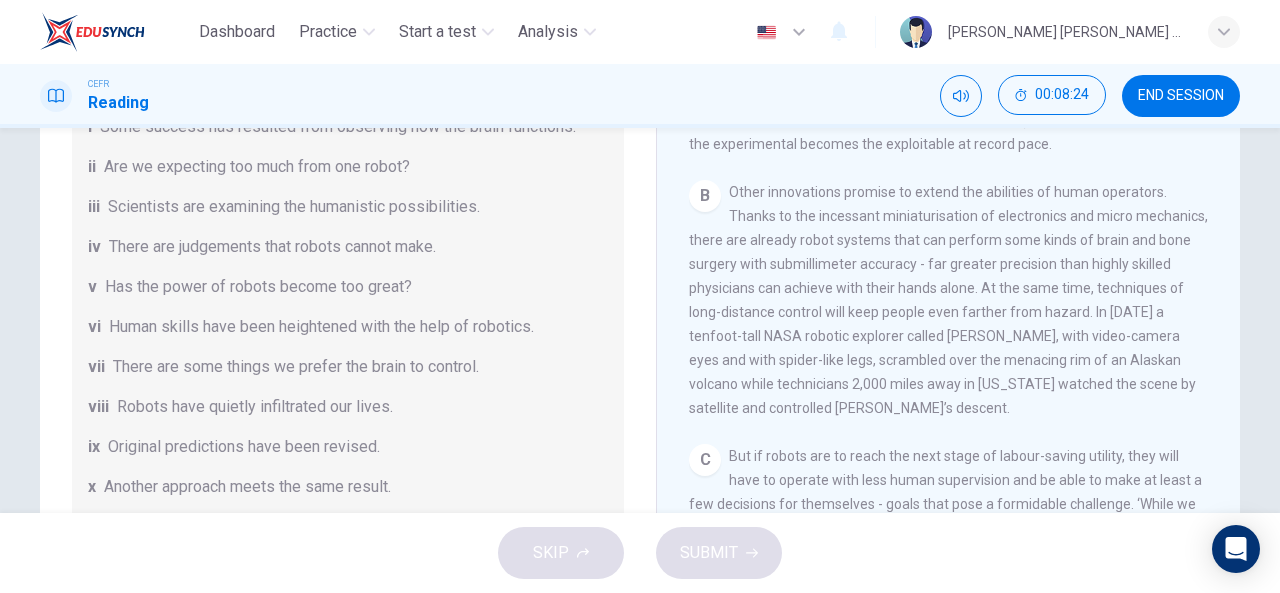 scroll, scrollTop: 700, scrollLeft: 0, axis: vertical 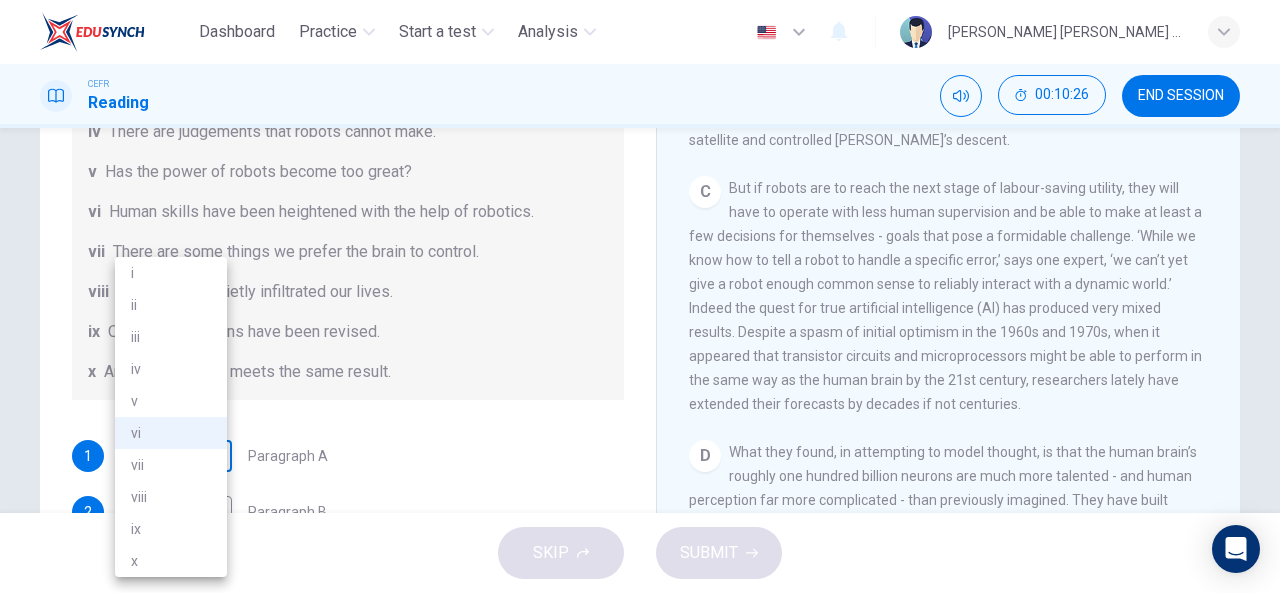 click on "Dashboard Practice Start a test Analysis English en ​ LAU CHEN SIN CEFR Reading 00:10:26 END SESSION Question 1 The Reading Passage has seven paragraphs  A-G .  From the list of headings below choose the most suitable heading for each
paragraph (A-F).
Write the appropriate numbers  (i-x)  in the boxes below. List of Headings i Some success has resulted from observing how the brain functions. ii Are we expecting too much from one robot? iii Scientists are examining the humanistic possibilities. iv There are judgements that robots cannot make. v Has the power of robots become too great? vi Human skills have been heightened with the help of robotics. vii There are some things we prefer the brain to control. viii Robots have quietly infiltrated our lives. ix Original predictions have been revised. x Another approach meets the same result. 1 vi vi ​ Paragraph A 2 ​ ​ Paragraph B 3 ​ ​ Paragraph C 4 ​ ​ Paragraph D 5 ​ ​ Paragraph E 6 ​ ​ Paragraph F Robots CLICK TO ZOOM Click to Zoom 1 A B" at bounding box center [640, 296] 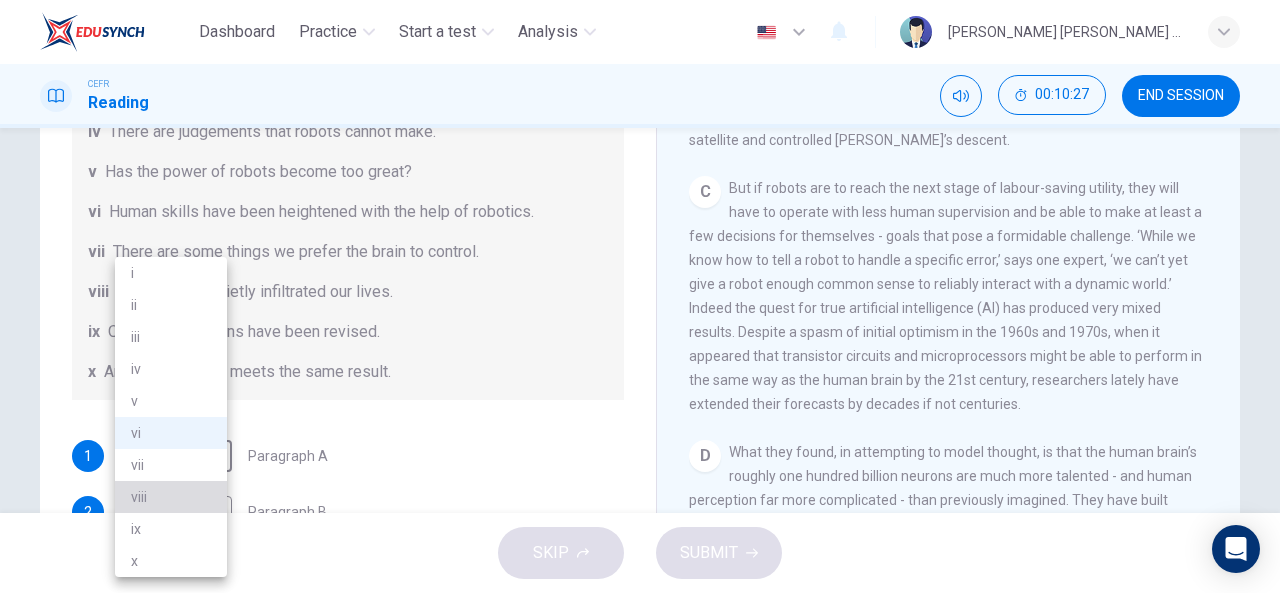 click on "viii" at bounding box center [171, 497] 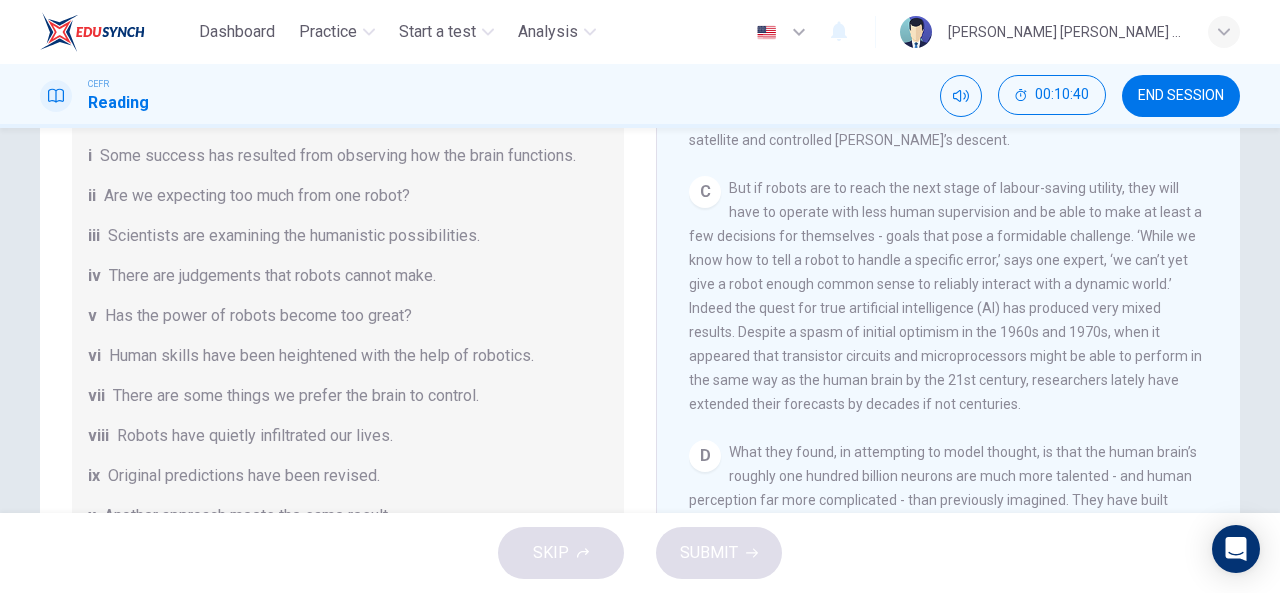 scroll, scrollTop: 56, scrollLeft: 0, axis: vertical 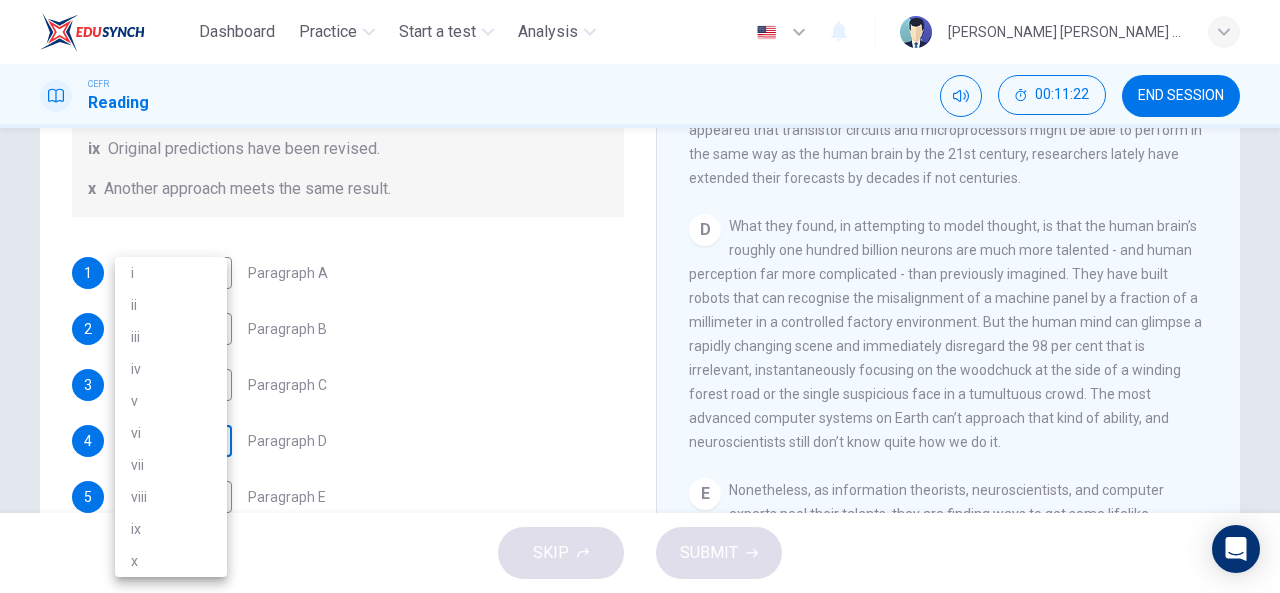 click on "Dashboard Practice Start a test Analysis English en ​ LAU CHEN SIN CEFR Reading 00:11:22 END SESSION Question 1 The Reading Passage has seven paragraphs  A-G .  From the list of headings below choose the most suitable heading for each
paragraph (A-F).
Write the appropriate numbers  (i-x)  in the boxes below. List of Headings i Some success has resulted from observing how the brain functions. ii Are we expecting too much from one robot? iii Scientists are examining the humanistic possibilities. iv There are judgements that robots cannot make. v Has the power of robots become too great? vi Human skills have been heightened with the help of robotics. vii There are some things we prefer the brain to control. viii Robots have quietly infiltrated our lives. ix Original predictions have been revised. x Another approach meets the same result. 1 viii viii ​ Paragraph A 2 ​ ​ Paragraph B 3 ​ ​ Paragraph C 4 ​ ​ Paragraph D 5 ​ ​ Paragraph E 6 ​ ​ Paragraph F Robots CLICK TO ZOOM Click to Zoom 1" at bounding box center [640, 296] 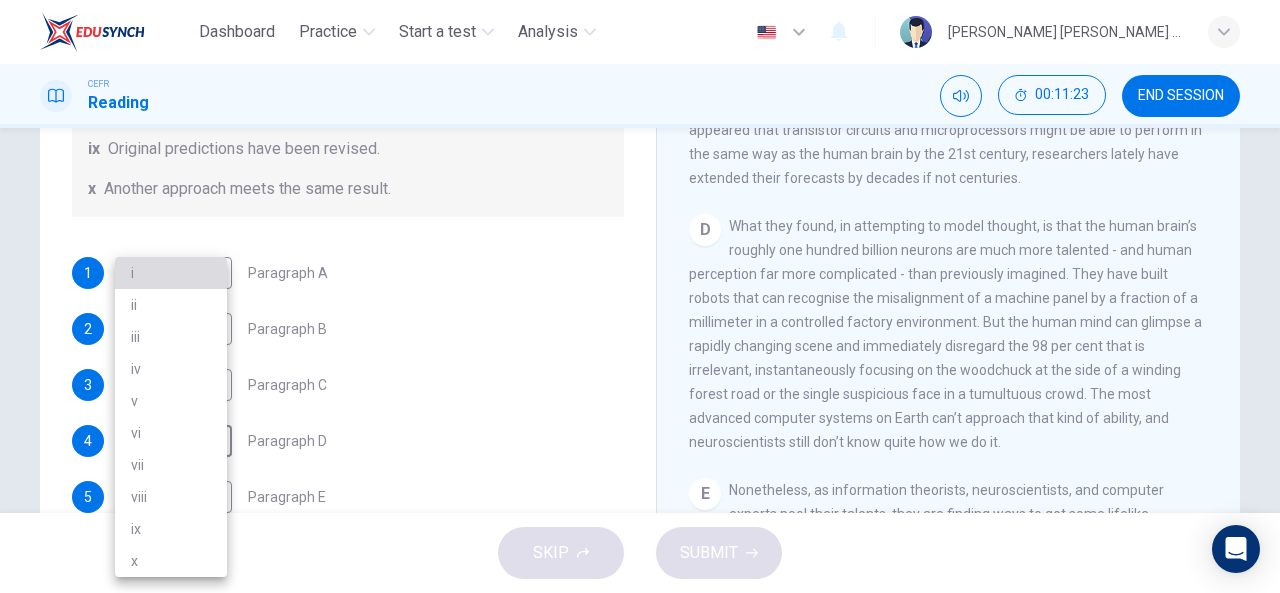 click on "i" at bounding box center [171, 273] 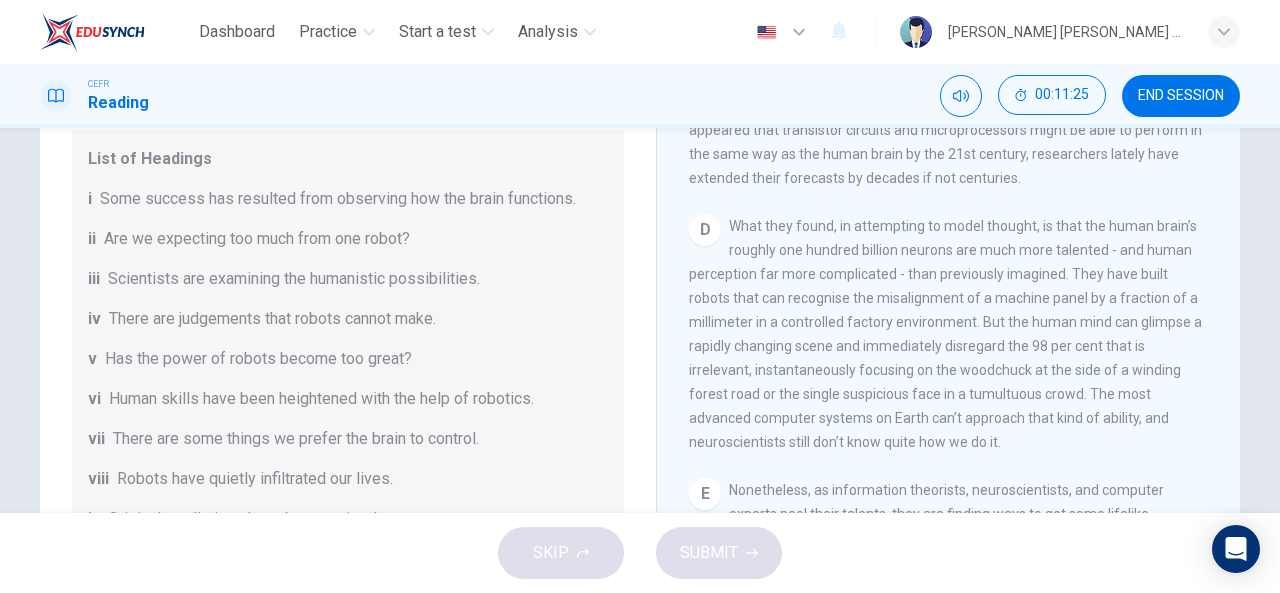 scroll, scrollTop: 16, scrollLeft: 0, axis: vertical 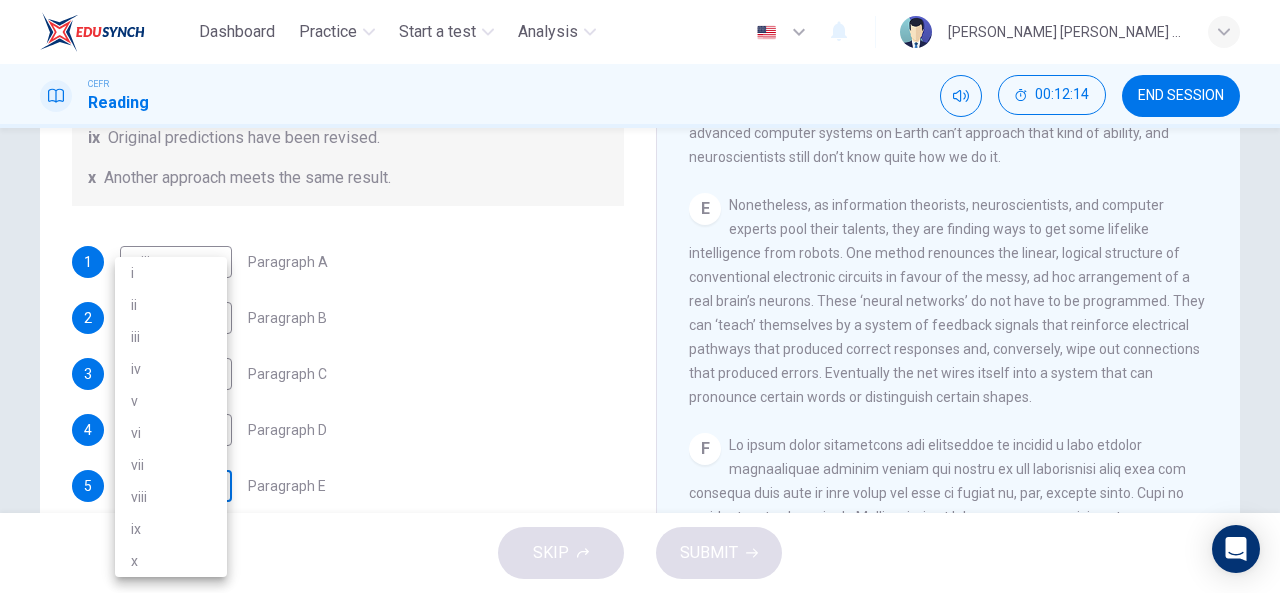 click on "Dashboard Practice Start a test Analysis English en ​ LAU CHEN SIN CEFR Reading 00:12:14 END SESSION Question 1 The Reading Passage has seven paragraphs  A-G .  From the list of headings below choose the most suitable heading for each
paragraph (A-F).
Write the appropriate numbers  (i-x)  in the boxes below. List of Headings i Some success has resulted from observing how the brain functions. ii Are we expecting too much from one robot? iii Scientists are examining the humanistic possibilities. iv There are judgements that robots cannot make. v Has the power of robots become too great? vi Human skills have been heightened with the help of robotics. vii There are some things we prefer the brain to control. viii Robots have quietly infiltrated our lives. ix Original predictions have been revised. x Another approach meets the same result. 1 viii viii ​ Paragraph A 2 ​ ​ Paragraph B 3 ​ ​ Paragraph C 4 i i ​ Paragraph D 5 ​ ​ Paragraph E 6 ​ ​ Paragraph F Robots CLICK TO ZOOM Click to Zoom 1" at bounding box center (640, 296) 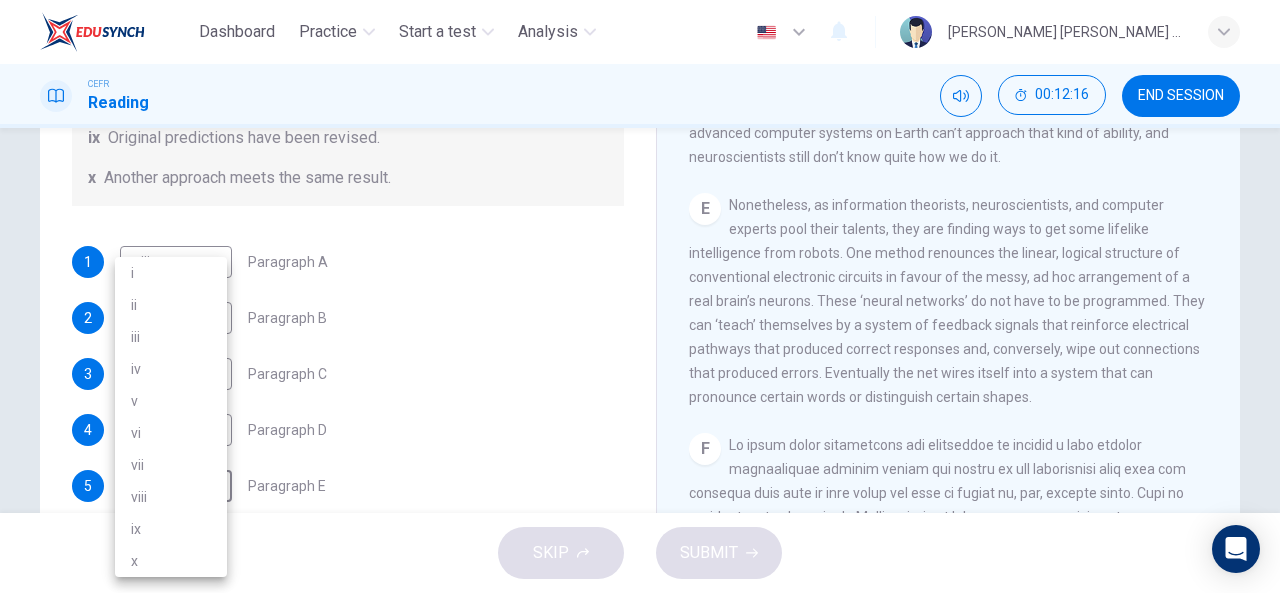click on "iii" at bounding box center (171, 337) 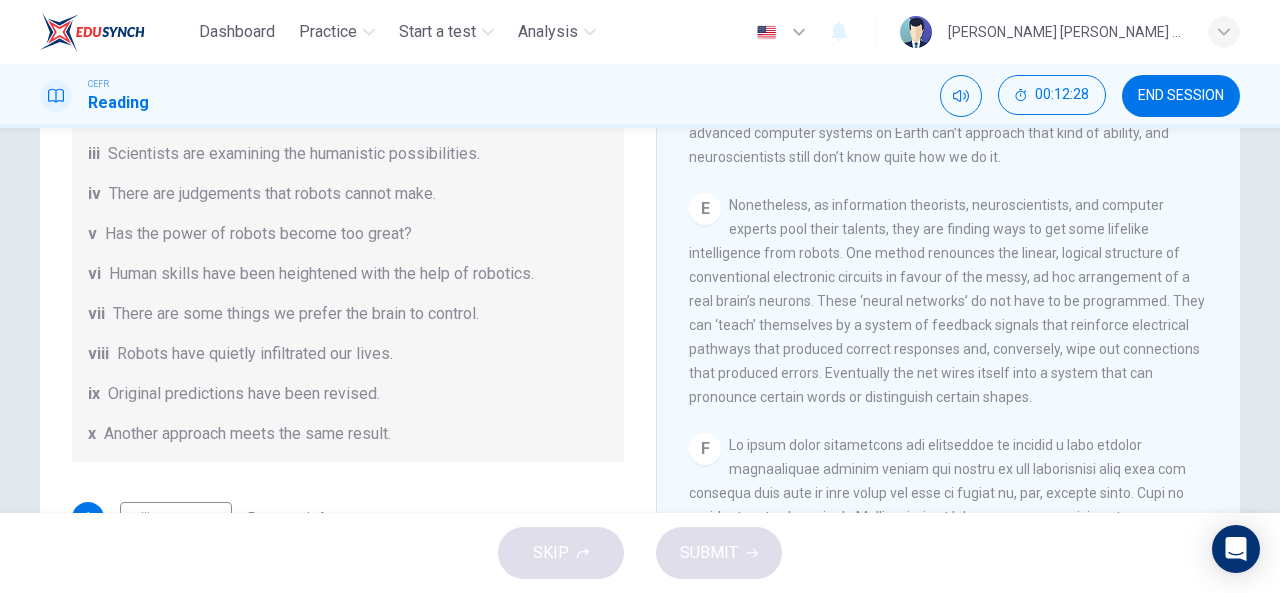 scroll, scrollTop: 127, scrollLeft: 0, axis: vertical 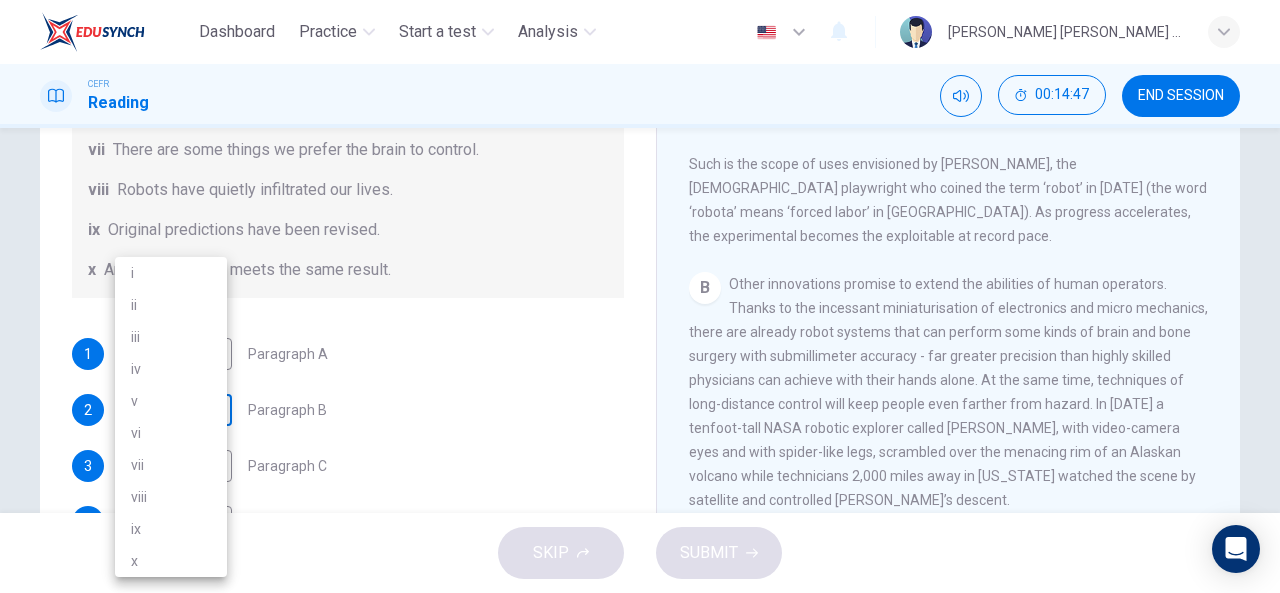 click on "Dashboard Practice Start a test Analysis English en ​ LAU CHEN SIN CEFR Reading 00:14:47 END SESSION Question 1 The Reading Passage has seven paragraphs  A-G .  From the list of headings below choose the most suitable heading for each
paragraph (A-F).
Write the appropriate numbers  (i-x)  in the boxes below. List of Headings i Some success has resulted from observing how the brain functions. ii Are we expecting too much from one robot? iii Scientists are examining the humanistic possibilities. iv There are judgements that robots cannot make. v Has the power of robots become too great? vi Human skills have been heightened with the help of robotics. vii There are some things we prefer the brain to control. viii Robots have quietly infiltrated our lives. ix Original predictions have been revised. x Another approach meets the same result. 1 viii viii ​ Paragraph A 2 ​ ​ Paragraph B 3 ​ ​ Paragraph C 4 i i ​ Paragraph D 5 iii iii ​ Paragraph E 6 ​ ​ Paragraph F Robots CLICK TO ZOOM 1 A B C D E" at bounding box center (640, 296) 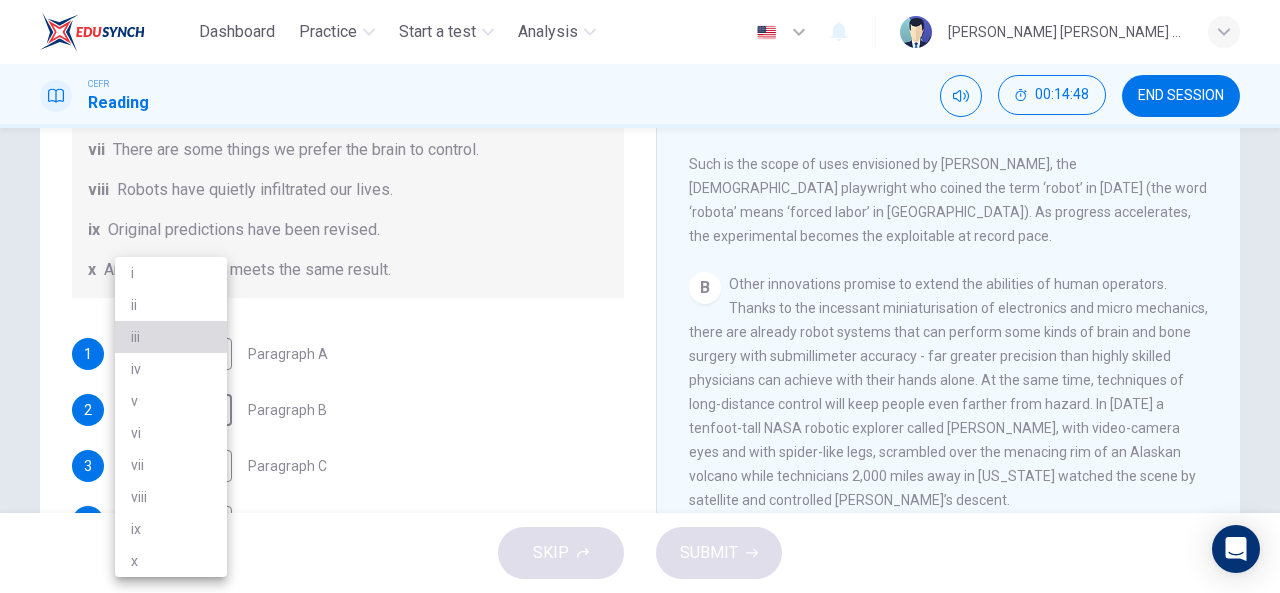 click on "iii" at bounding box center [171, 337] 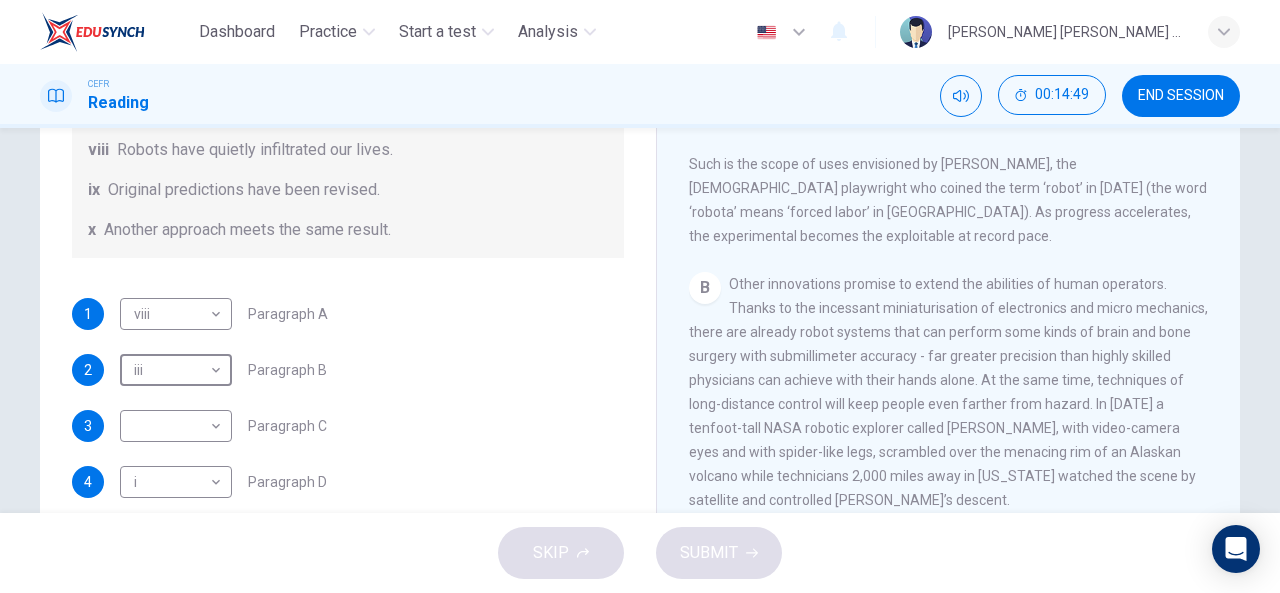 scroll, scrollTop: 292, scrollLeft: 0, axis: vertical 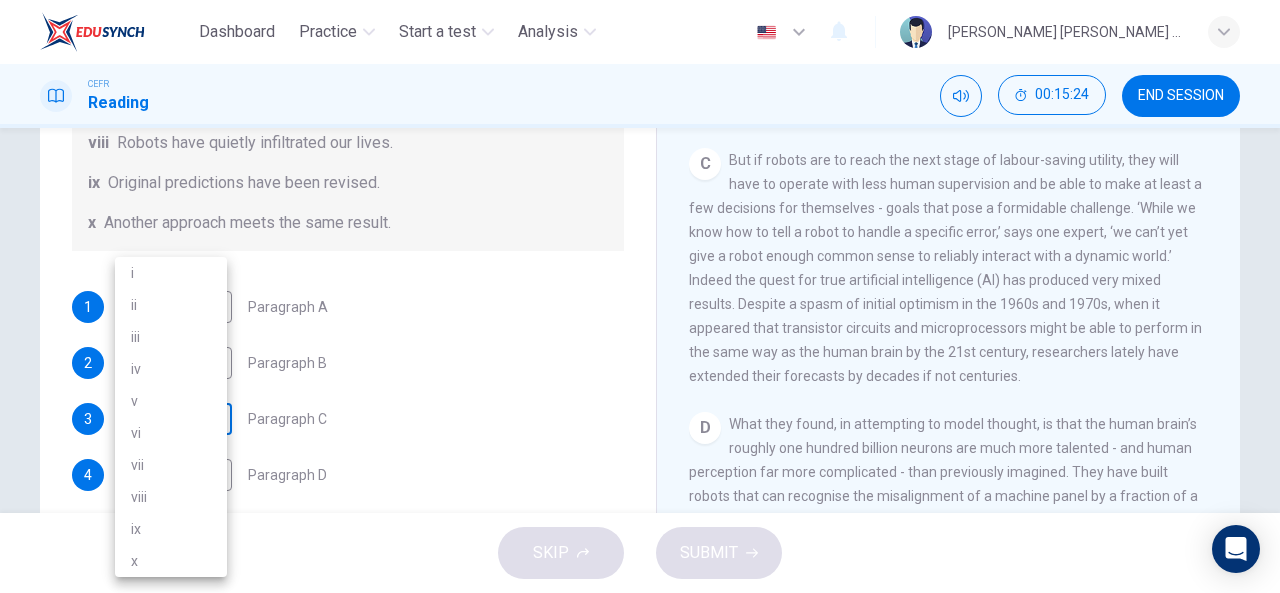 click on "Dashboard Practice Start a test Analysis English en ​ LAU CHEN SIN CEFR Reading 00:15:24 END SESSION Question 1 The Reading Passage has seven paragraphs  A-G .  From the list of headings below choose the most suitable heading for each
paragraph (A-F).
Write the appropriate numbers  (i-x)  in the boxes below. List of Headings i Some success has resulted from observing how the brain functions. ii Are we expecting too much from one robot? iii Scientists are examining the humanistic possibilities. iv There are judgements that robots cannot make. v Has the power of robots become too great? vi Human skills have been heightened with the help of robotics. vii There are some things we prefer the brain to control. viii Robots have quietly infiltrated our lives. ix Original predictions have been revised. x Another approach meets the same result. 1 viii viii ​ Paragraph A 2 iii iii ​ Paragraph B 3 ​ ​ Paragraph C 4 i i ​ Paragraph D 5 iii iii ​ Paragraph E 6 ​ ​ Paragraph F Robots CLICK TO ZOOM 1 A B C" at bounding box center [640, 296] 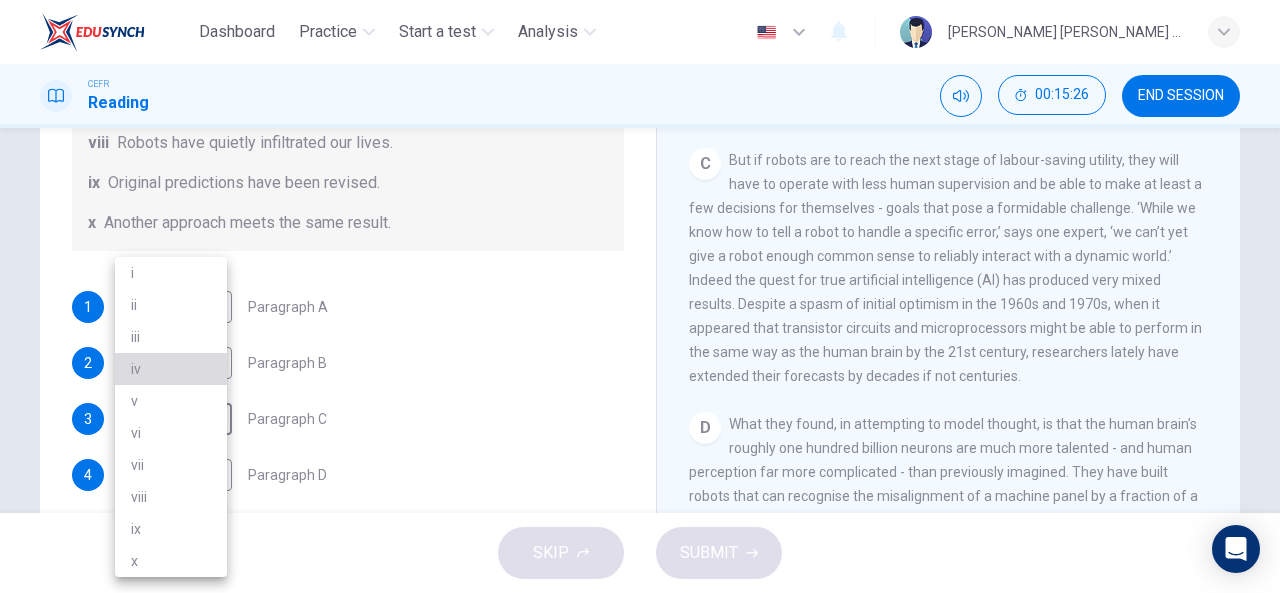 click on "iv" at bounding box center [171, 369] 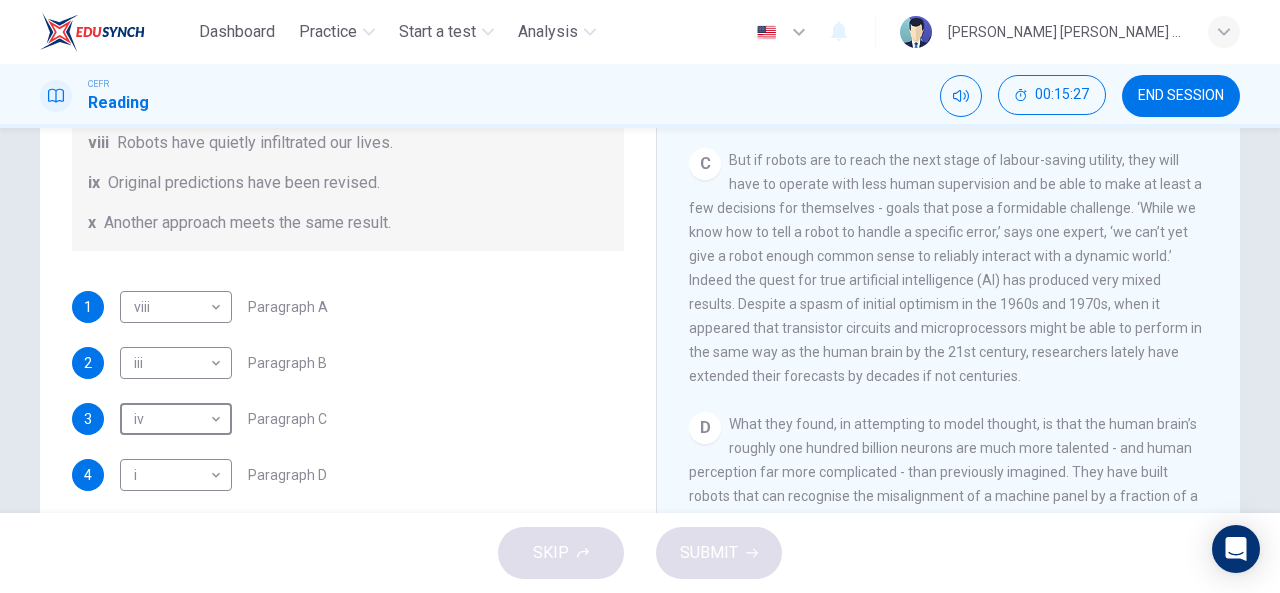scroll, scrollTop: 384, scrollLeft: 0, axis: vertical 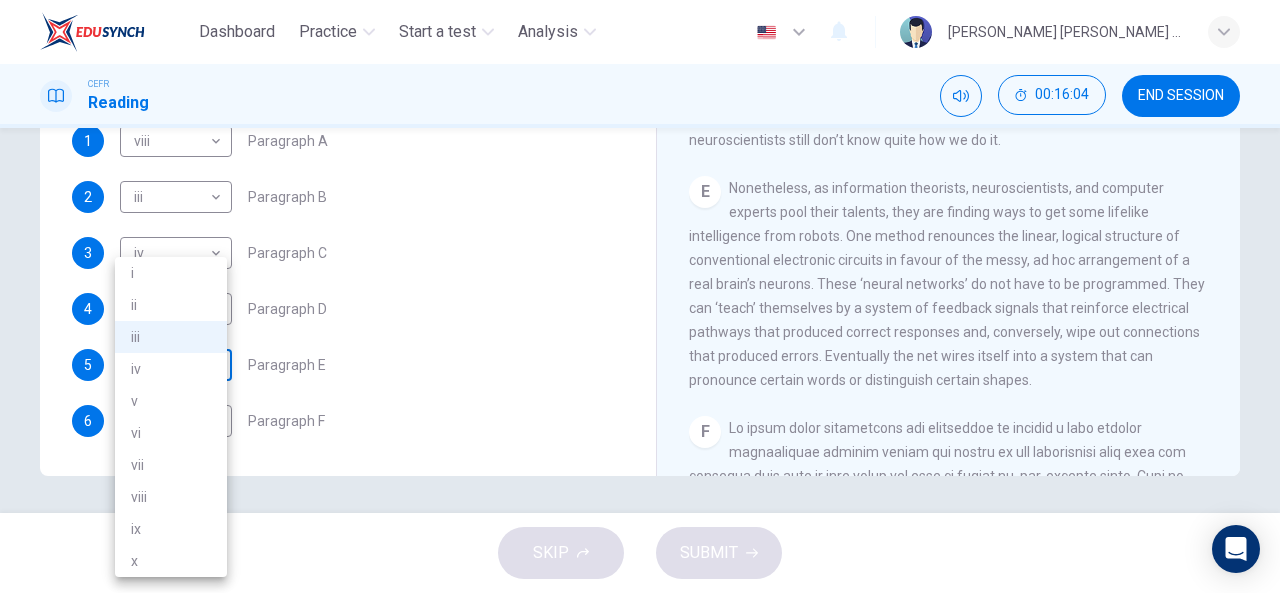 click on "Dashboard Practice Start a test Analysis English en ​ LAU CHEN SIN CEFR Reading 00:16:04 END SESSION Question 1 The Reading Passage has seven paragraphs  A-G .  From the list of headings below choose the most suitable heading for each
paragraph (A-F).
Write the appropriate numbers  (i-x)  in the boxes below. List of Headings i Some success has resulted from observing how the brain functions. ii Are we expecting too much from one robot? iii Scientists are examining the humanistic possibilities. iv There are judgements that robots cannot make. v Has the power of robots become too great? vi Human skills have been heightened with the help of robotics. vii There are some things we prefer the brain to control. viii Robots have quietly infiltrated our lives. ix Original predictions have been revised. x Another approach meets the same result. 1 viii viii ​ Paragraph A 2 iii iii ​ Paragraph B 3 iv iv ​ Paragraph C 4 i i ​ Paragraph D 5 iii iii ​ Paragraph E 6 ​ ​ Paragraph F Robots CLICK TO ZOOM 1 A B" at bounding box center (640, 296) 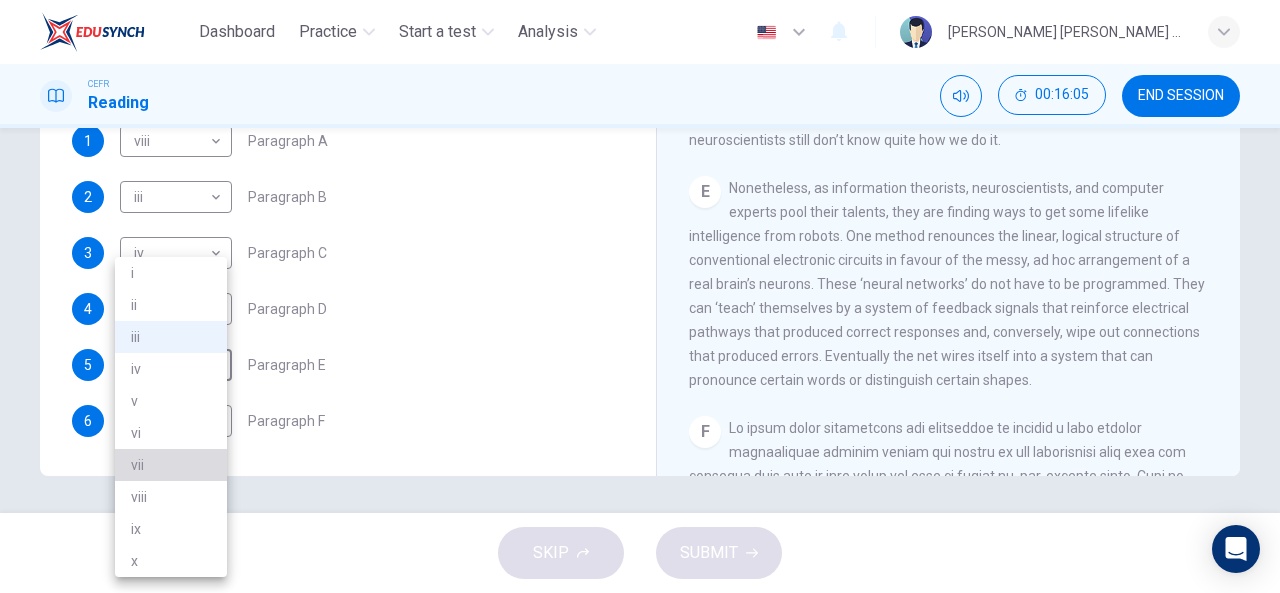click on "vii" at bounding box center [171, 465] 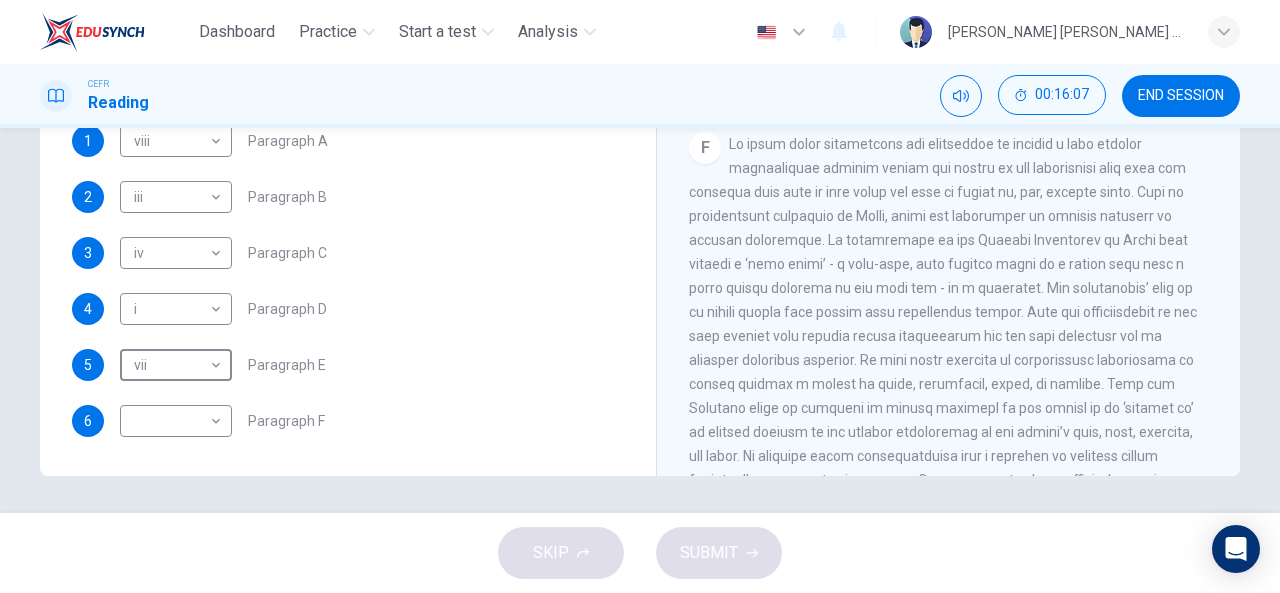 scroll, scrollTop: 1648, scrollLeft: 0, axis: vertical 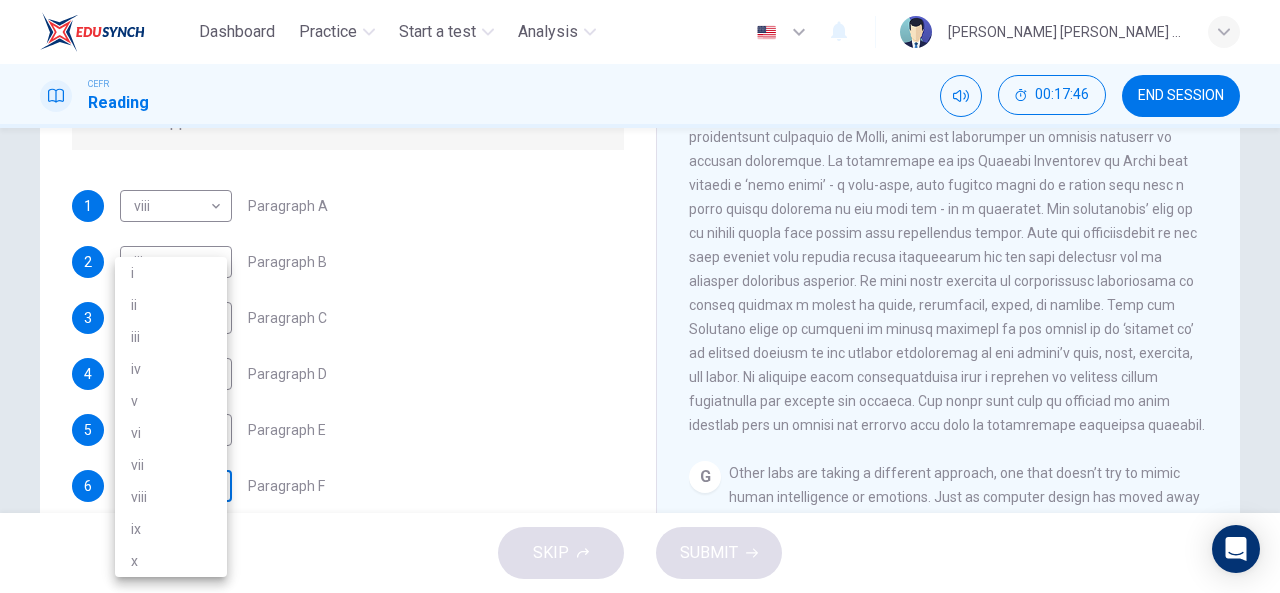 click on "Dashboard Practice Start a test Analysis English en ​ LAU CHEN SIN CEFR Reading 00:17:46 END SESSION Question 1 The Reading Passage has seven paragraphs  A-G .  From the list of headings below choose the most suitable heading for each
paragraph (A-F).
Write the appropriate numbers  (i-x)  in the boxes below. List of Headings i Some success has resulted from observing how the brain functions. ii Are we expecting too much from one robot? iii Scientists are examining the humanistic possibilities. iv There are judgements that robots cannot make. v Has the power of robots become too great? vi Human skills have been heightened with the help of robotics. vii There are some things we prefer the brain to control. viii Robots have quietly infiltrated our lives. ix Original predictions have been revised. x Another approach meets the same result. 1 viii viii ​ Paragraph A 2 iii iii ​ Paragraph B 3 iv iv ​ Paragraph C 4 i i ​ Paragraph D 5 vii vii ​ Paragraph E 6 ​ ​ Paragraph F Robots CLICK TO ZOOM 1 A B" at bounding box center (640, 296) 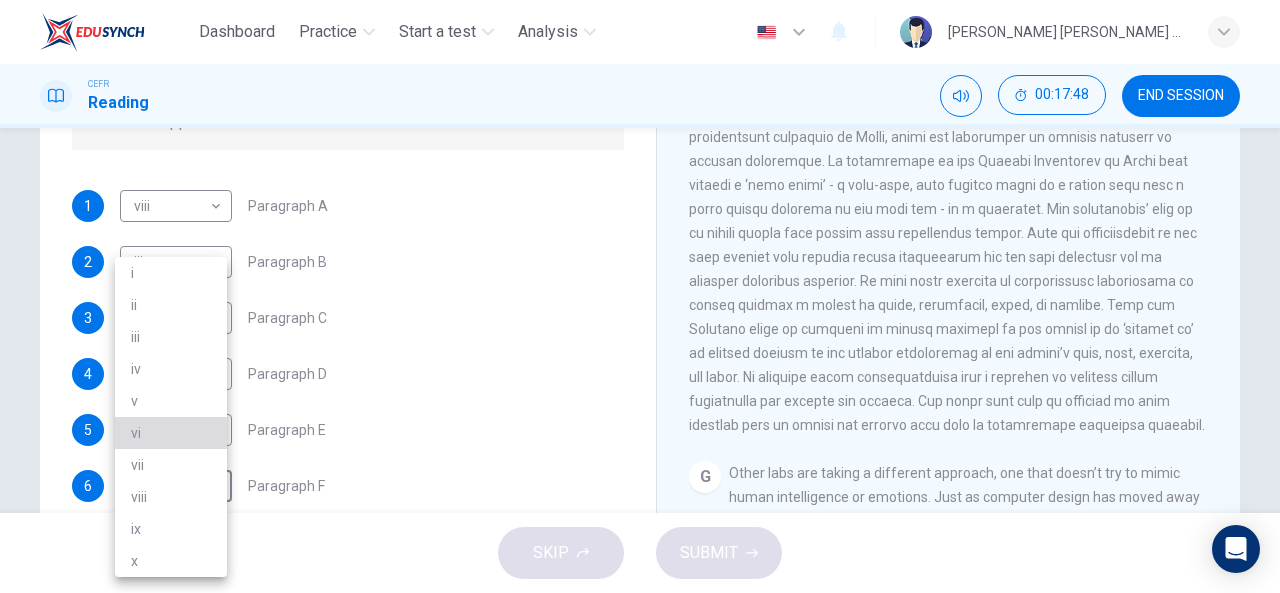 click on "vi" at bounding box center (171, 433) 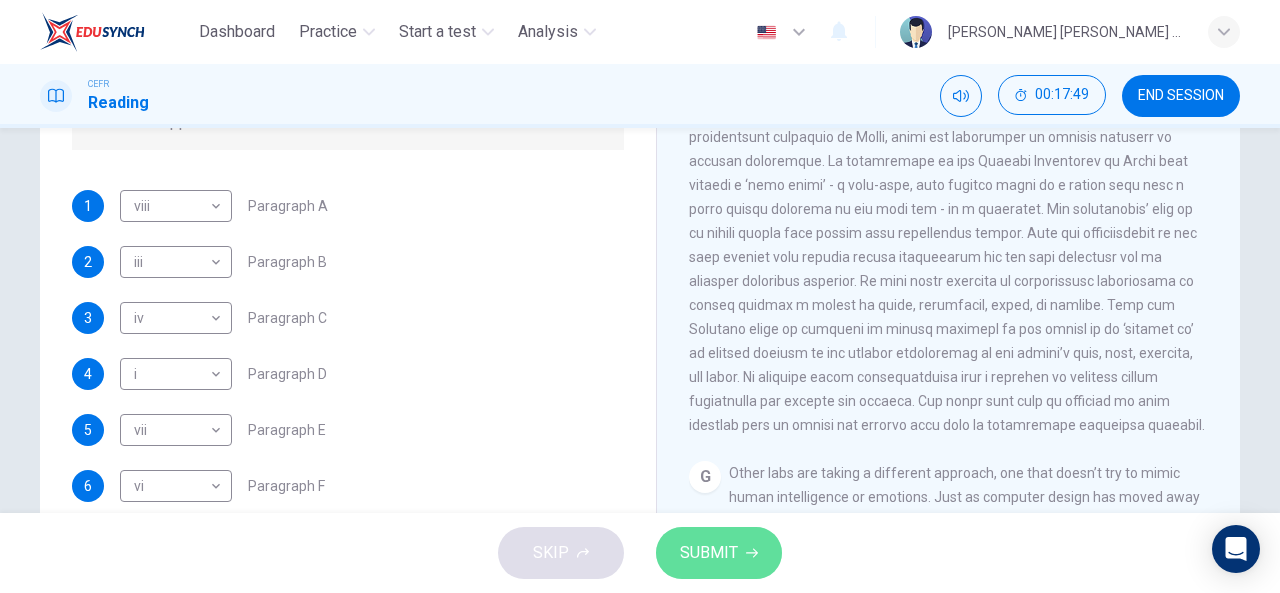 click on "SUBMIT" at bounding box center (709, 553) 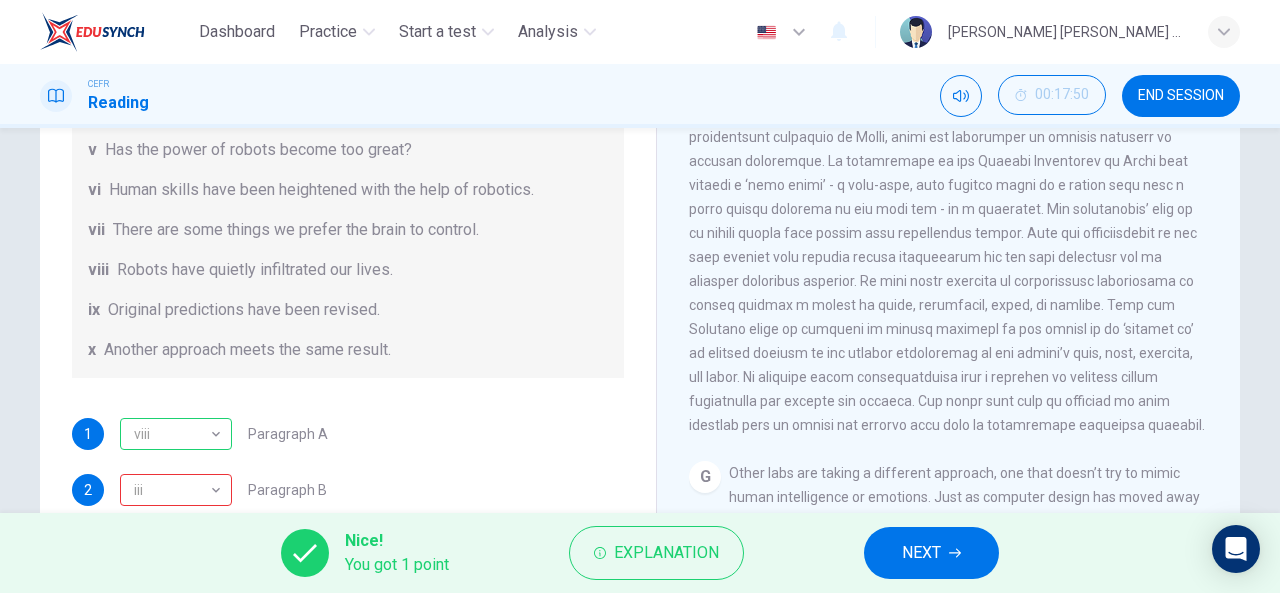 scroll, scrollTop: 155, scrollLeft: 0, axis: vertical 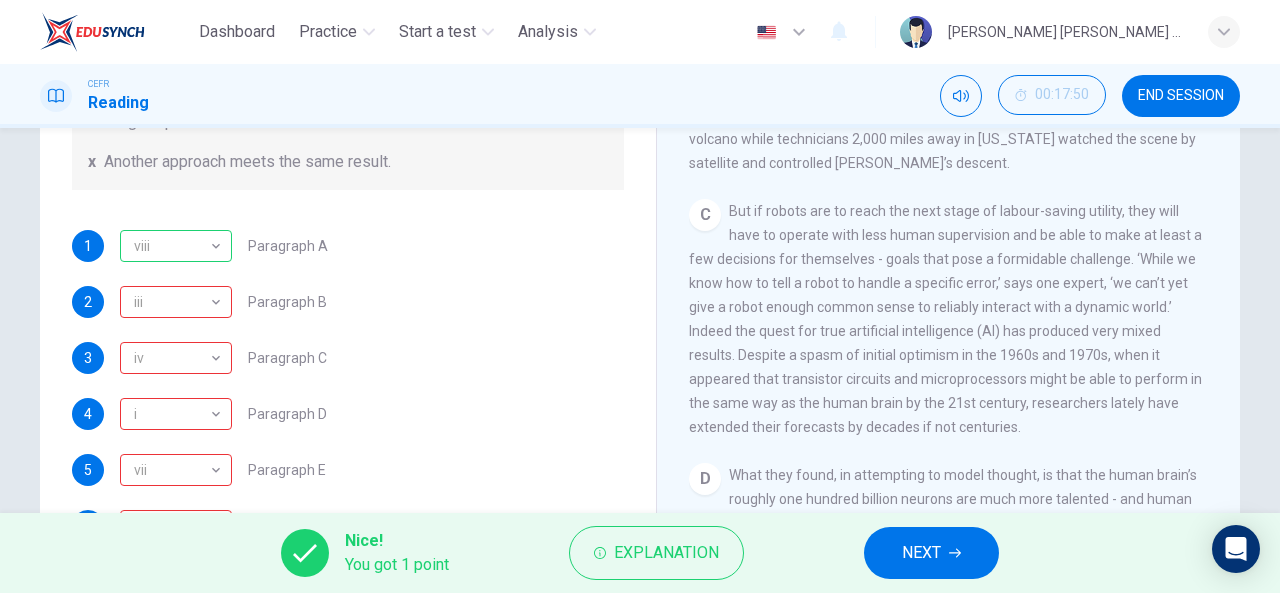 drag, startPoint x: 850, startPoint y: 401, endPoint x: 802, endPoint y: 309, distance: 103.768974 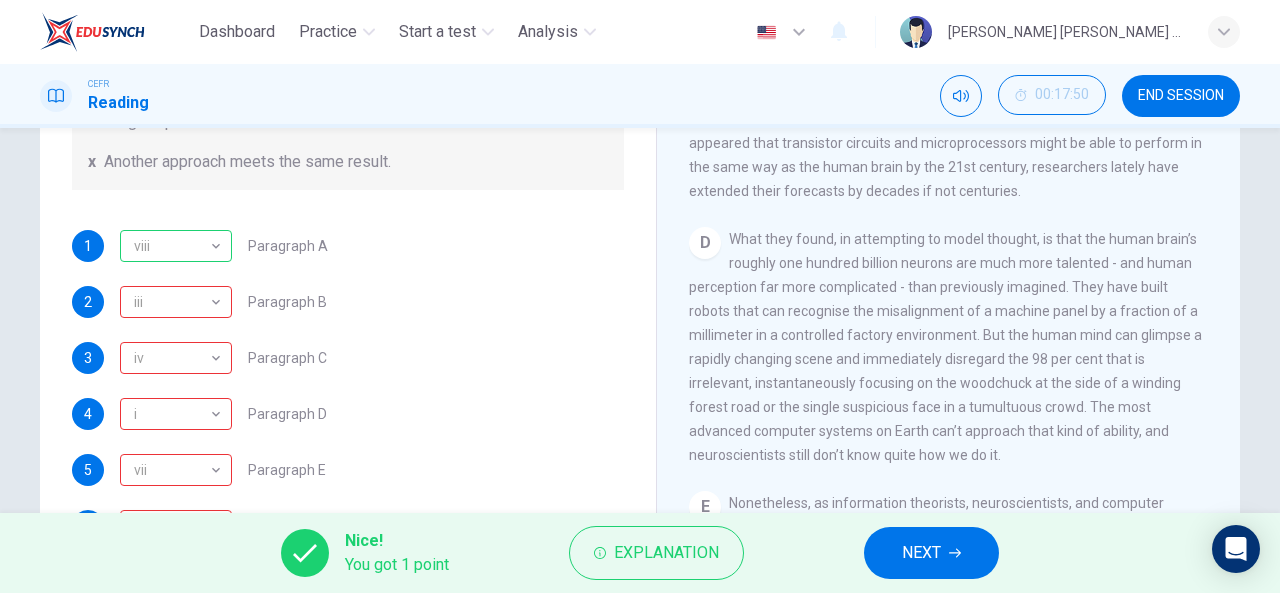 scroll, scrollTop: 1110, scrollLeft: 0, axis: vertical 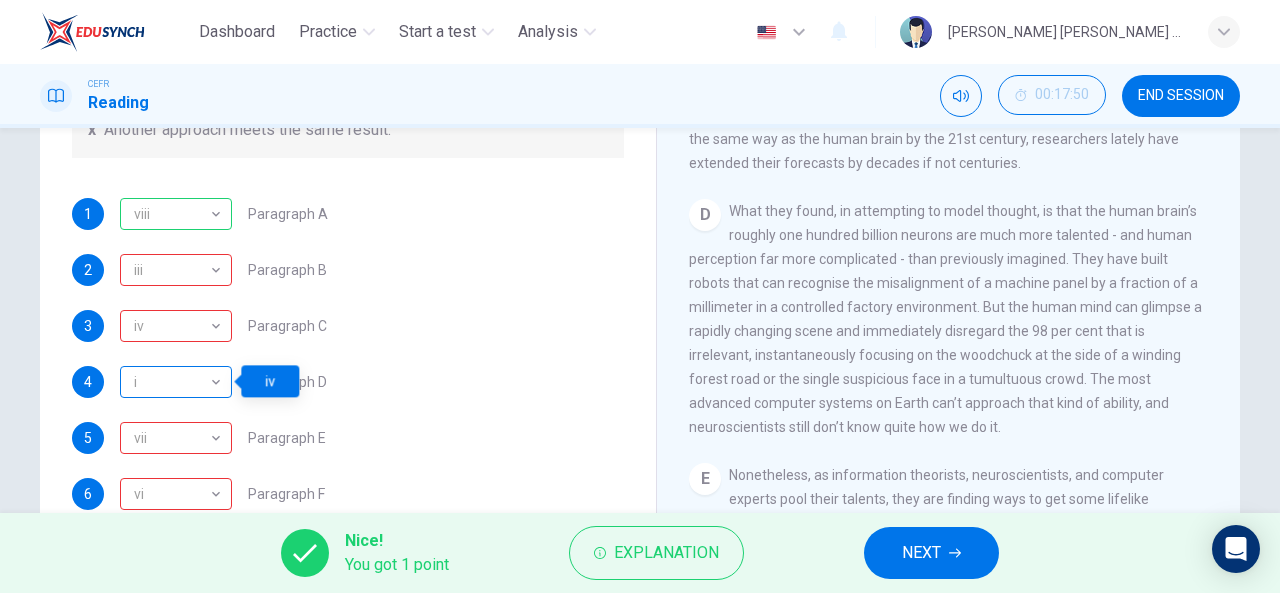 click on "i" at bounding box center [172, 382] 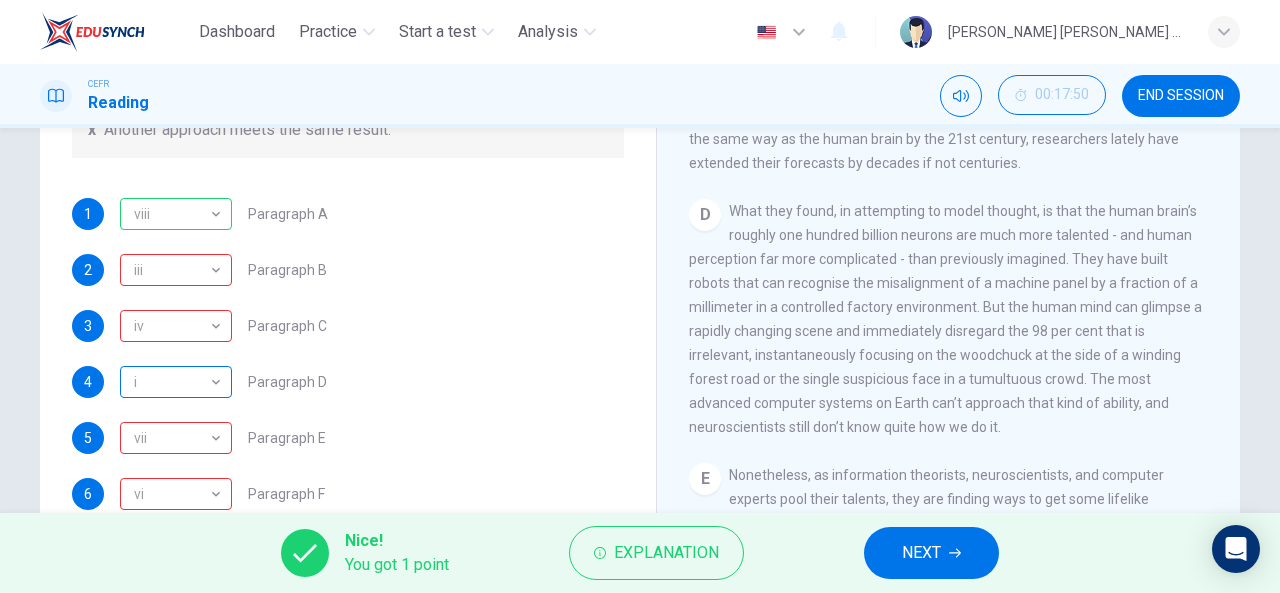 scroll, scrollTop: 384, scrollLeft: 0, axis: vertical 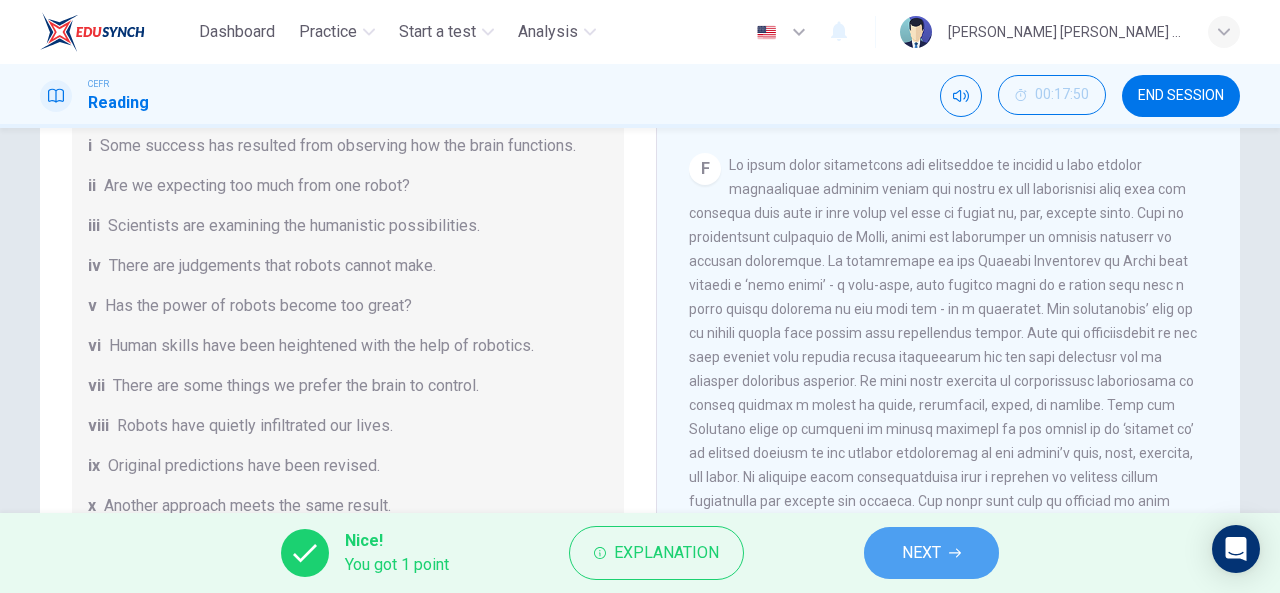 click on "NEXT" at bounding box center [921, 553] 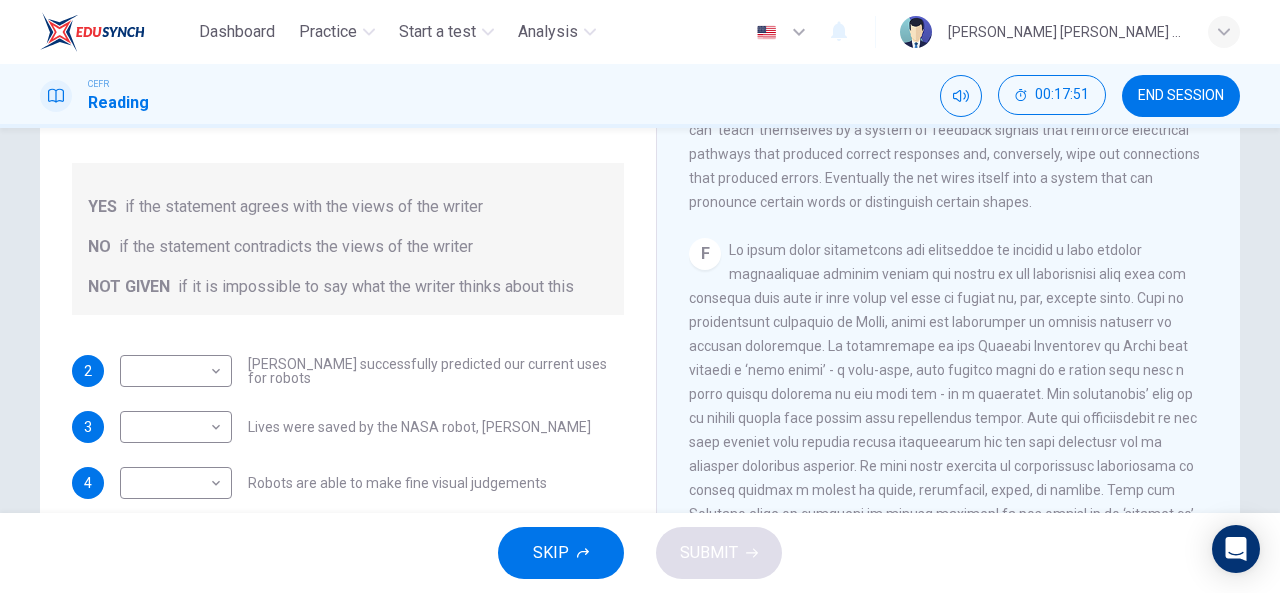 scroll, scrollTop: 0, scrollLeft: 0, axis: both 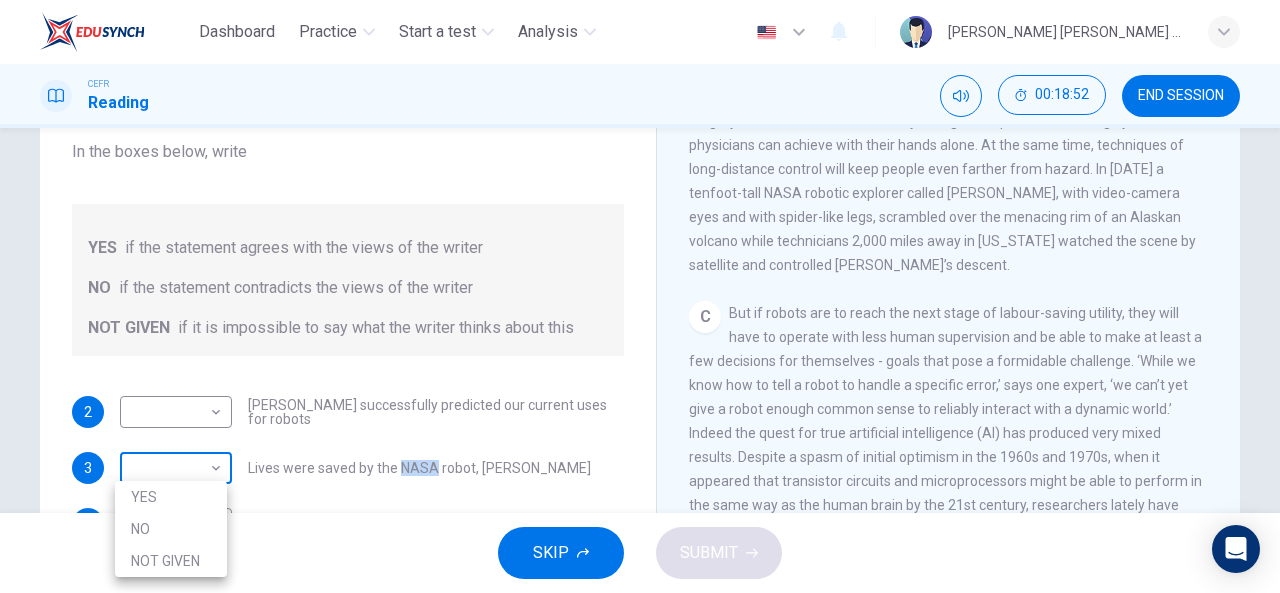 click on "Dashboard Practice Start a test Analysis English en ​ LAU CHEN SIN CEFR Reading 00:18:52 END SESSION Questions 2 - 6 Do the following statements agree with the information given in the Reading Passage?  In the boxes below, write YES if the statement agrees with the views of the writer NO if the statement contradicts the views of the writer NOT GIVEN if it is impossible to say what the writer thinks about this 2 ​ ​ Karel Capek successfully predicted our current uses for robots 3 ​ ​ Lives were saved by the NASA robot, Dante 4 ​ ​ Robots are able to make fine visual judgements 5 ​ ​ The internal workings of the brain can be replicated by robots 6 ​ ​ The Japanese have the most advanced robot systems Robots CLICK TO ZOOM Click to Zoom 1 A  Such is the scope of uses envisioned by Karel Capek, the Czech playwright who coined the term ‘robot’ in 1920 (the word ‘robota’ means ‘forced labor’ in Czech). As progress accelerates, the experimental becomes the exploitable at record pace." at bounding box center (640, 296) 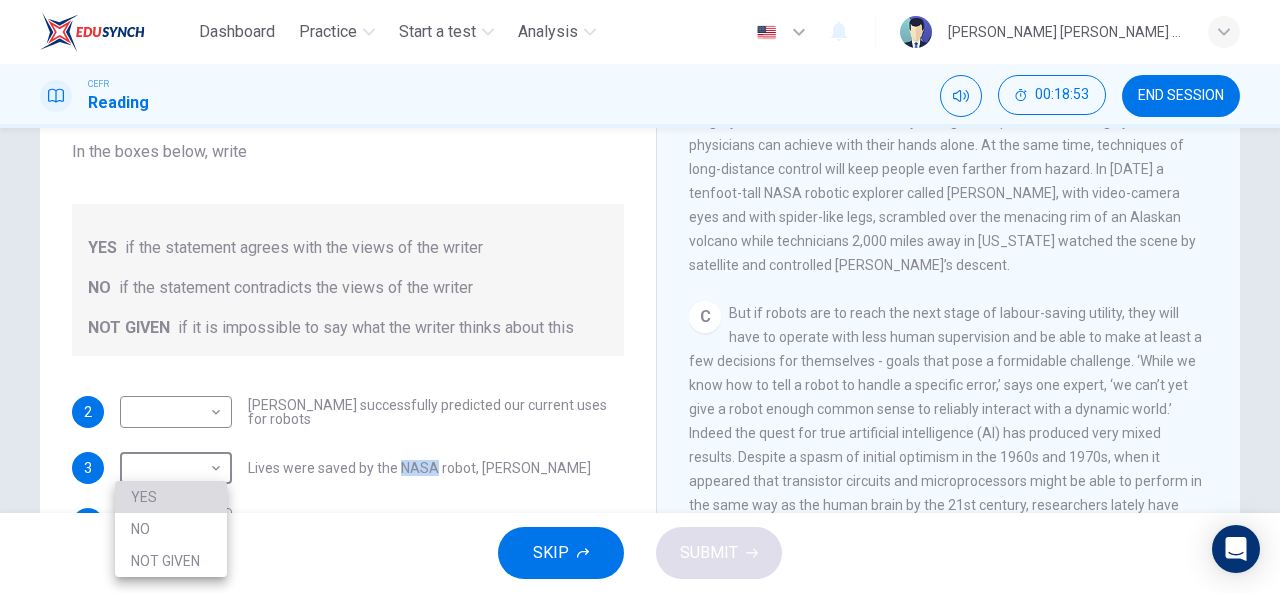 click on "YES" at bounding box center [171, 497] 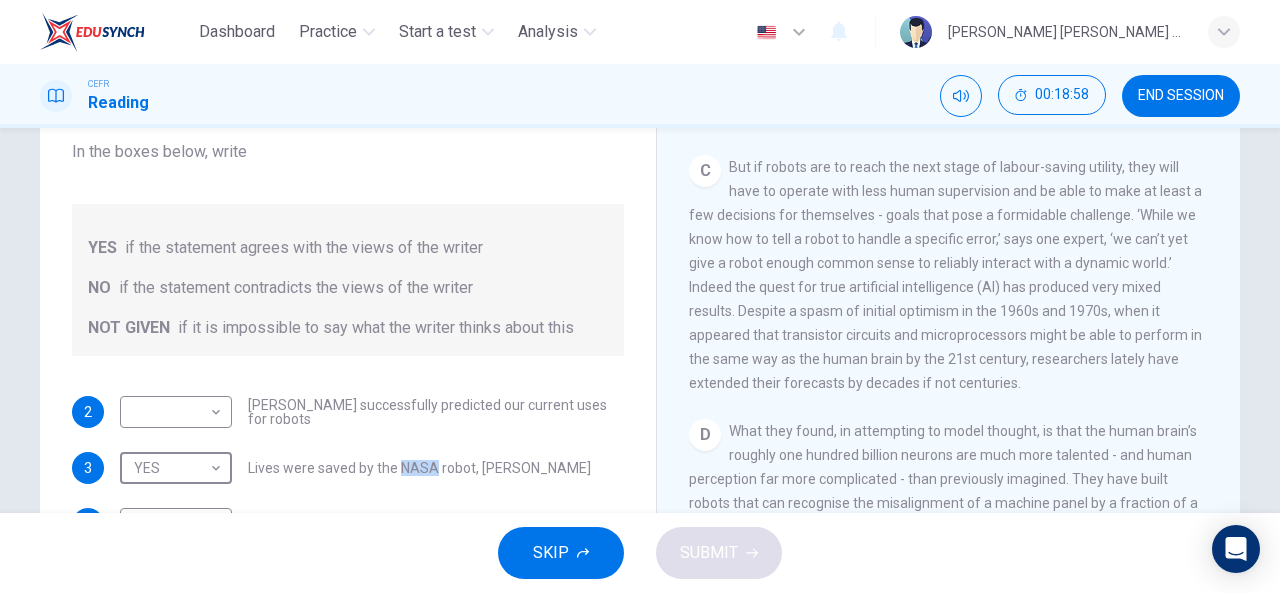 scroll, scrollTop: 1072, scrollLeft: 0, axis: vertical 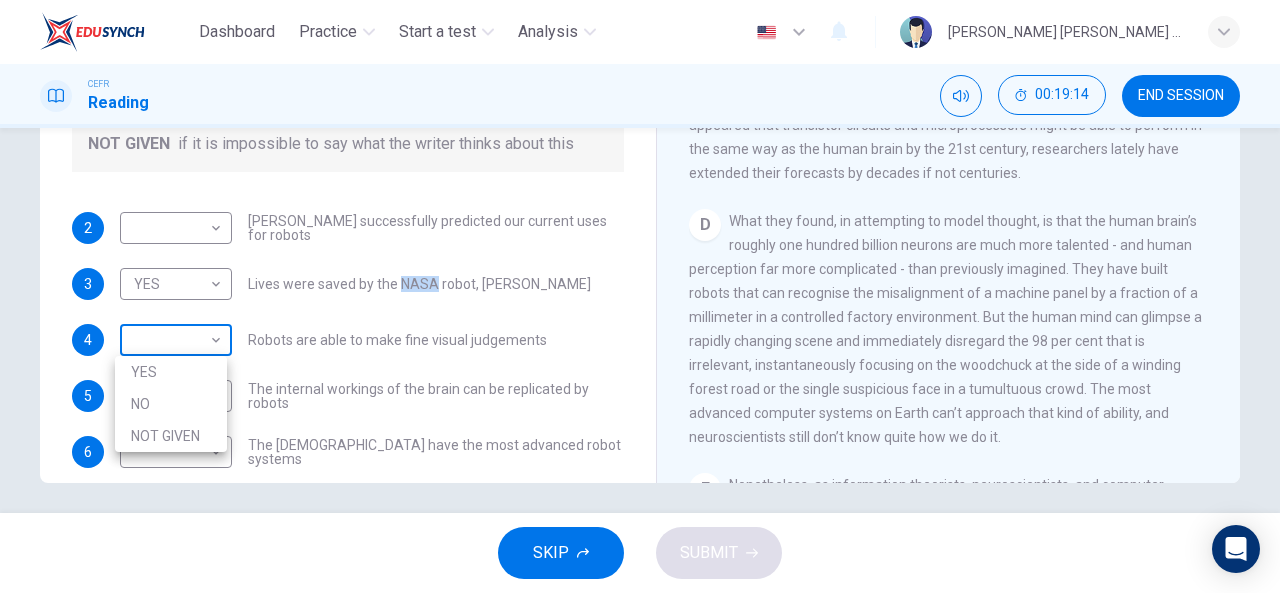click on "Dashboard Practice Start a test Analysis English en ​ LAU CHEN SIN CEFR Reading 00:19:14 END SESSION Questions 2 - 6 Do the following statements agree with the information given in the Reading Passage?  In the boxes below, write YES if the statement agrees with the views of the writer NO if the statement contradicts the views of the writer NOT GIVEN if it is impossible to say what the writer thinks about this 2 ​ ​ Karel Capek successfully predicted our current uses for robots 3 YES YES ​ Lives were saved by the NASA robot, Dante 4 ​ ​ Robots are able to make fine visual judgements 5 ​ ​ The internal workings of the brain can be replicated by robots 6 ​ ​ The Japanese have the most advanced robot systems Robots CLICK TO ZOOM Click to Zoom 1 A B C D E F G SKIP SUBMIT EduSynch - Online Language Proficiency Testing
Dashboard Practice Start a test Analysis Notifications © Copyright  2025 YES NO NOT GIVEN" at bounding box center (640, 296) 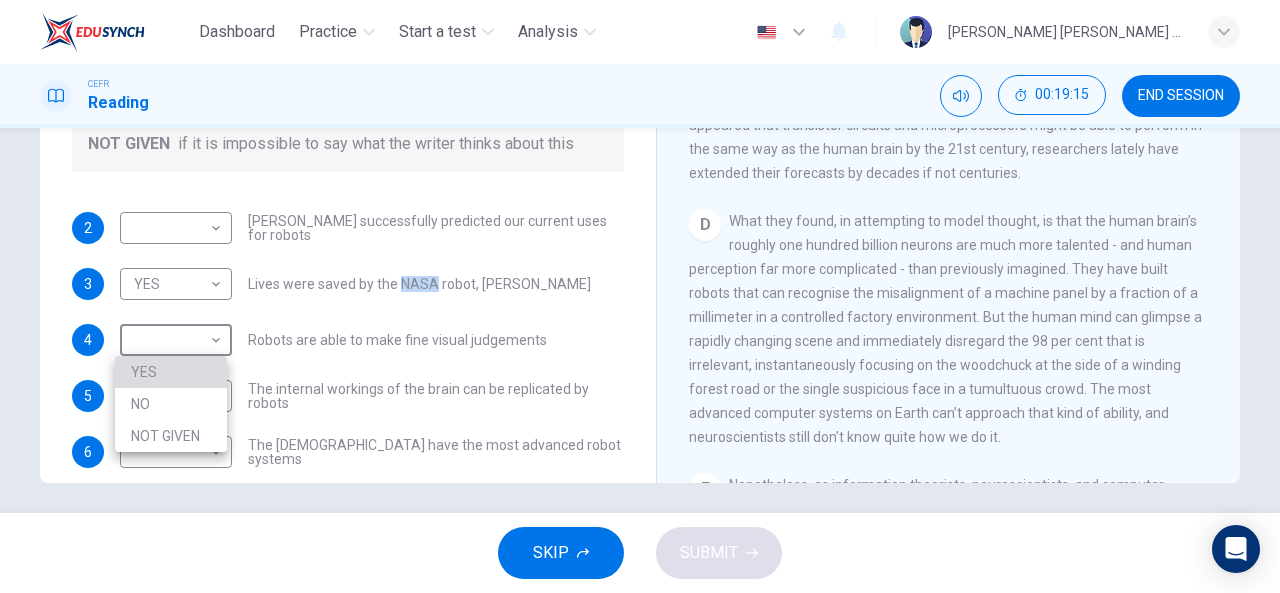 click on "YES" at bounding box center [171, 372] 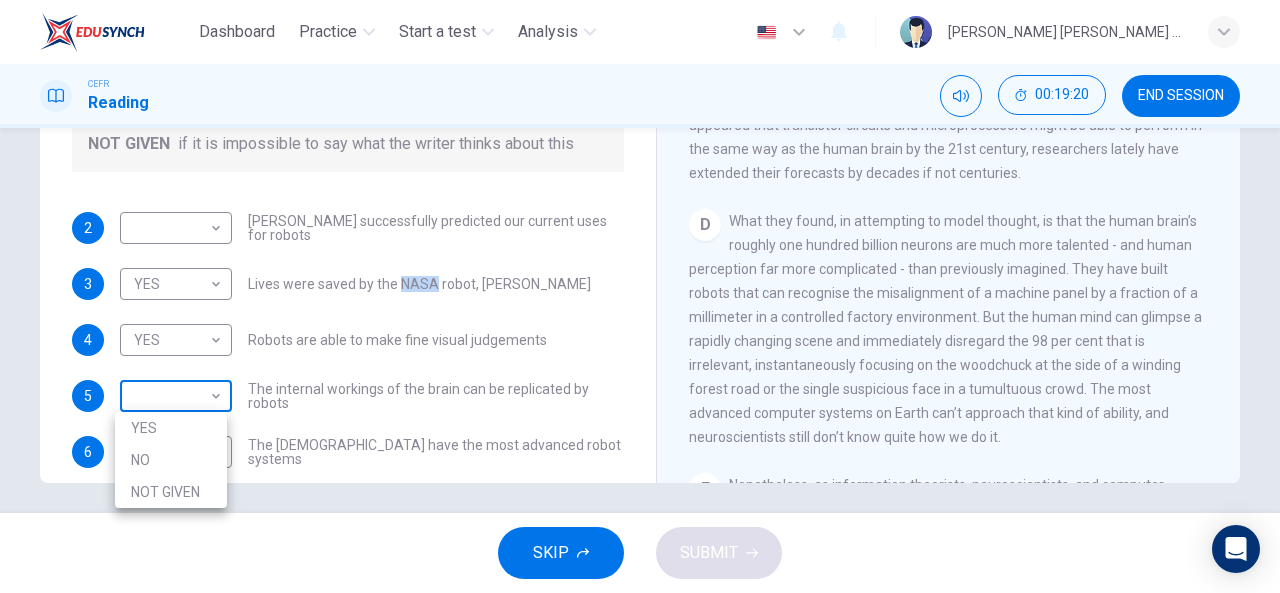 click on "Dashboard Practice Start a test Analysis English en ​ LAU CHEN SIN CEFR Reading 00:19:20 END SESSION Questions 2 - 6 Do the following statements agree with the information given in the Reading Passage?  In the boxes below, write YES if the statement agrees with the views of the writer NO if the statement contradicts the views of the writer NOT GIVEN if it is impossible to say what the writer thinks about this 2 ​ ​ Karel Capek successfully predicted our current uses for robots 3 YES YES ​ Lives were saved by the NASA robot, Dante 4 YES YES ​ Robots are able to make fine visual judgements 5 ​ ​ The internal workings of the brain can be replicated by robots 6 ​ ​ The Japanese have the most advanced robot systems Robots CLICK TO ZOOM Click to Zoom 1 A B C D E F G SKIP SUBMIT EduSynch - Online Language Proficiency Testing
Dashboard Practice Start a test Analysis Notifications © Copyright  2025 YES NO NOT GIVEN" at bounding box center (640, 296) 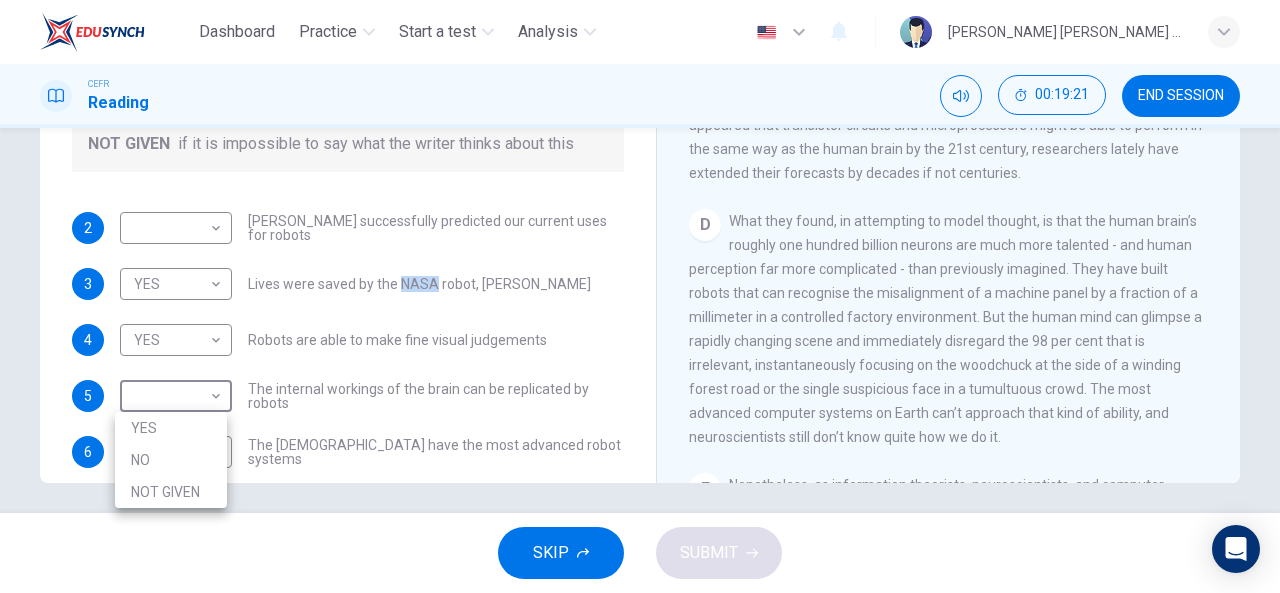 click on "NO" at bounding box center (171, 460) 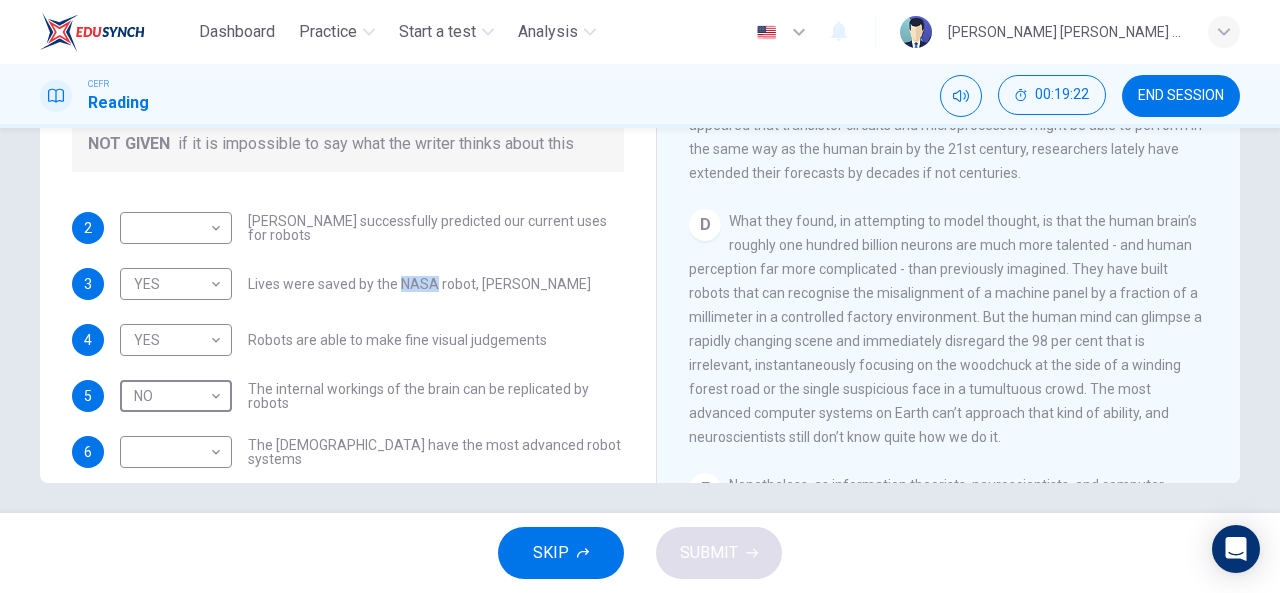 type on "NO" 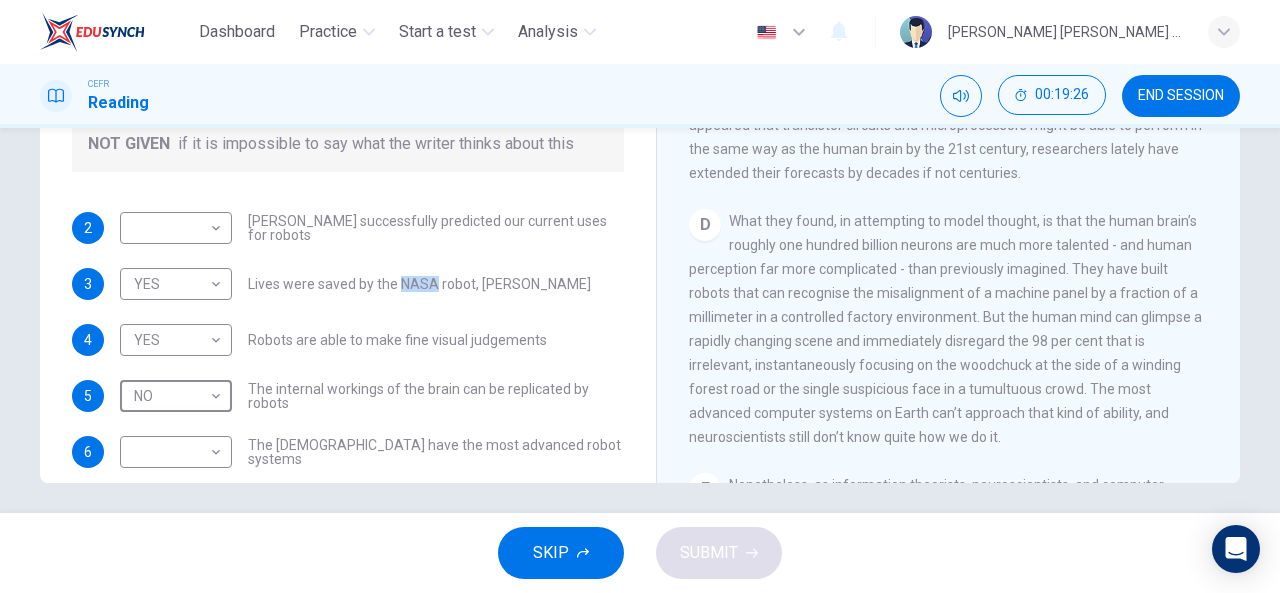 scroll, scrollTop: 24, scrollLeft: 0, axis: vertical 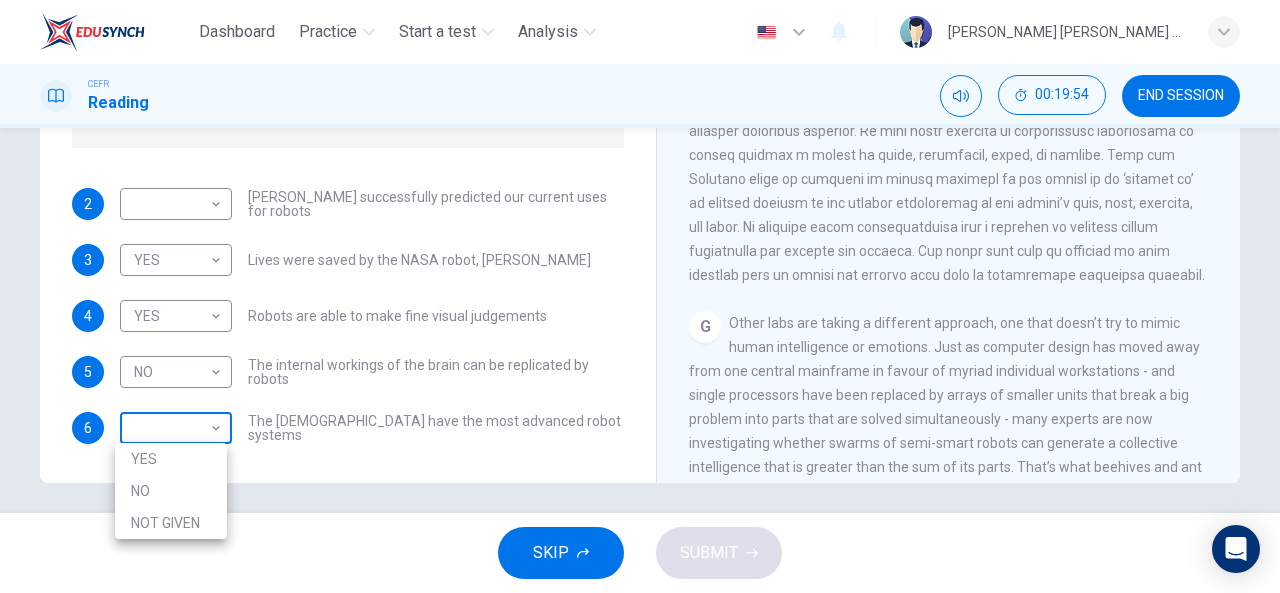 click on "Dashboard Practice Start a test Analysis English en ​ LAU CHEN SIN CEFR Reading 00:19:54 END SESSION Questions 2 - 6 Do the following statements agree with the information given in the Reading Passage?  In the boxes below, write YES if the statement agrees with the views of the writer NO if the statement contradicts the views of the writer NOT GIVEN if it is impossible to say what the writer thinks about this 2 ​ ​ Karel Capek successfully predicted our current uses for robots 3 YES YES ​ Lives were saved by the NASA robot, Dante 4 YES YES ​ Robots are able to make fine visual judgements 5 NO NO ​ The internal workings of the brain can be replicated by robots 6 ​ ​ The Japanese have the most advanced robot systems Robots CLICK TO ZOOM Click to Zoom 1 A B C D E F G SKIP SUBMIT EduSynch - Online Language Proficiency Testing
Dashboard Practice Start a test Analysis Notifications © Copyright  2025 YES NO NOT GIVEN" at bounding box center (640, 296) 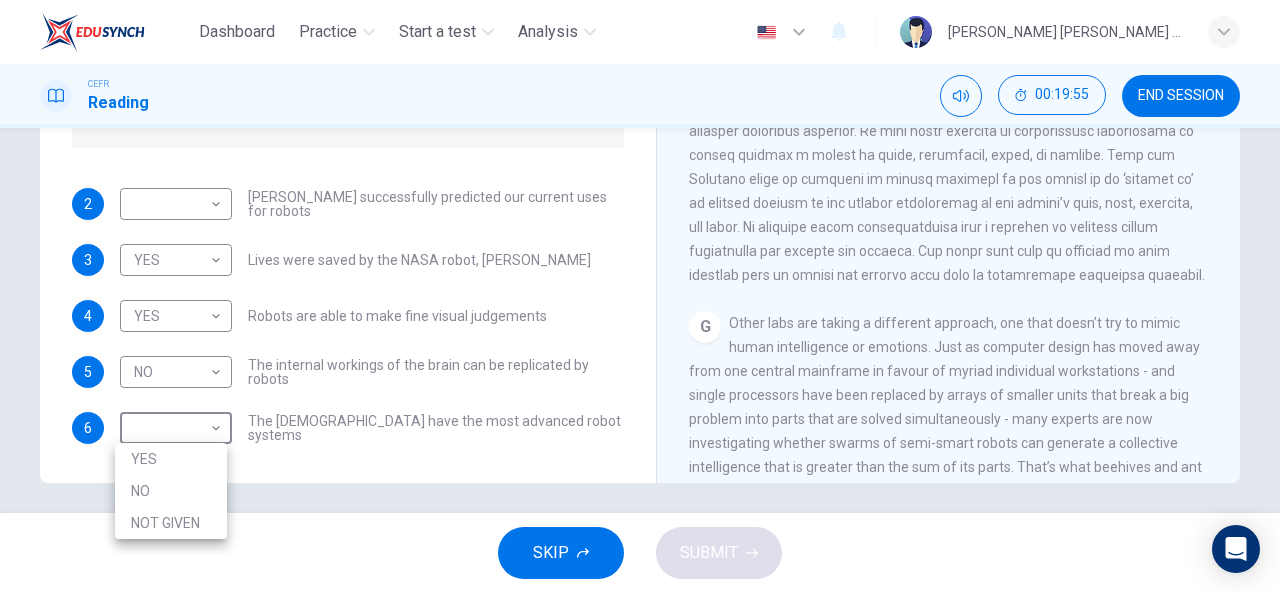 click on "NOT GIVEN" at bounding box center (171, 523) 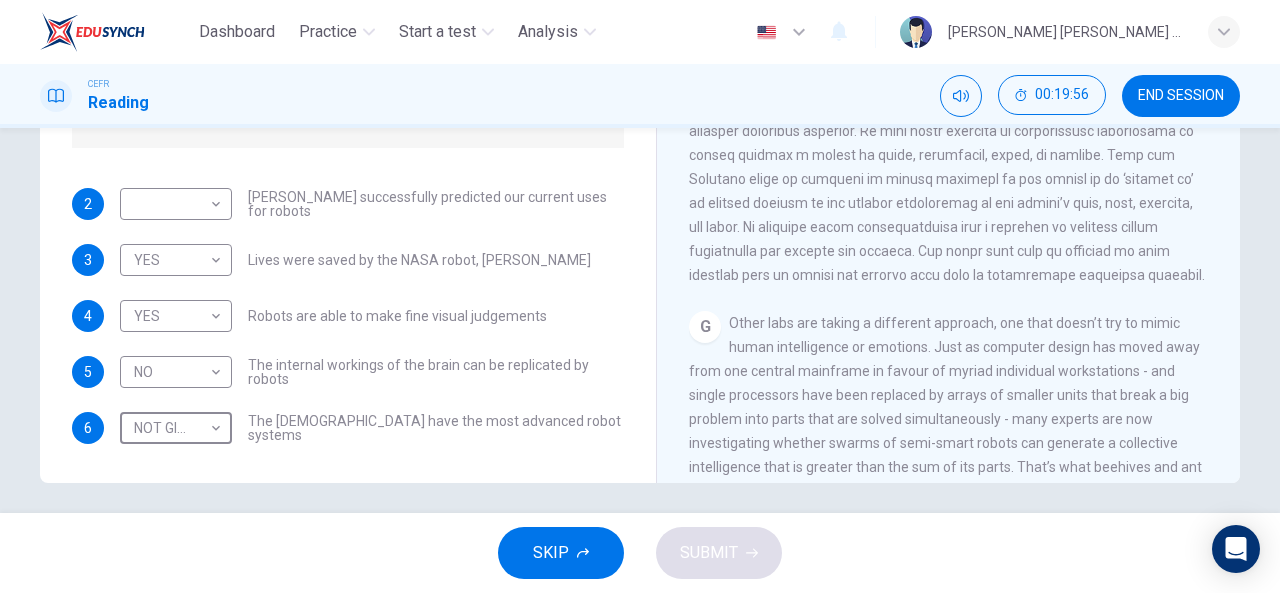 type on "NOT GIVEN" 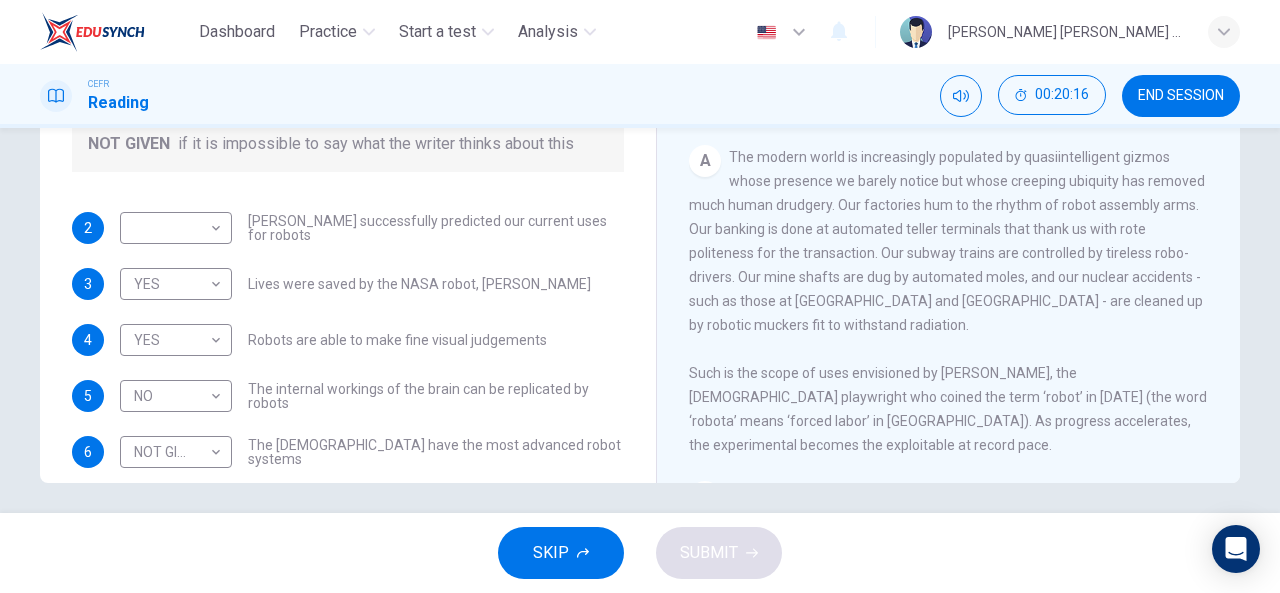 scroll, scrollTop: 272, scrollLeft: 0, axis: vertical 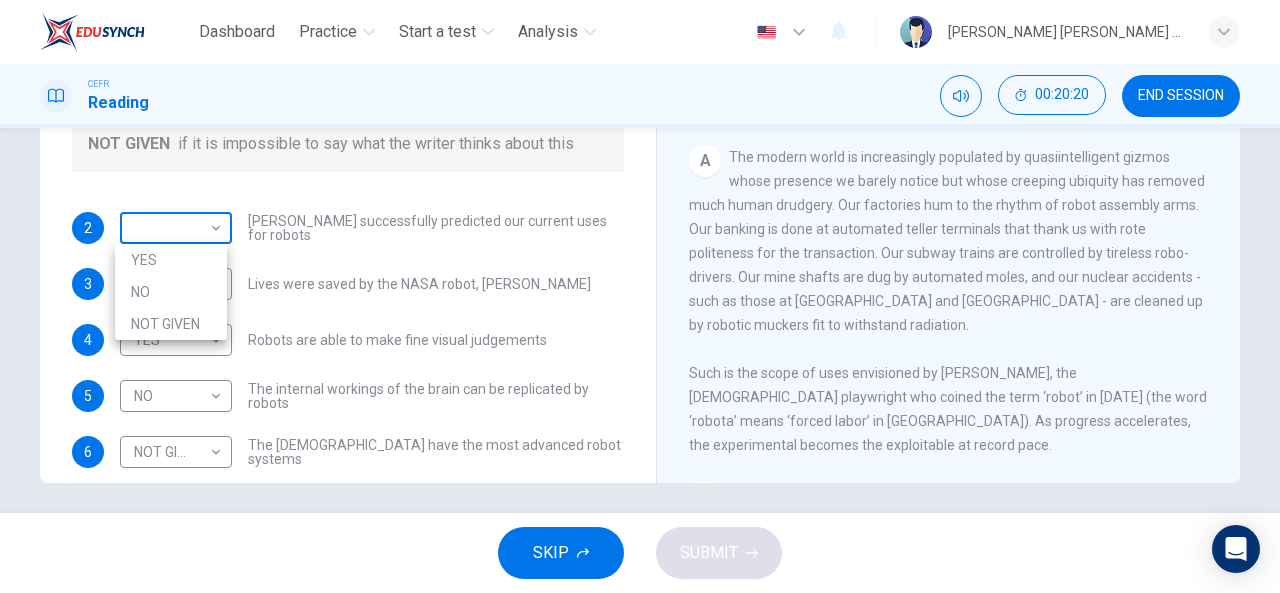 click on "Dashboard Practice Start a test Analysis English en ​ LAU CHEN SIN CEFR Reading 00:20:20 END SESSION Questions 2 - 6 Do the following statements agree with the information given in the Reading Passage?  In the boxes below, write YES if the statement agrees with the views of the writer NO if the statement contradicts the views of the writer NOT GIVEN if it is impossible to say what the writer thinks about this 2 ​ ​ Karel Capek successfully predicted our current uses for robots 3 YES YES ​ Lives were saved by the NASA robot, Dante 4 YES YES ​ Robots are able to make fine visual judgements 5 NO NO ​ The internal workings of the brain can be replicated by robots 6 NOT GIVEN NOT GIVEN ​ The Japanese have the most advanced robot systems Robots CLICK TO ZOOM Click to Zoom 1 A B C D E F G SKIP SUBMIT EduSynch - Online Language Proficiency Testing
Dashboard Practice Start a test Analysis Notifications © Copyright  2025 YES NO NOT GIVEN" at bounding box center [640, 296] 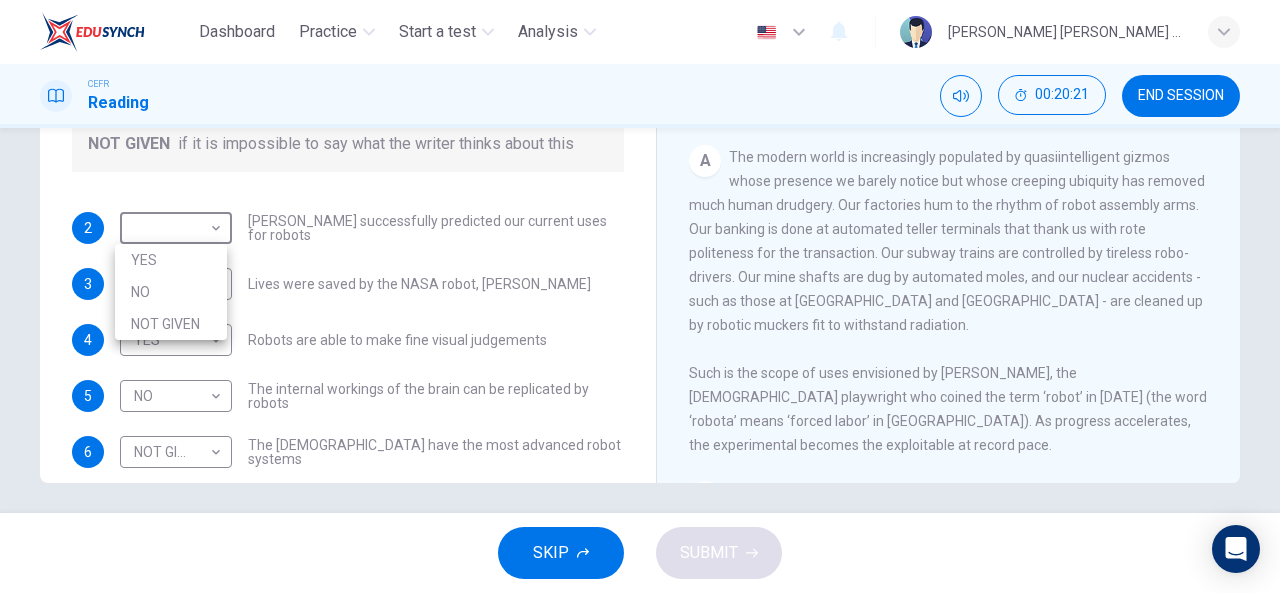 click on "YES" at bounding box center (171, 260) 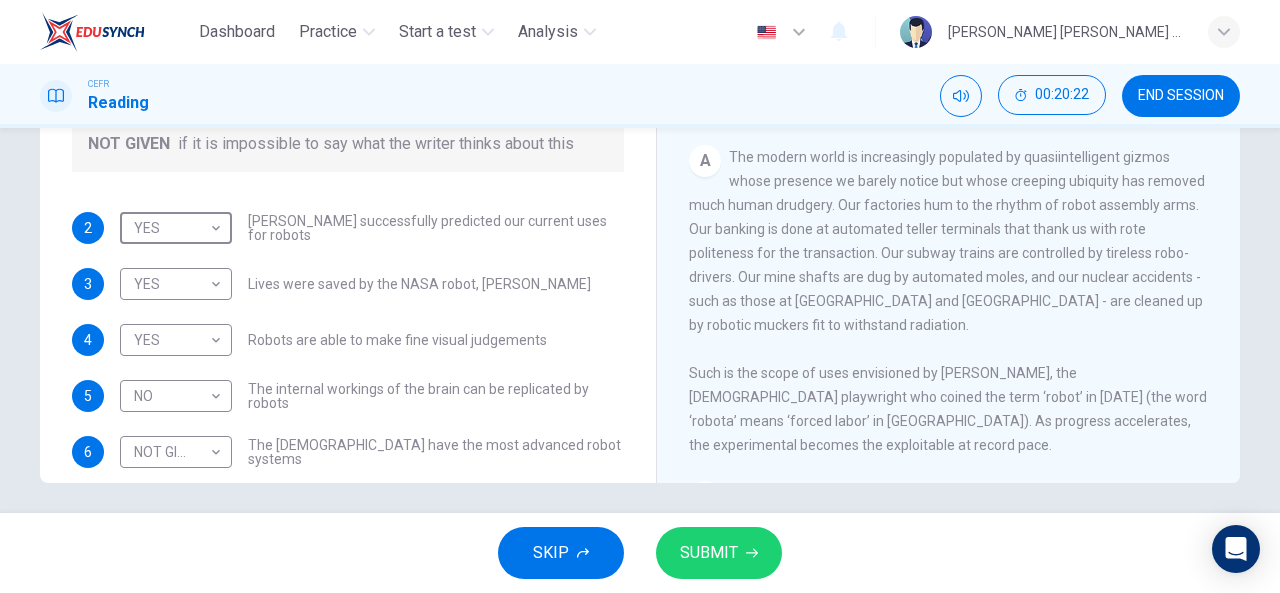 click on "SUBMIT" at bounding box center (709, 553) 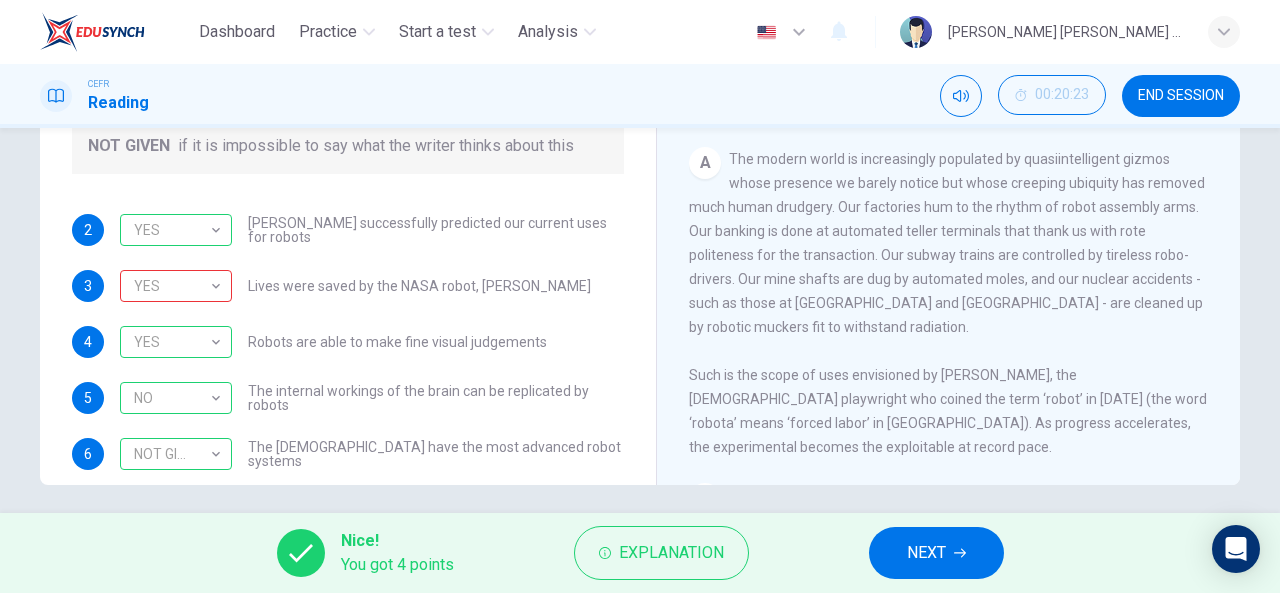 scroll, scrollTop: 376, scrollLeft: 0, axis: vertical 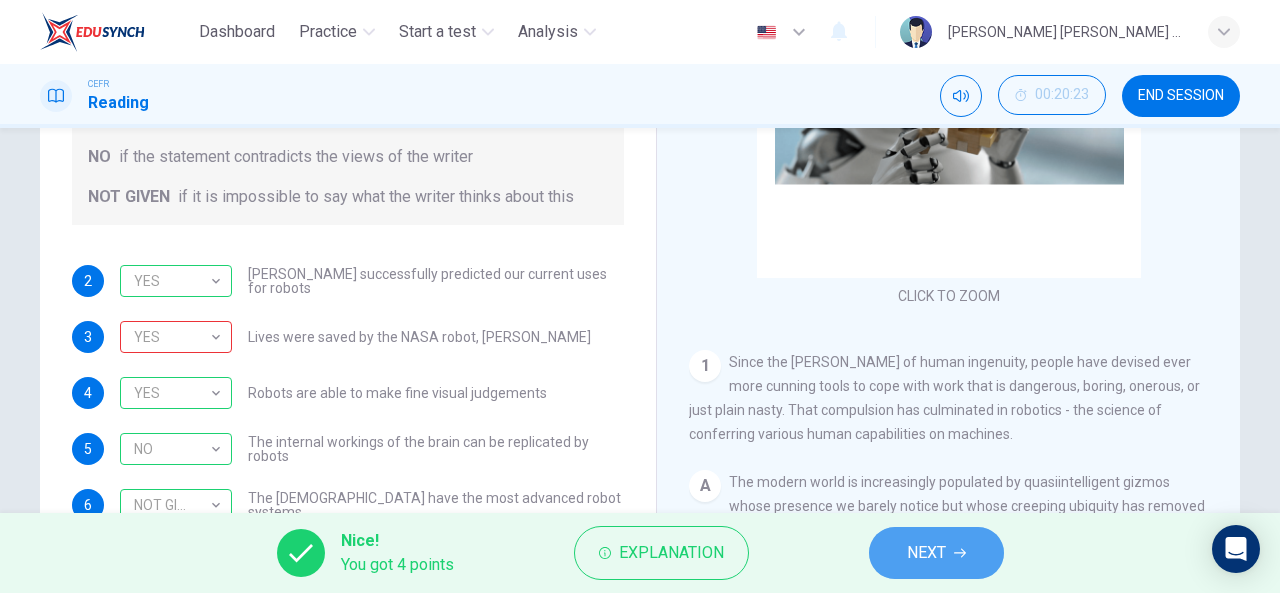 click on "NEXT" at bounding box center [926, 553] 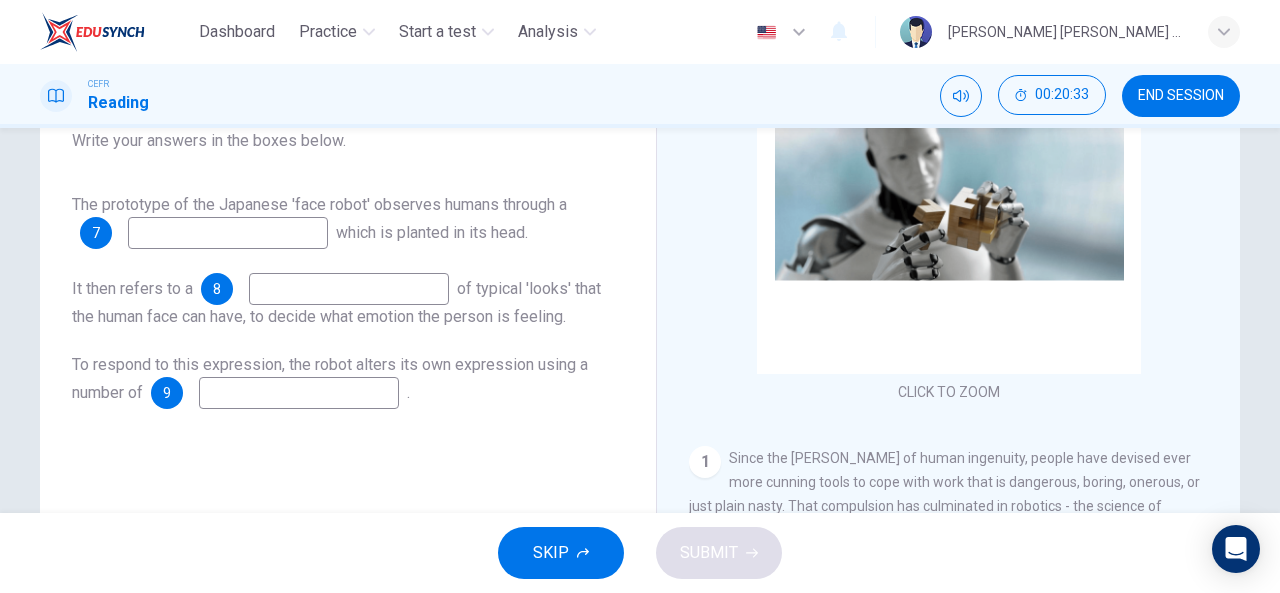 scroll, scrollTop: 230, scrollLeft: 0, axis: vertical 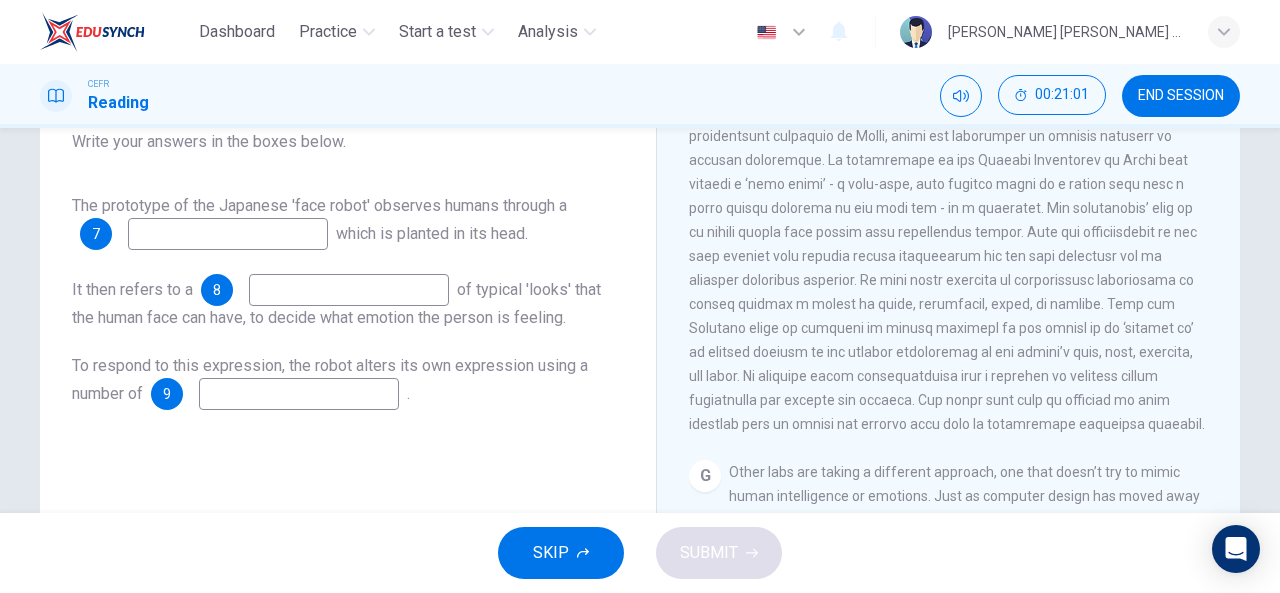 click at bounding box center (228, 234) 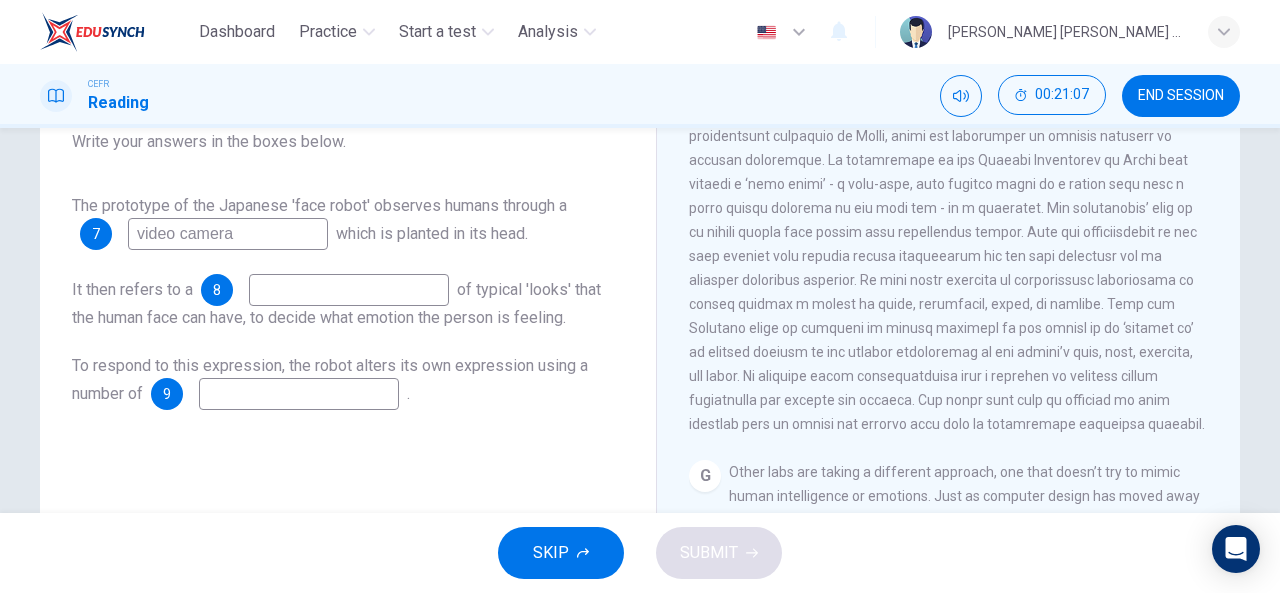 type on "video camera" 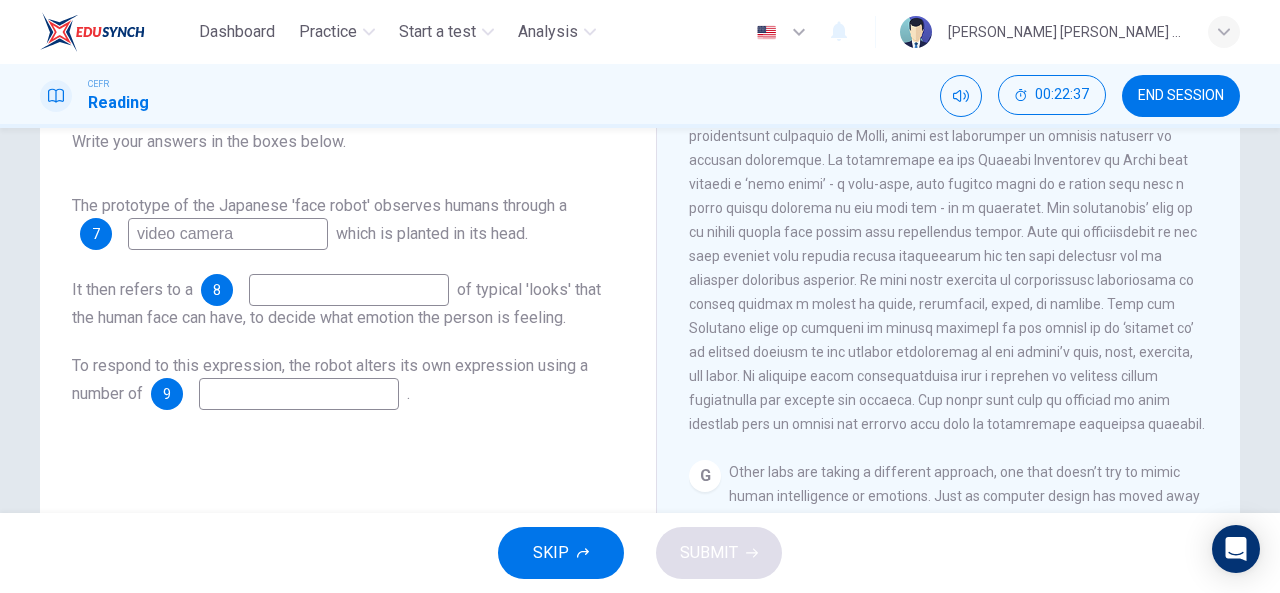 click at bounding box center [349, 290] 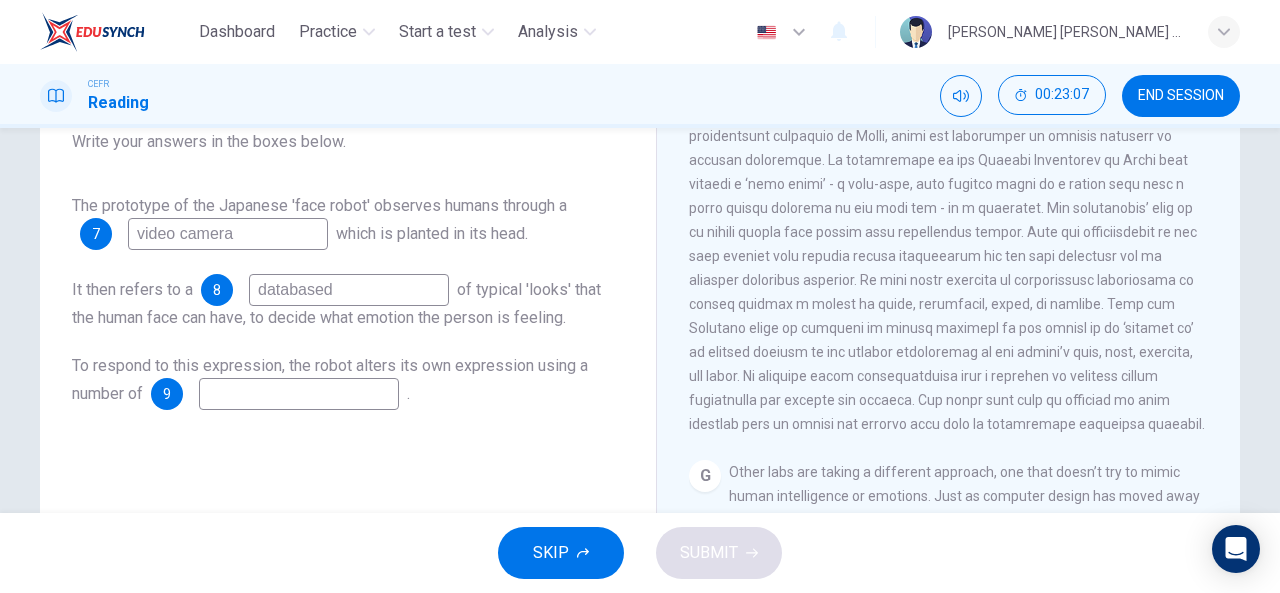 type on "databased" 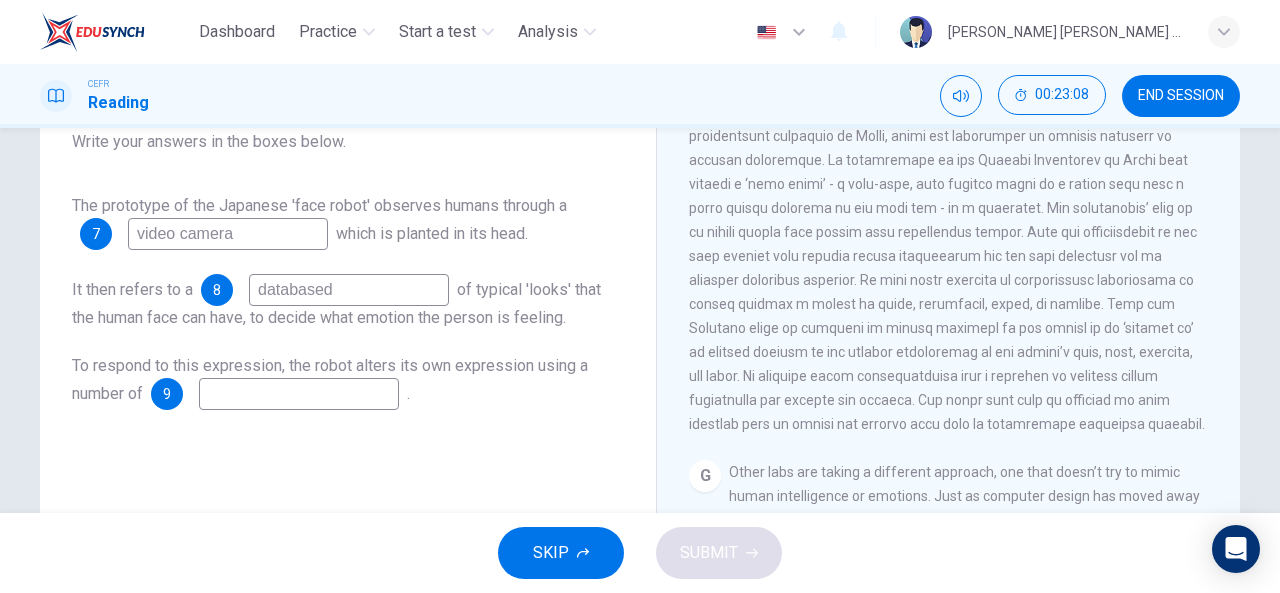click at bounding box center (299, 394) 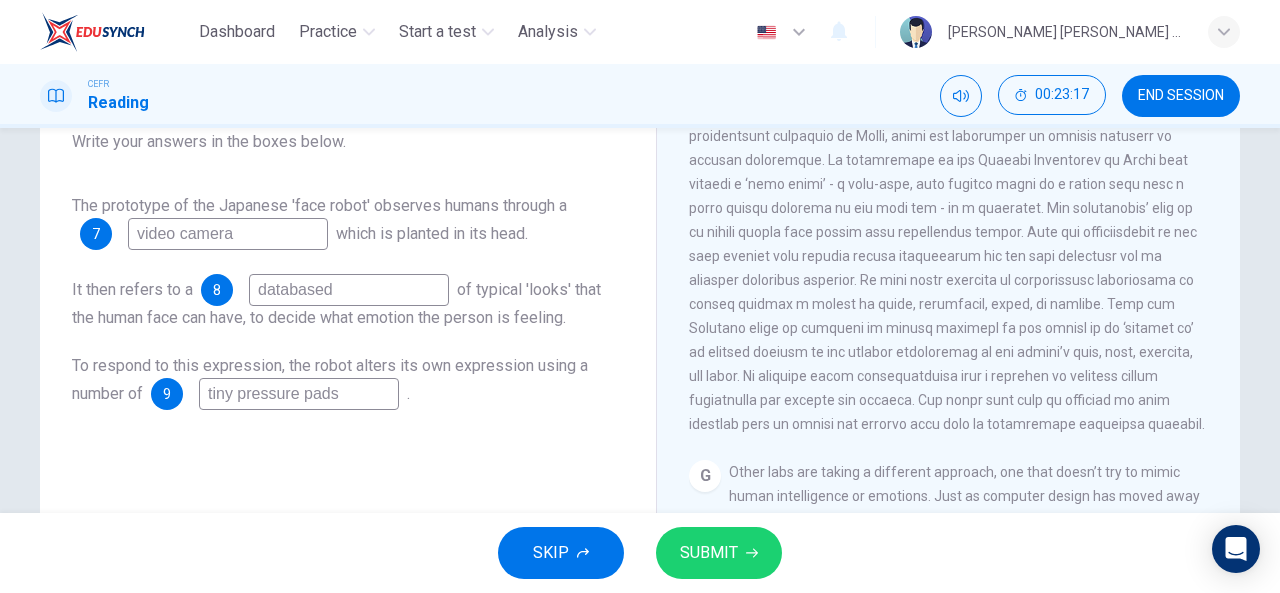 type on "tiny pressure pads" 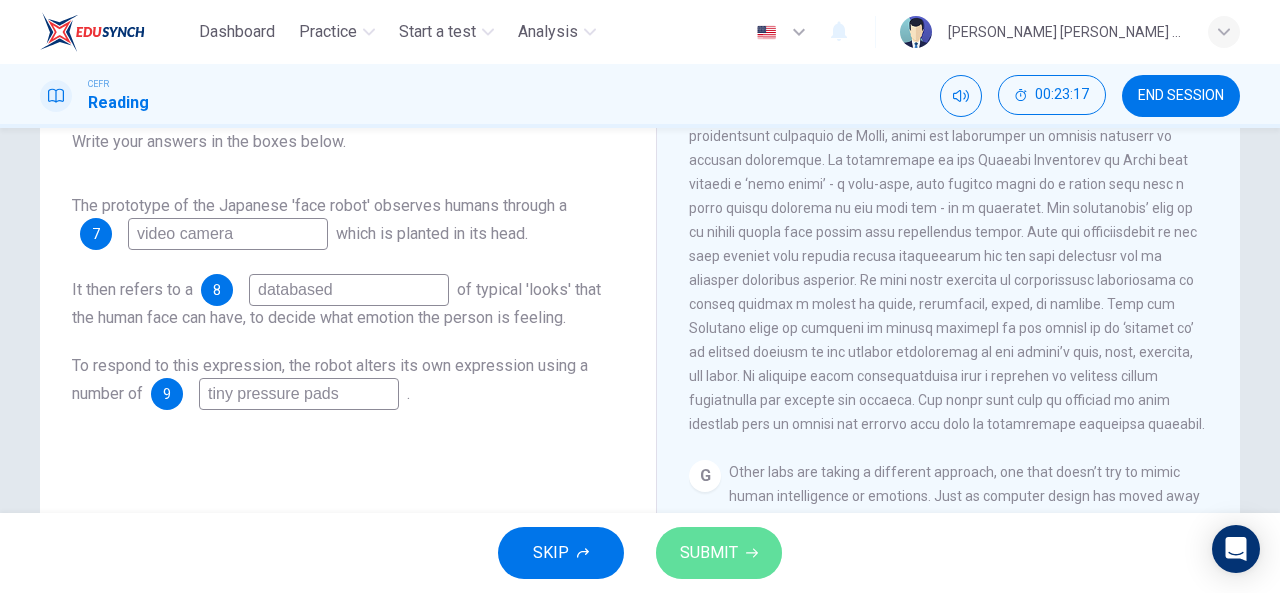 click 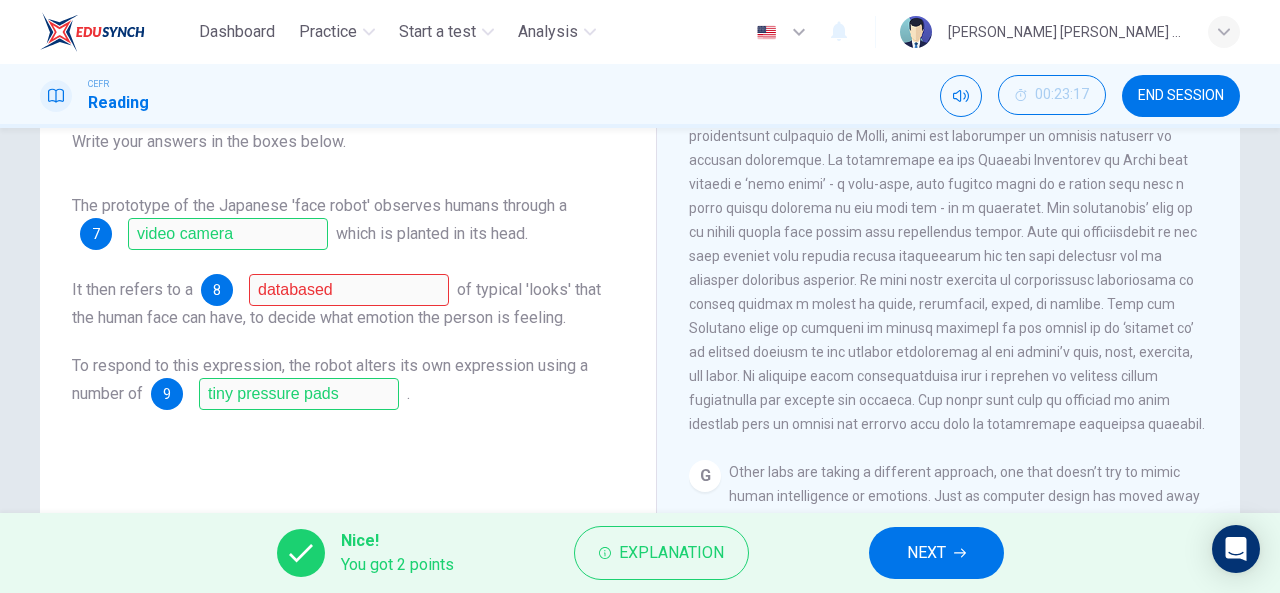 click on "NEXT" at bounding box center (926, 553) 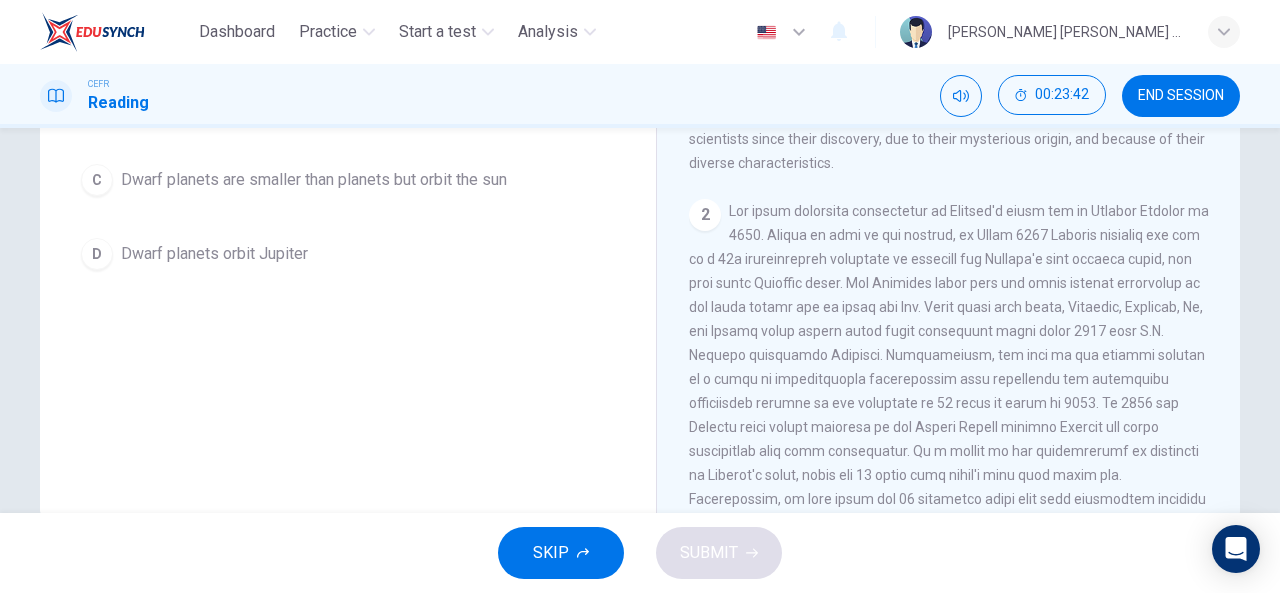 scroll, scrollTop: 0, scrollLeft: 0, axis: both 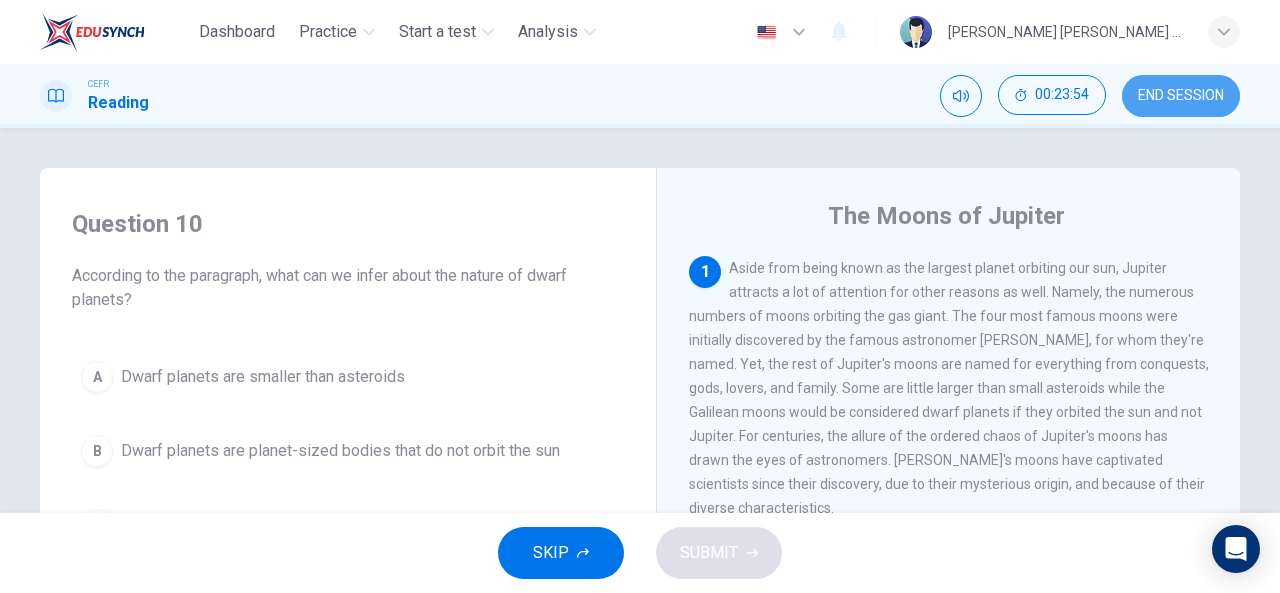 click on "END SESSION" at bounding box center [1181, 96] 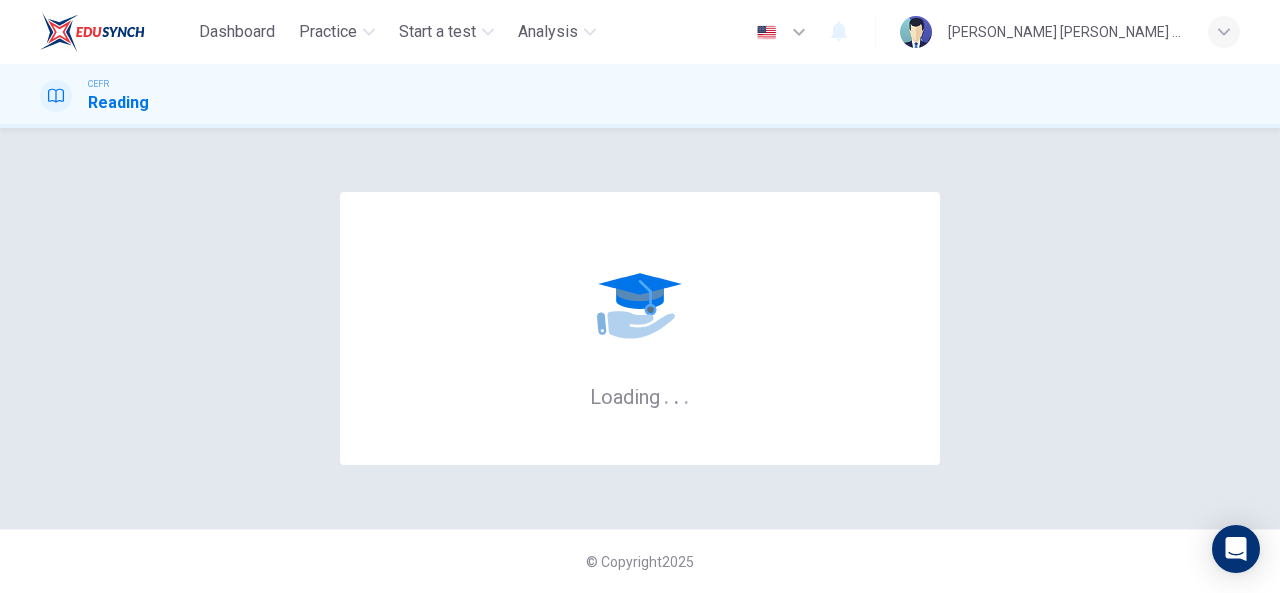 scroll, scrollTop: 0, scrollLeft: 0, axis: both 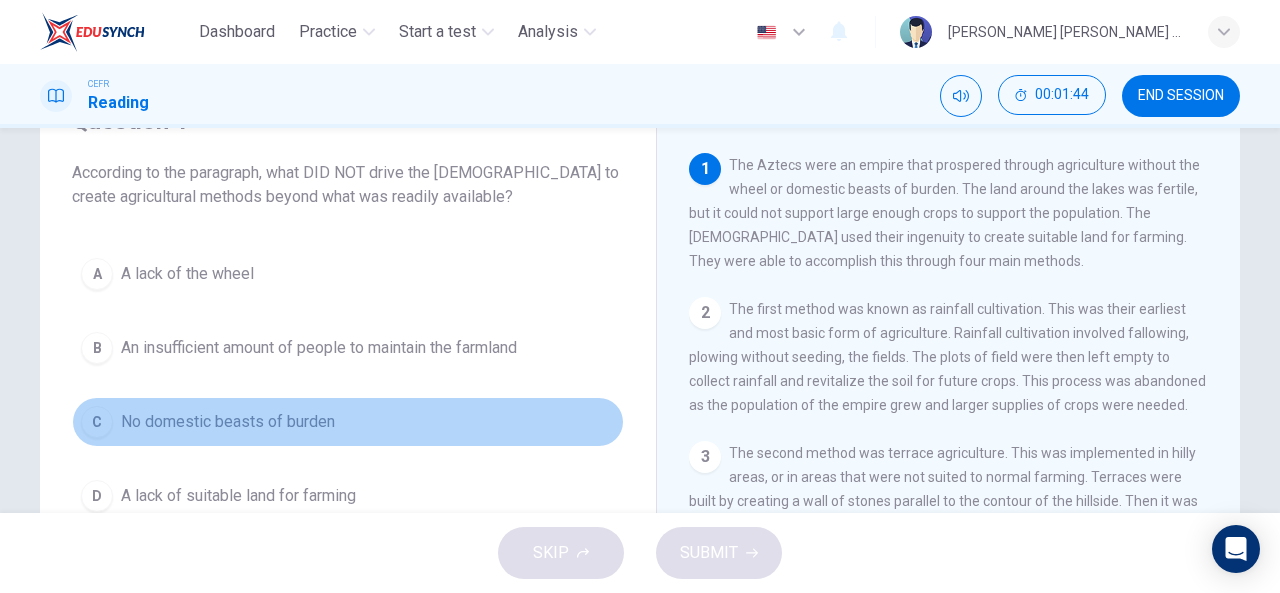 click on "C No domestic beasts of burden" at bounding box center [348, 422] 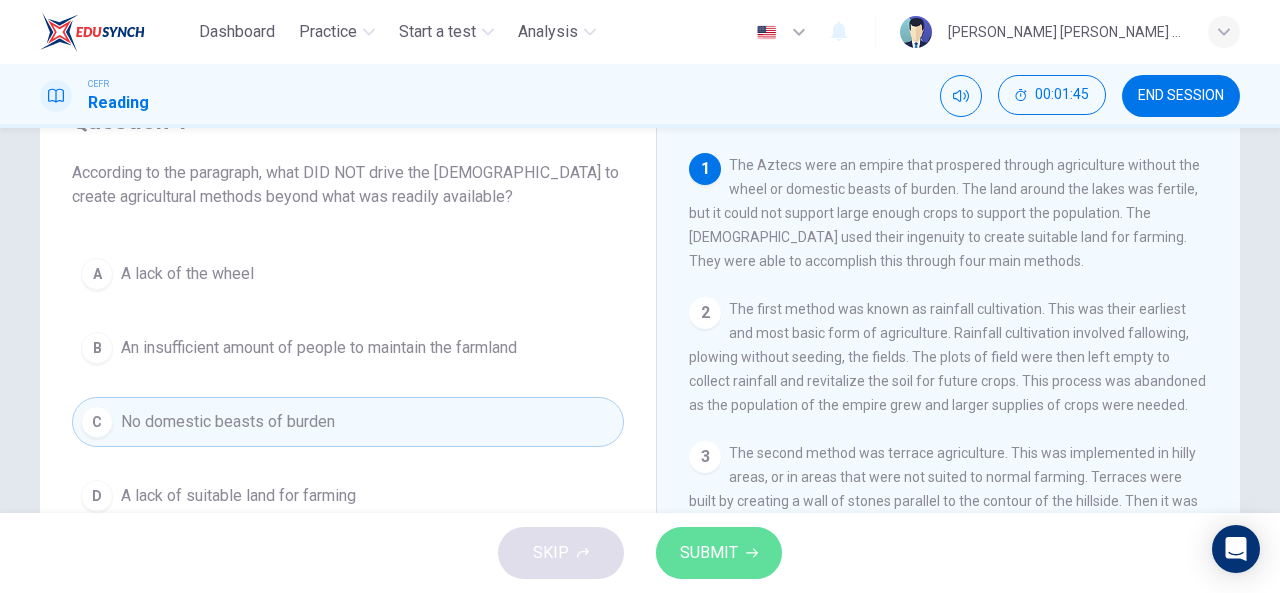 click 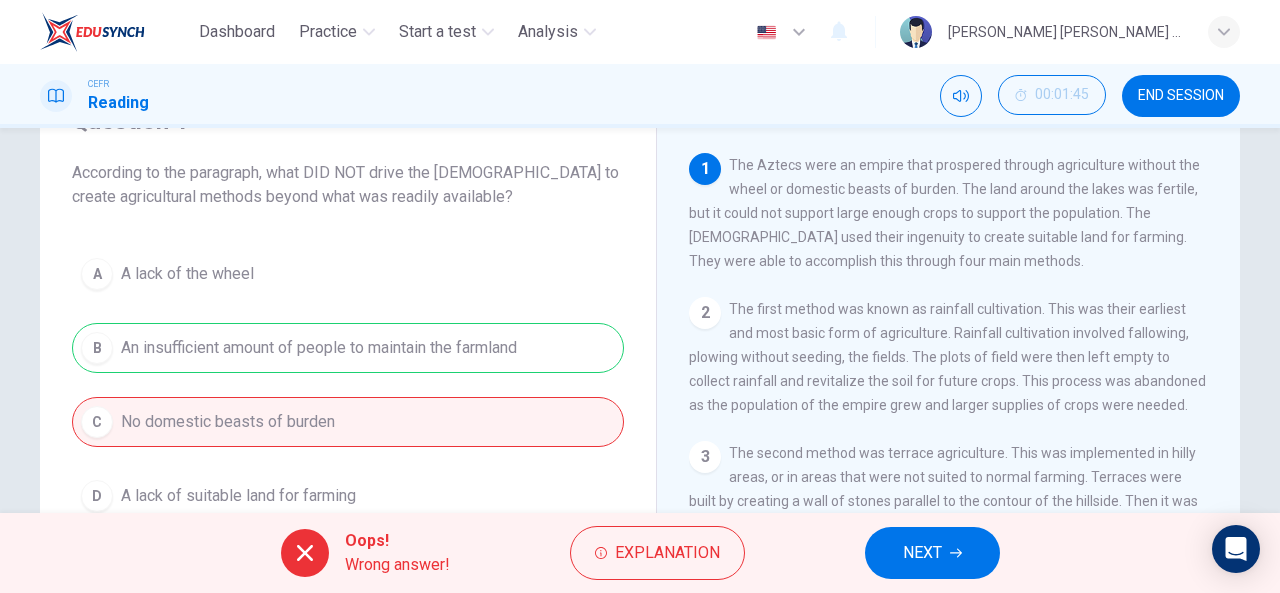 click on "NEXT" at bounding box center (922, 553) 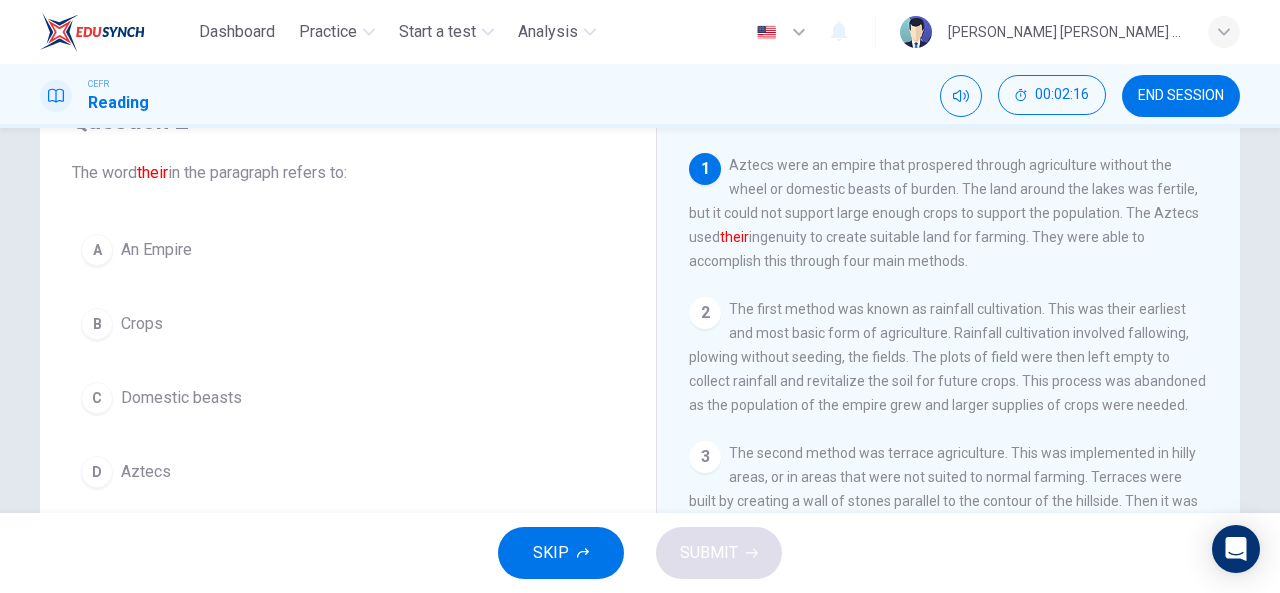 click on "Aztecs" at bounding box center [146, 472] 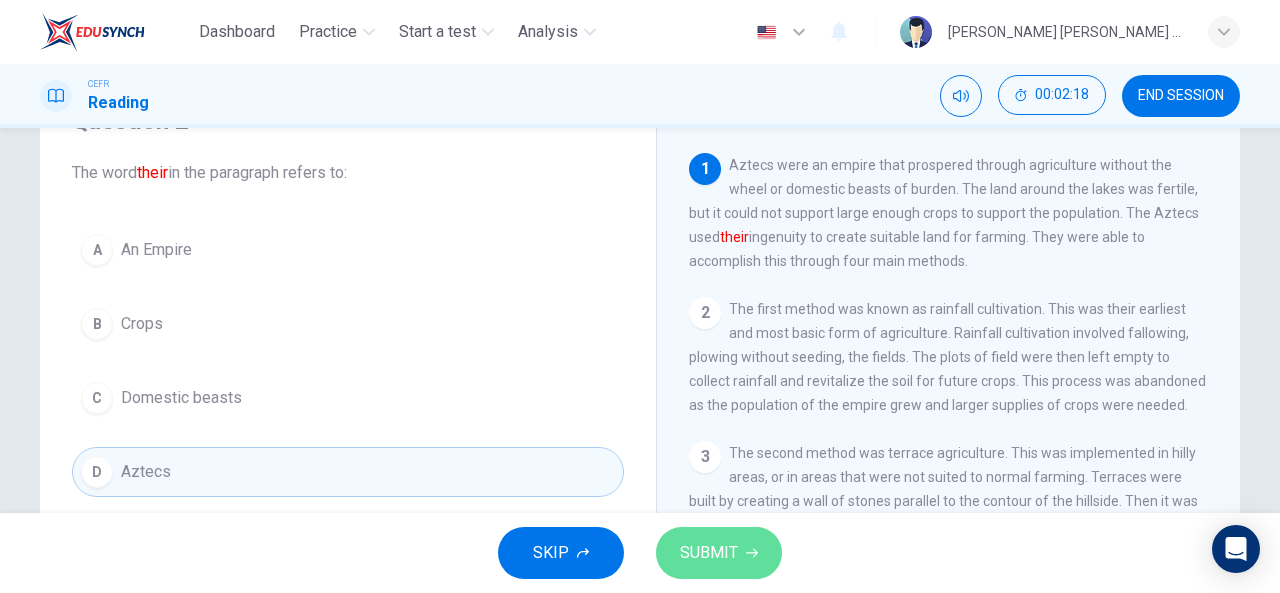 click on "SUBMIT" at bounding box center (709, 553) 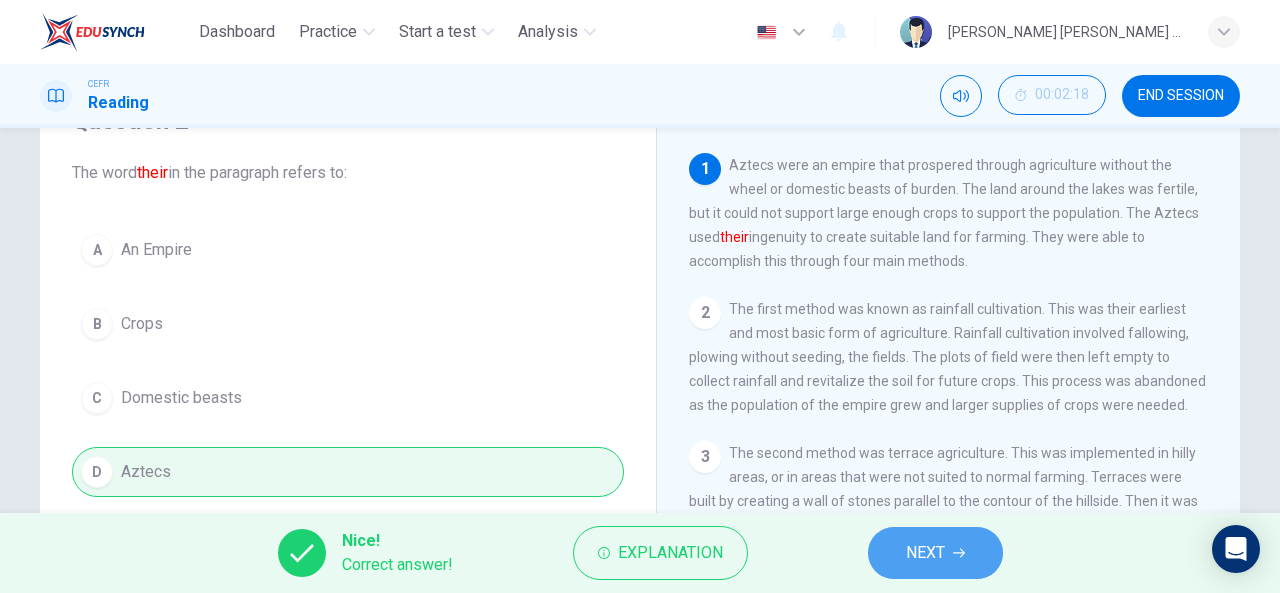 click on "NEXT" at bounding box center [935, 553] 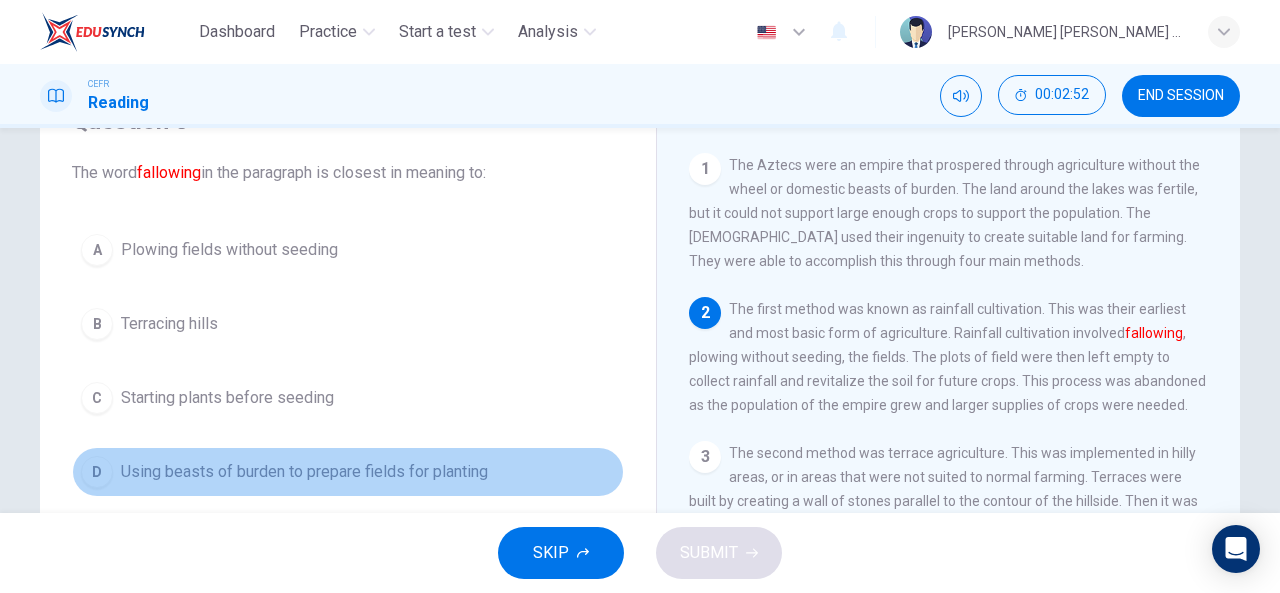 click on "Using beasts of burden to prepare fields for planting" at bounding box center (304, 472) 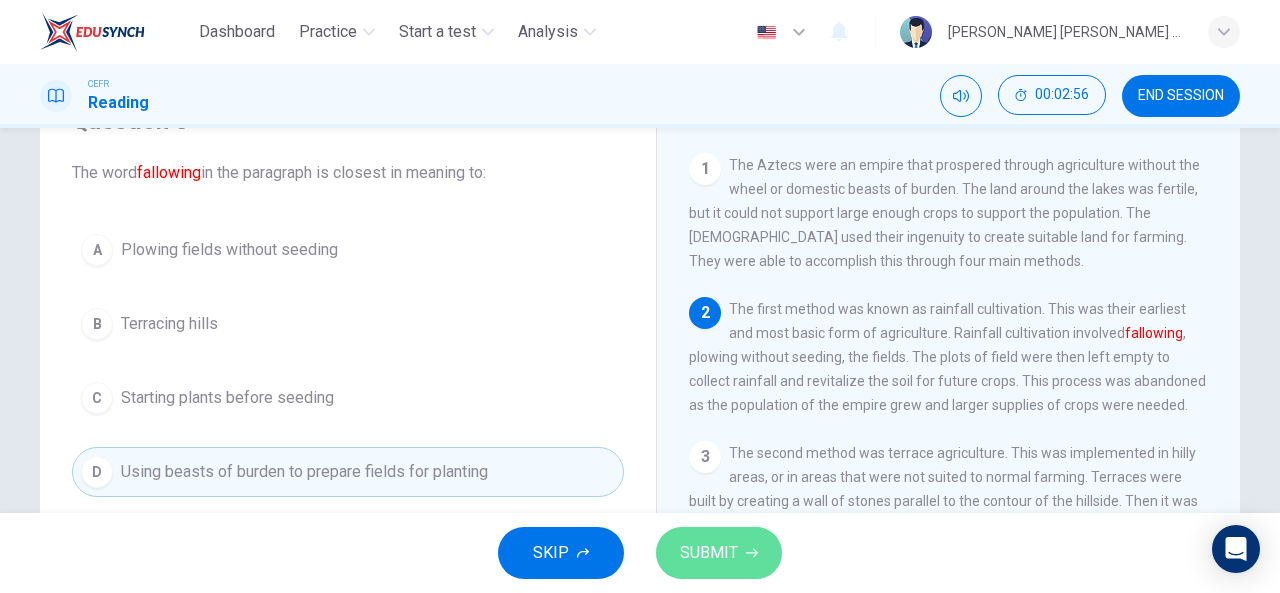 click 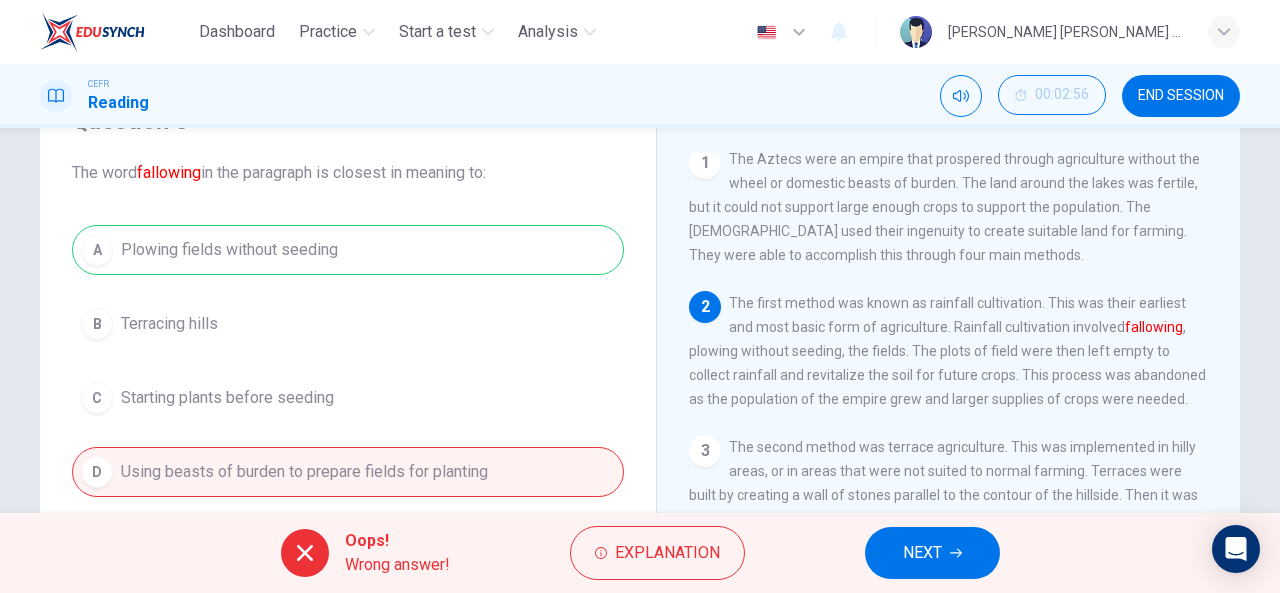 scroll, scrollTop: 7, scrollLeft: 0, axis: vertical 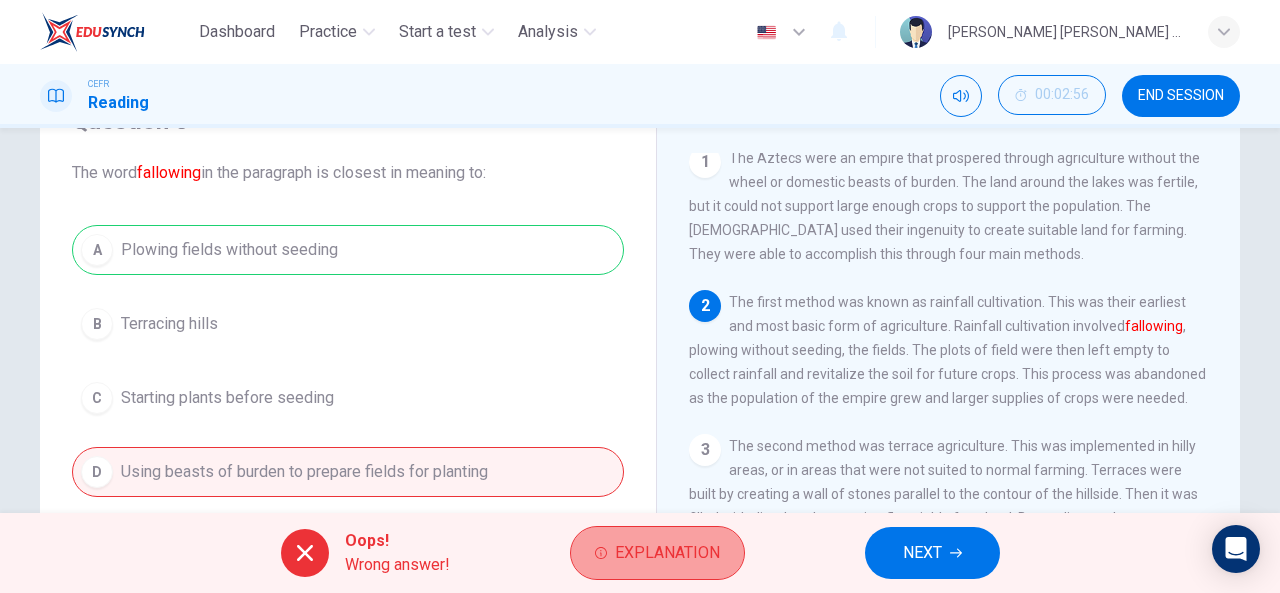 click on "Explanation" at bounding box center [657, 553] 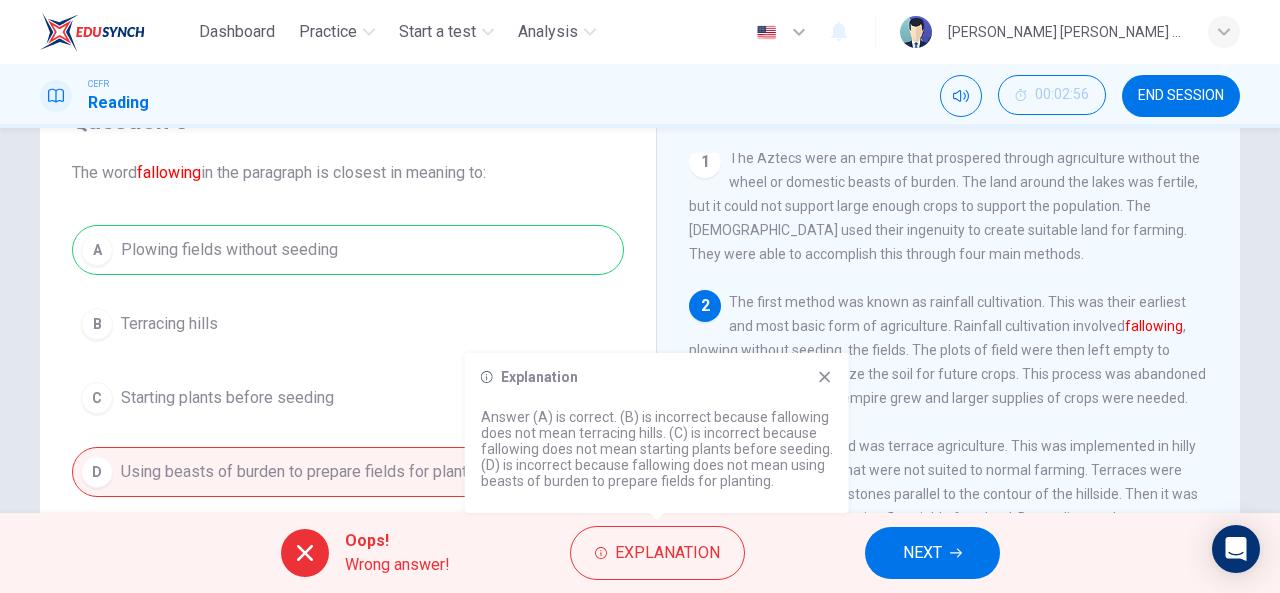 click 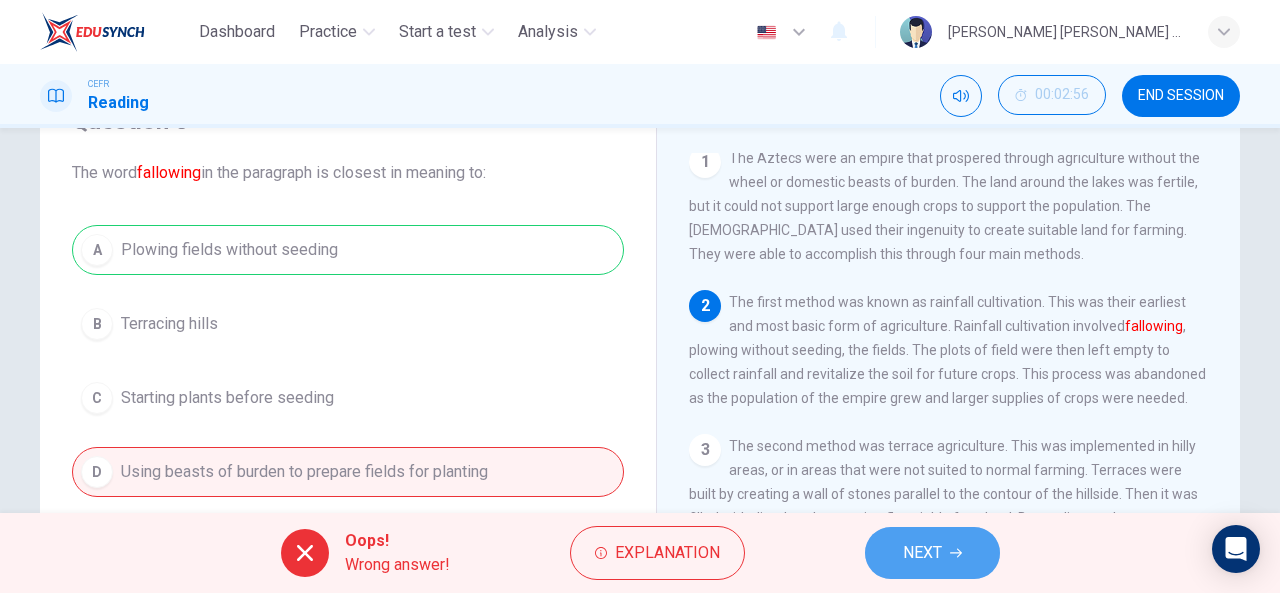 click on "NEXT" at bounding box center [932, 553] 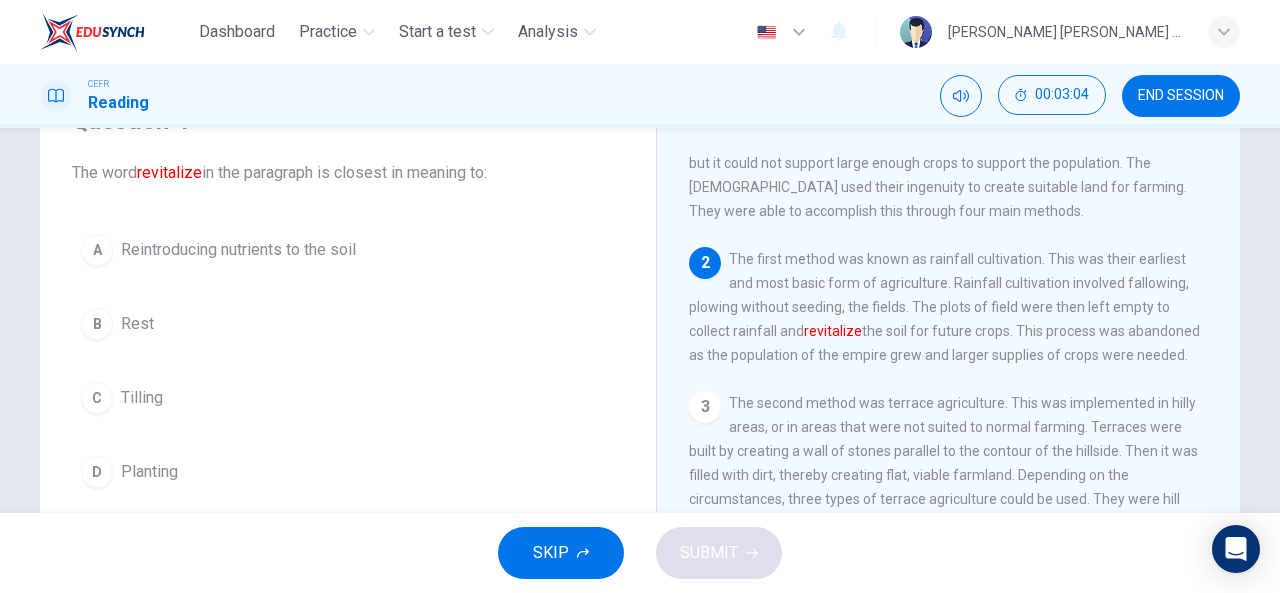 scroll, scrollTop: 49, scrollLeft: 0, axis: vertical 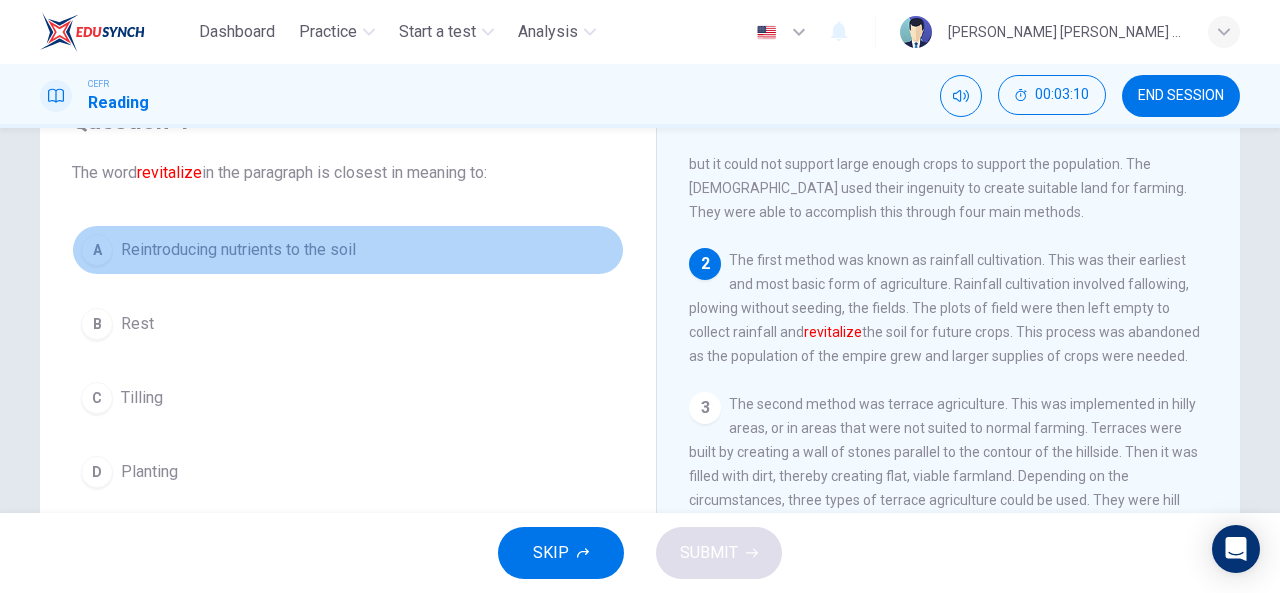 click on "Reintroducing nutrients to the soil" at bounding box center (238, 250) 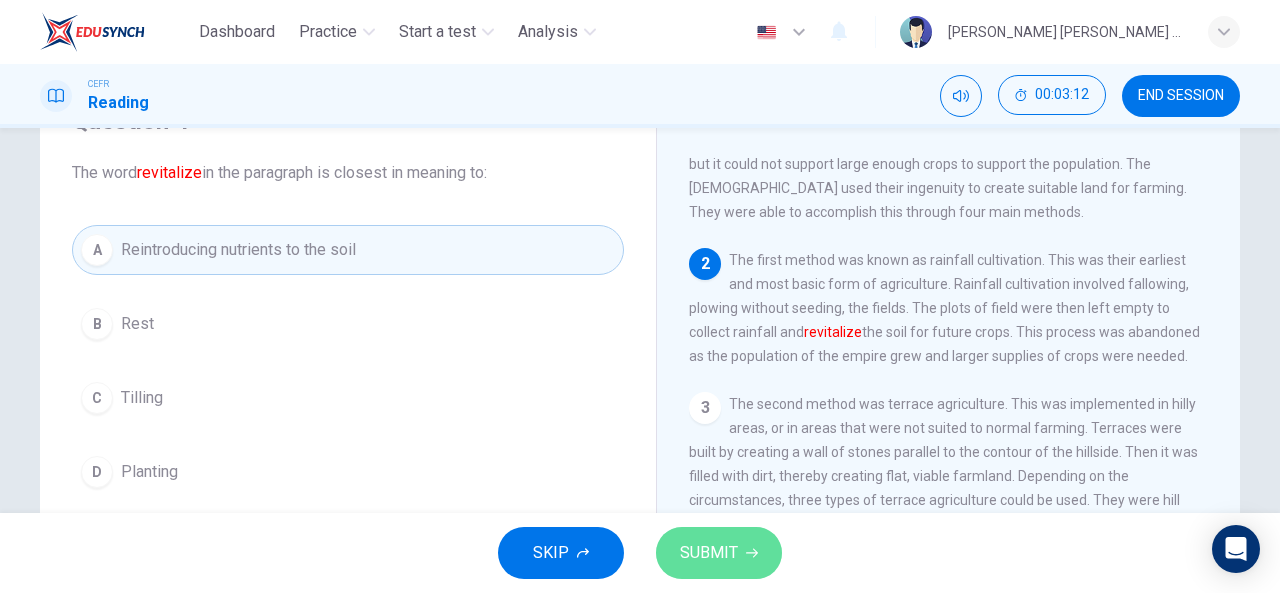 click on "SUBMIT" at bounding box center [709, 553] 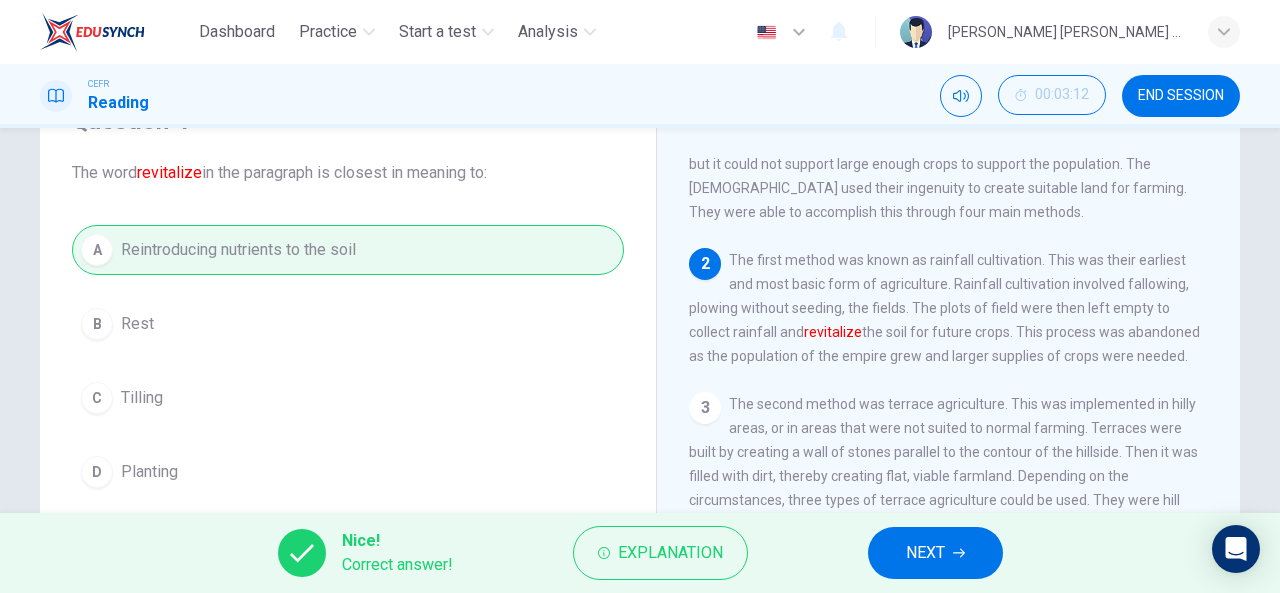 click on "NEXT" at bounding box center (925, 553) 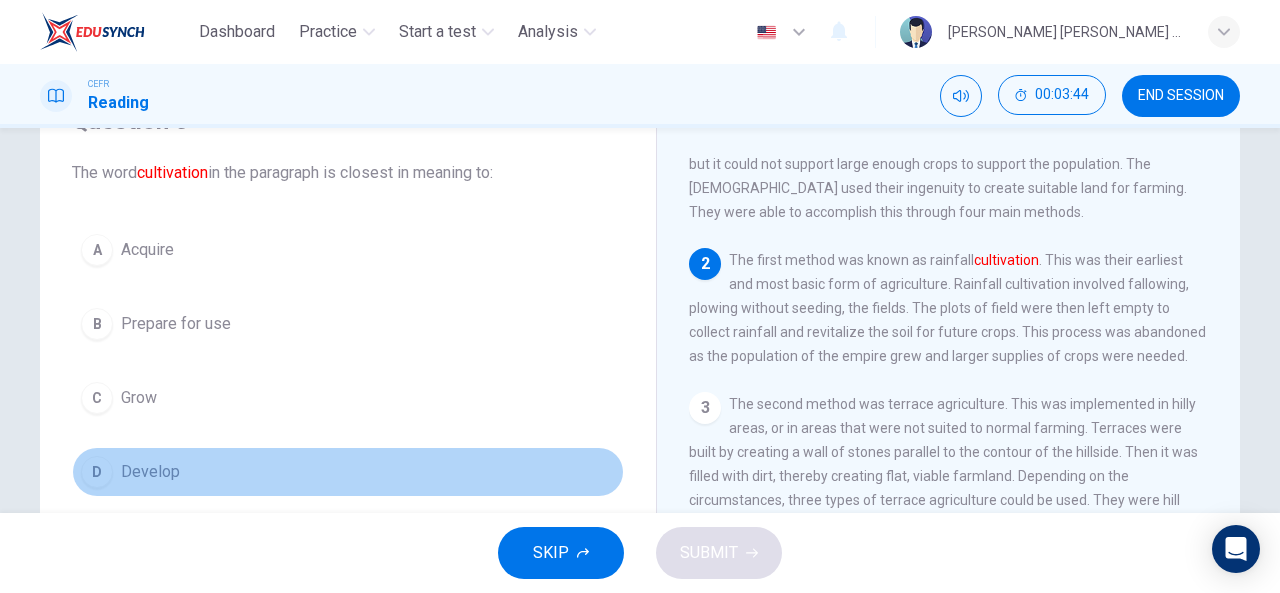 click on "Develop" at bounding box center (150, 472) 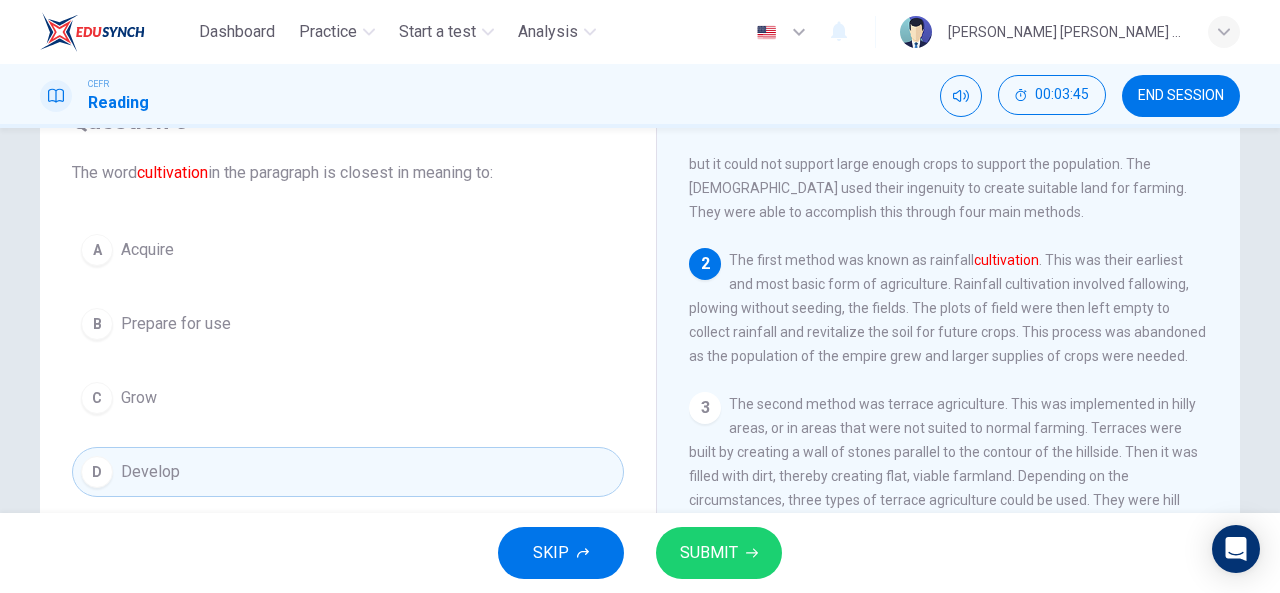 click on "C Grow" at bounding box center (348, 398) 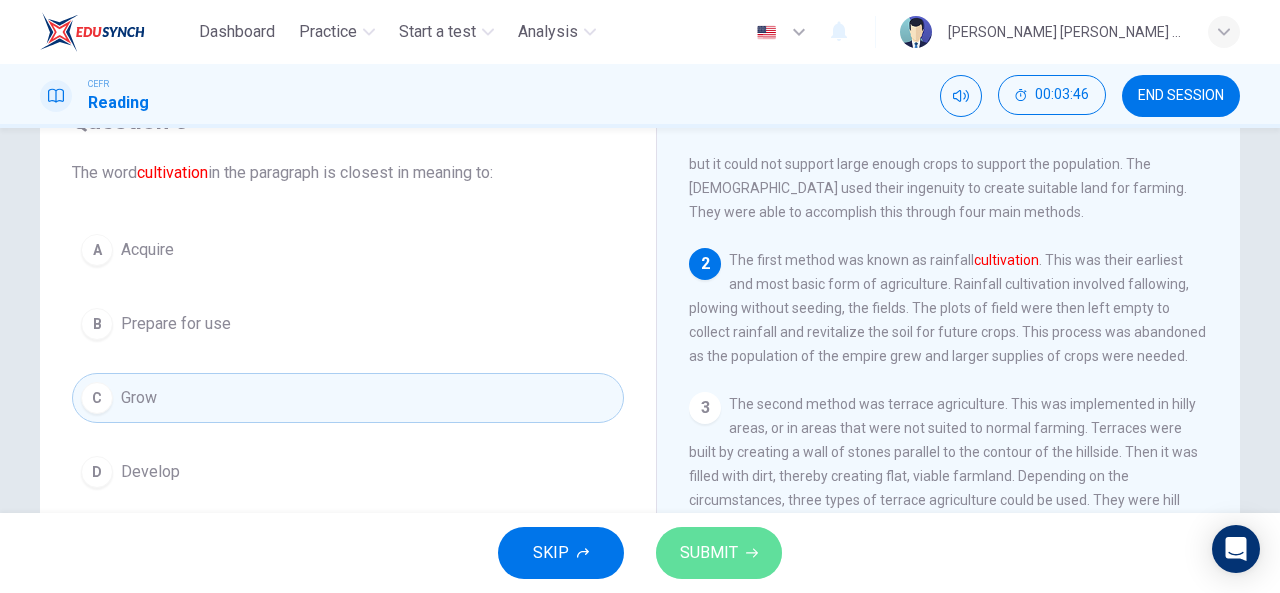 click on "SUBMIT" at bounding box center (709, 553) 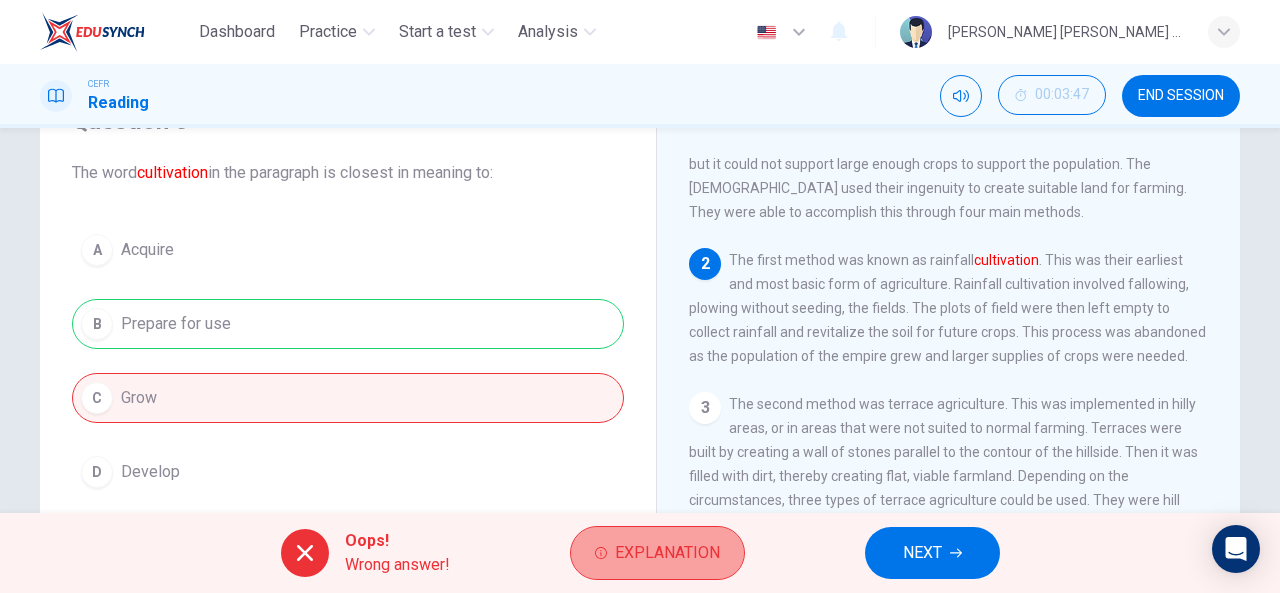click on "Explanation" at bounding box center (657, 553) 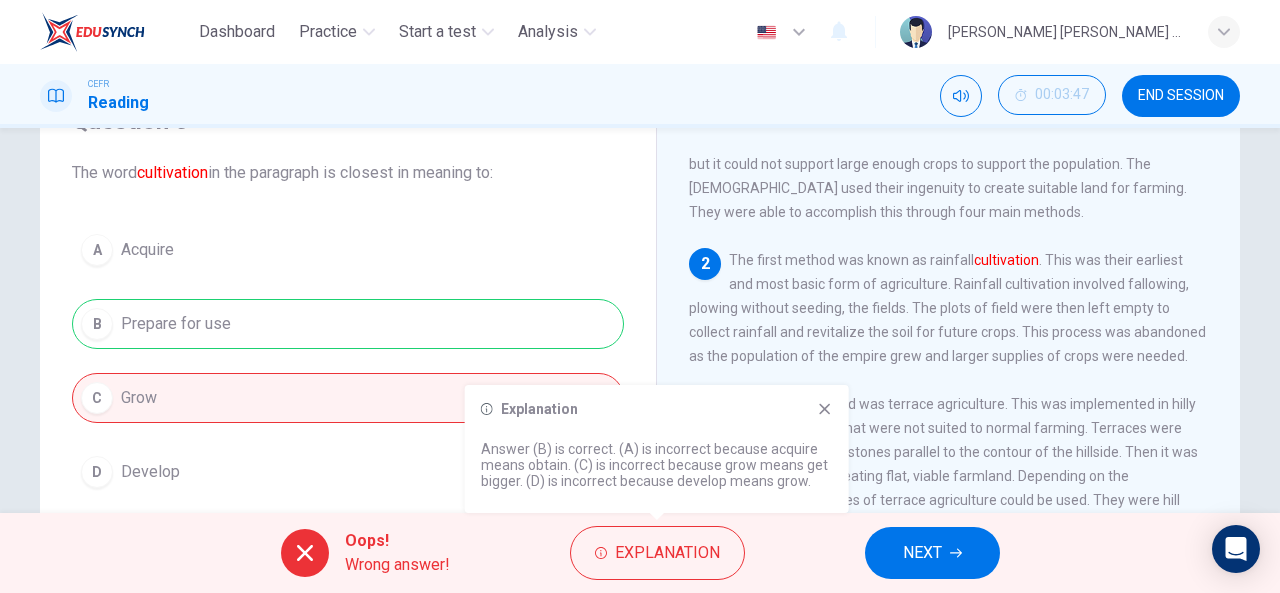 click 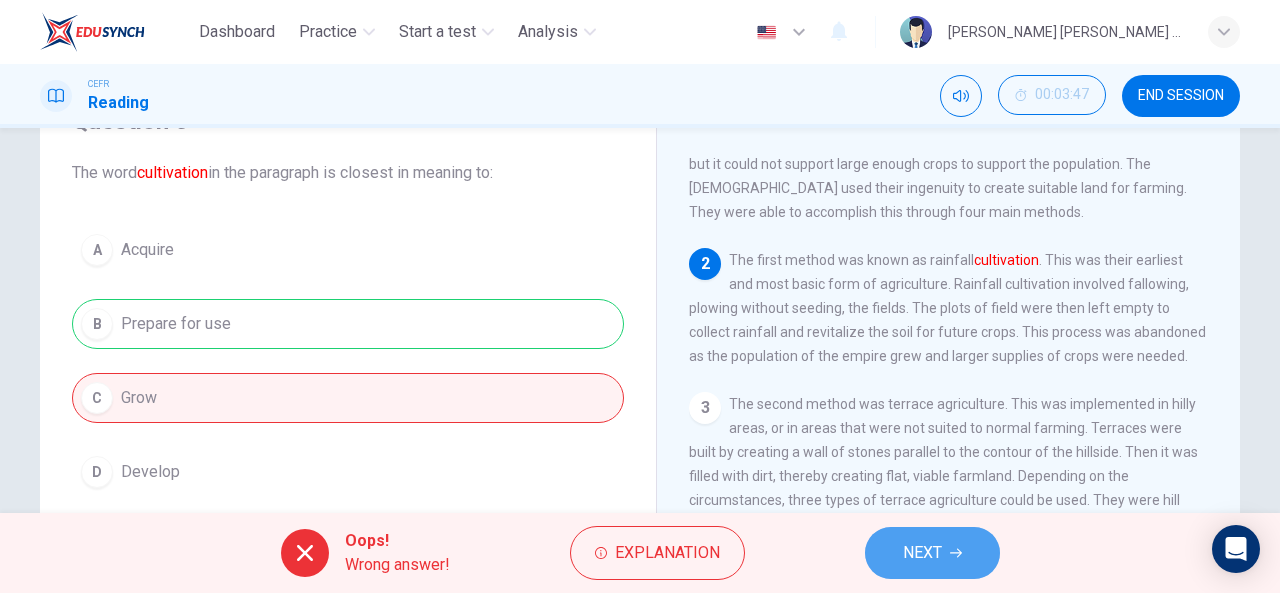 click on "NEXT" at bounding box center (922, 553) 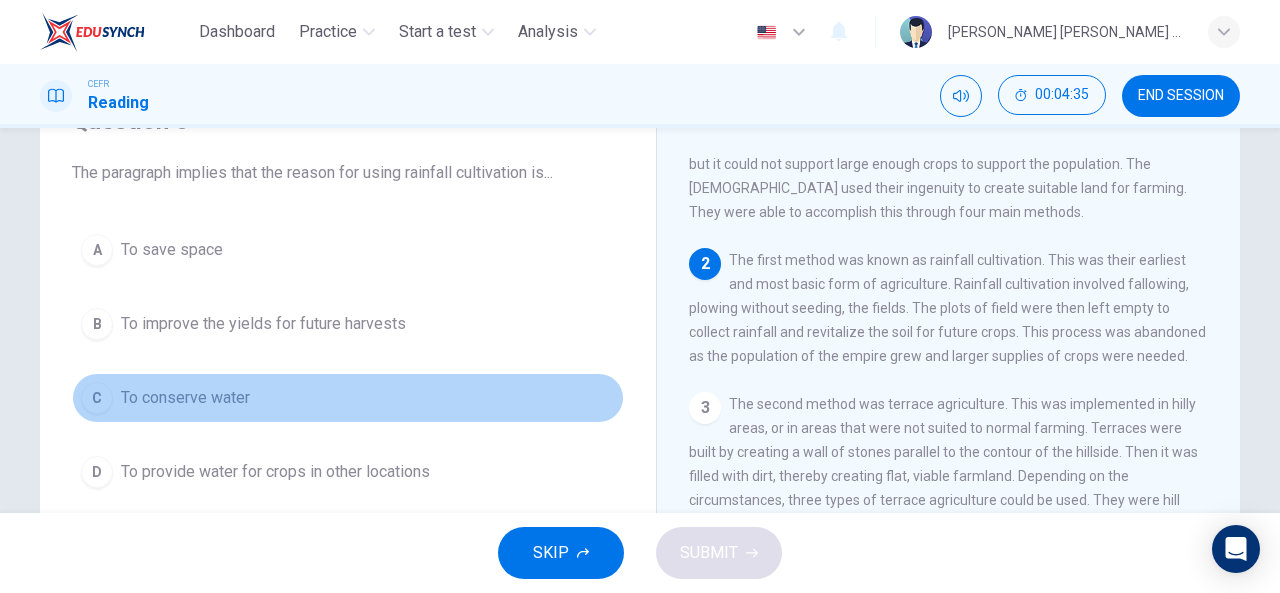 click on "To conserve water" at bounding box center [185, 398] 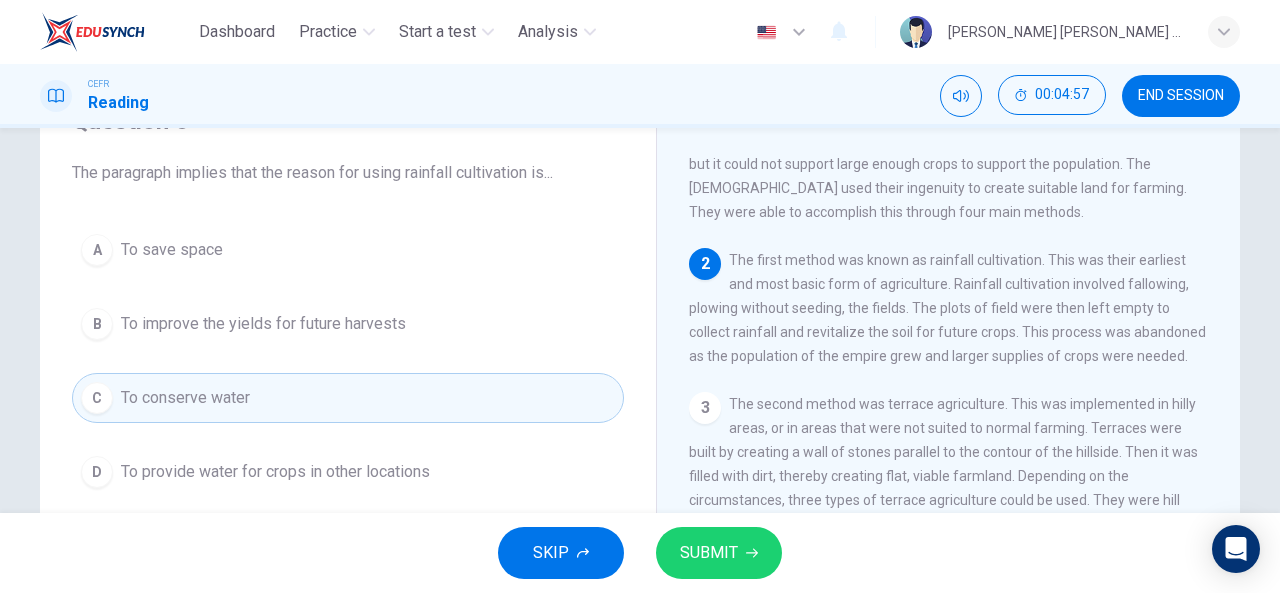 click on "SKIP SUBMIT" at bounding box center [640, 553] 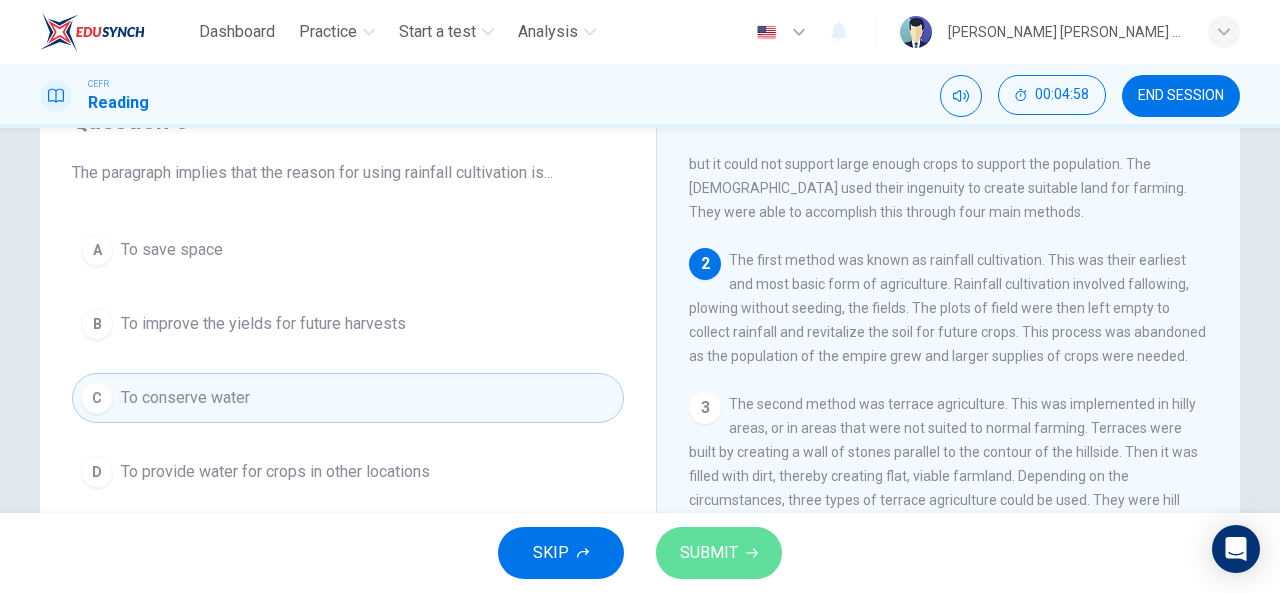 click on "SUBMIT" at bounding box center [719, 553] 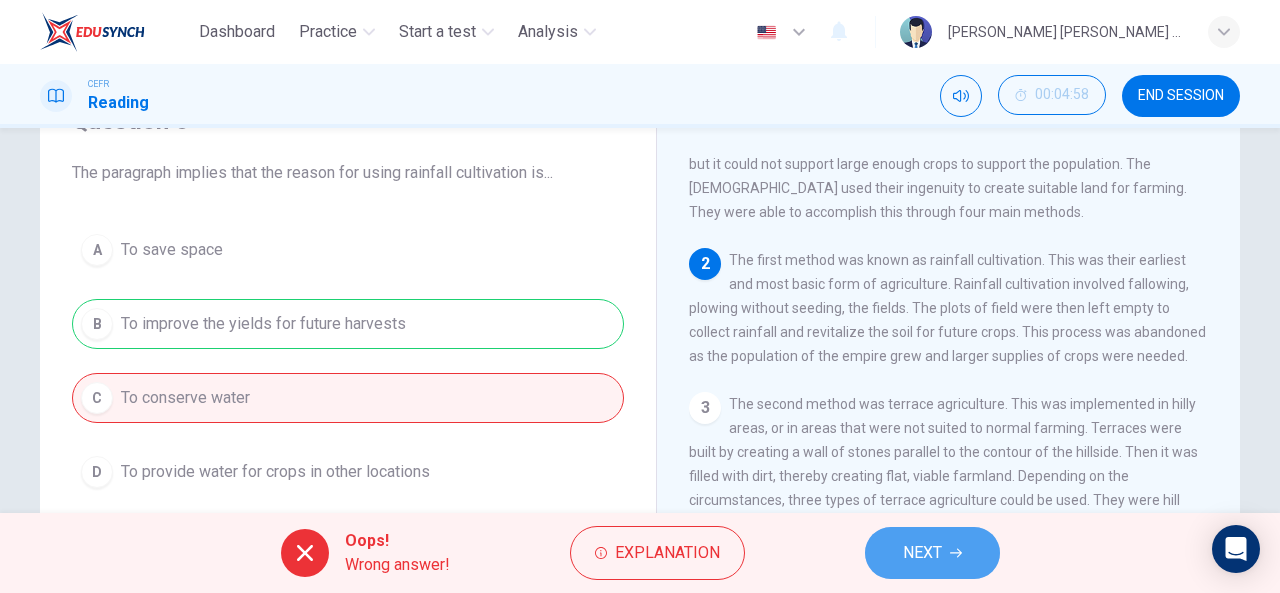 click on "NEXT" at bounding box center (932, 553) 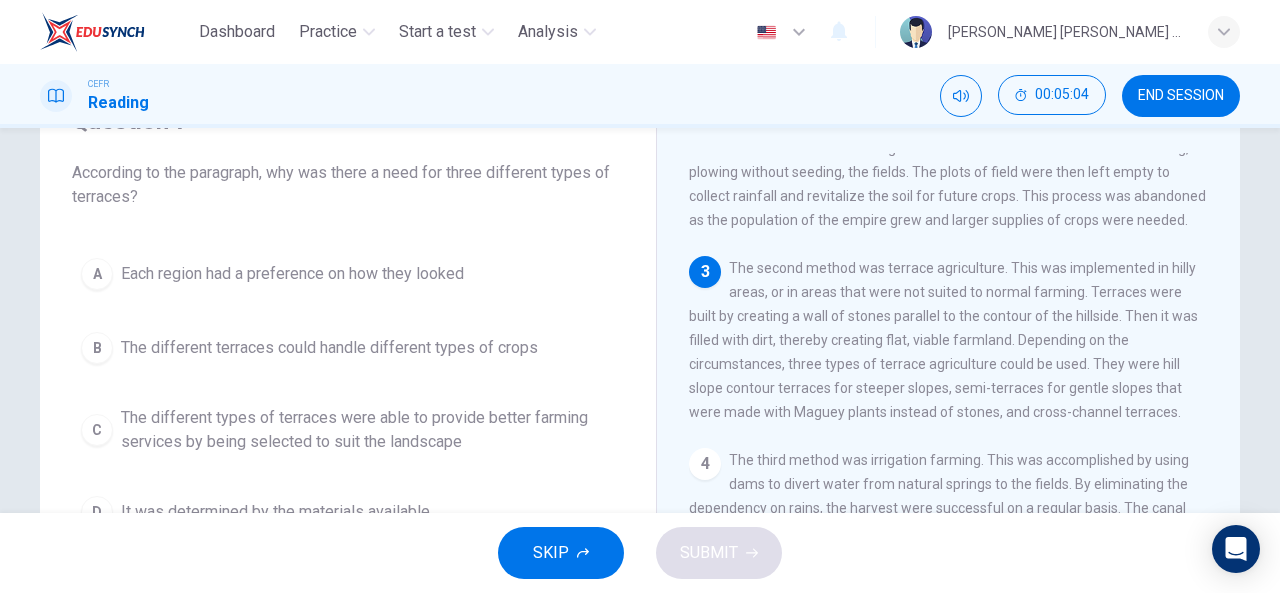 scroll, scrollTop: 211, scrollLeft: 0, axis: vertical 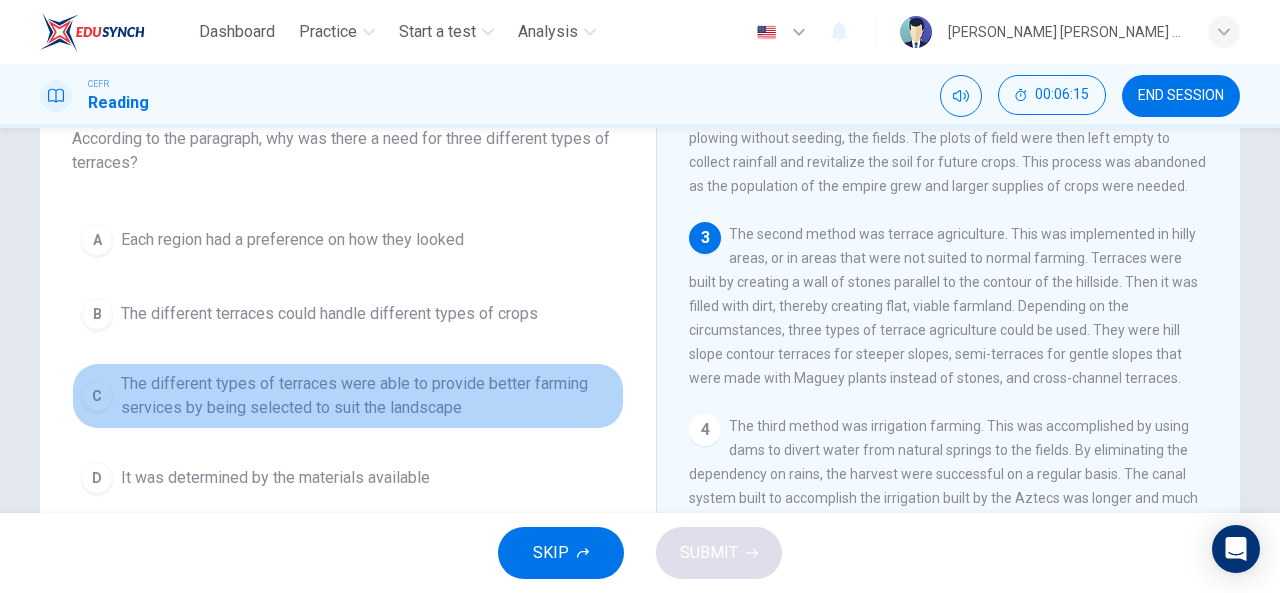 click on "The different types of terraces were able to provide better farming services by being selected to suit the landscape" at bounding box center (368, 396) 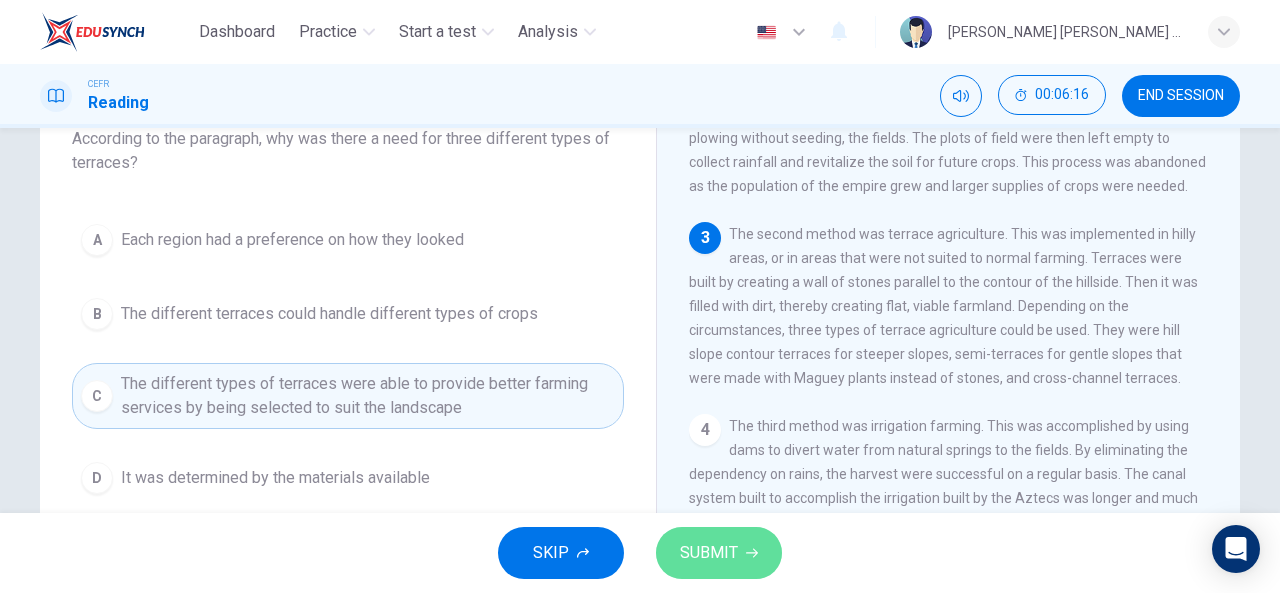 click 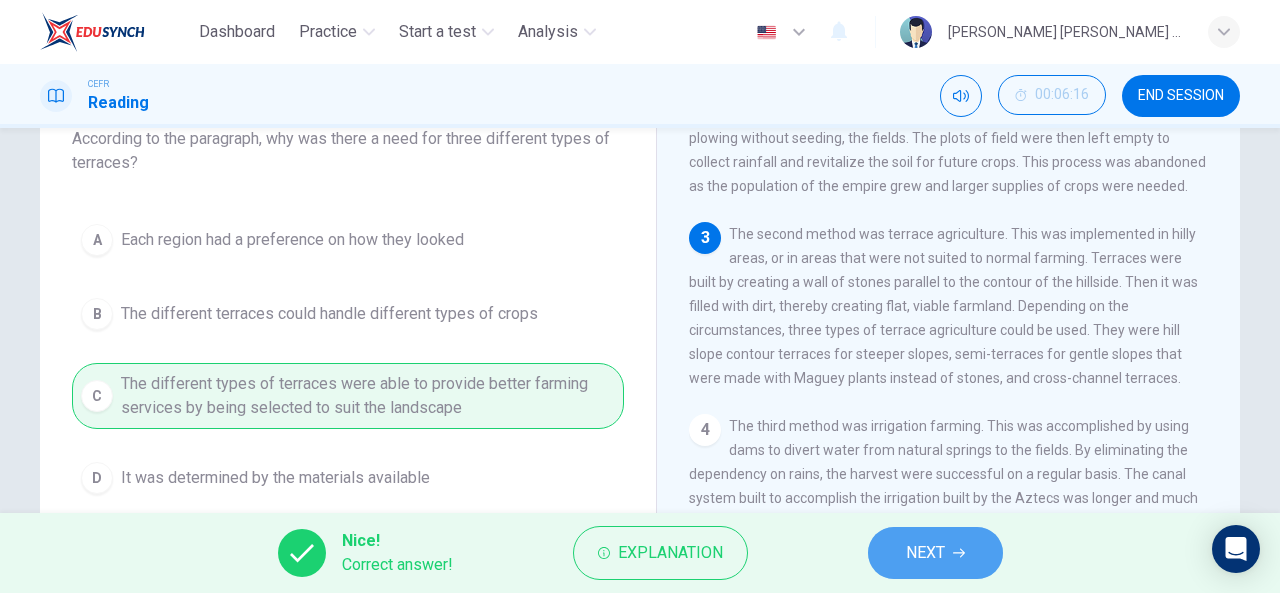 click on "NEXT" at bounding box center [925, 553] 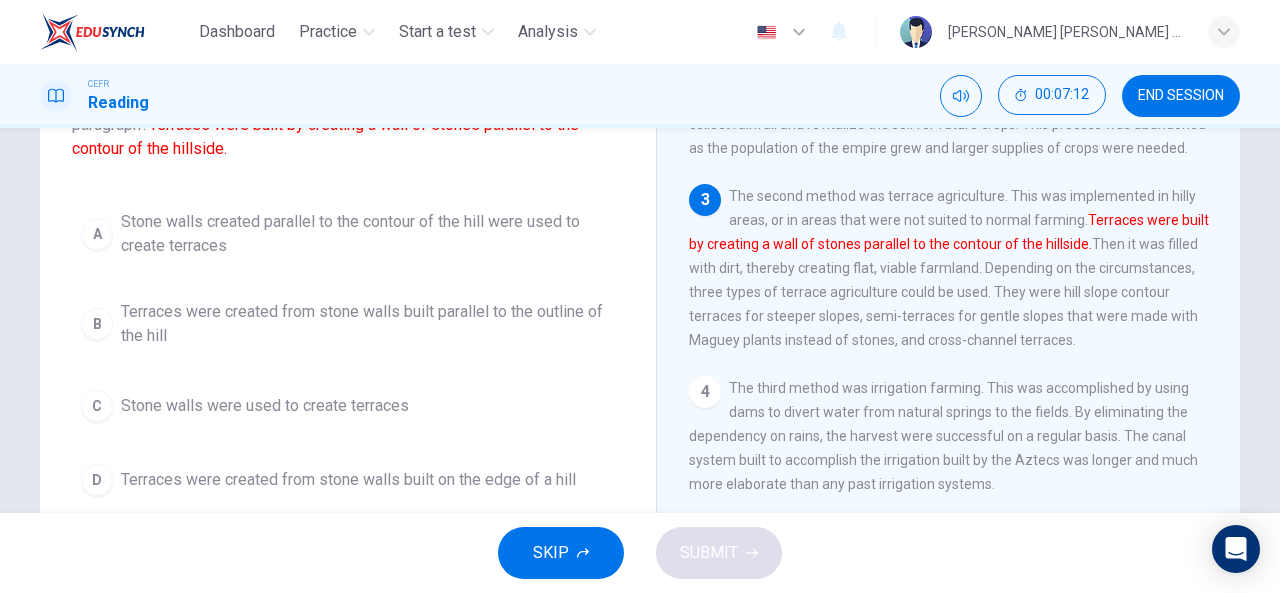 scroll, scrollTop: 176, scrollLeft: 0, axis: vertical 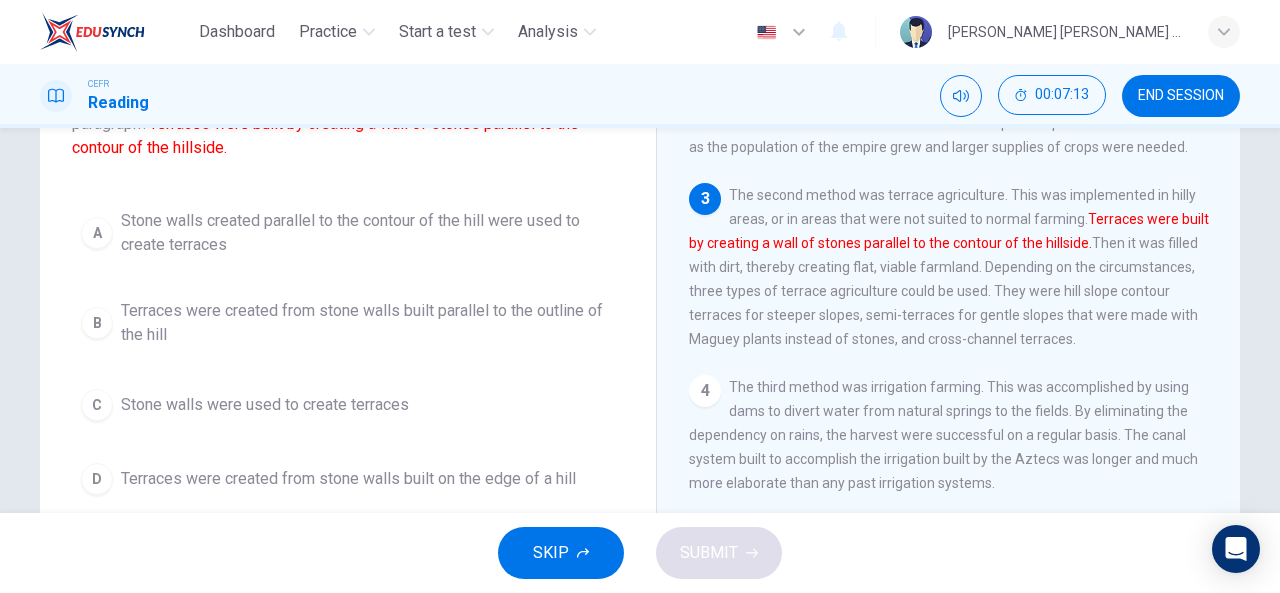 click on "Terraces were created from stone walls built parallel to the outline of the hill" at bounding box center [368, 323] 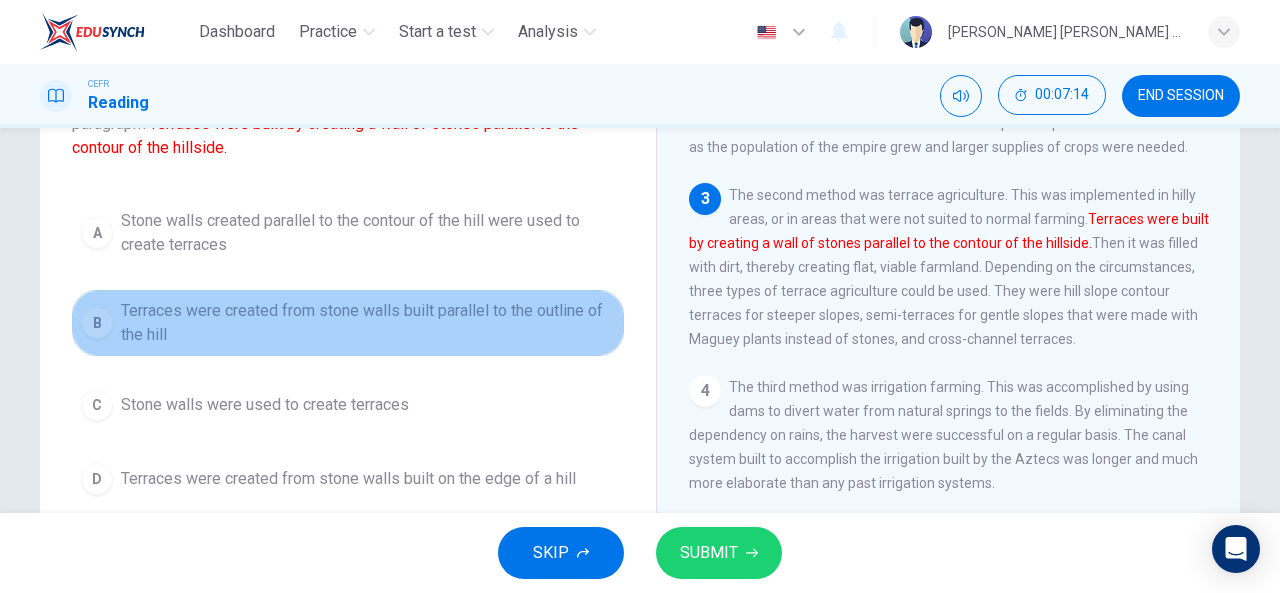 click on "Terraces were created from stone walls built parallel to the outline of the hill" at bounding box center (368, 323) 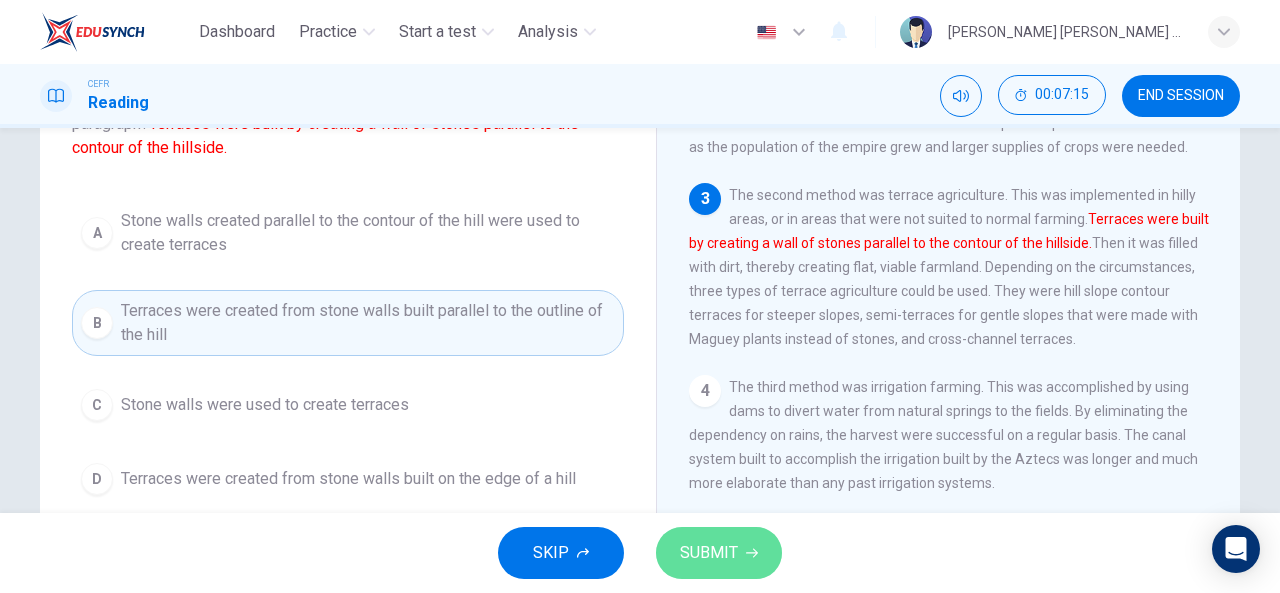 click on "SUBMIT" at bounding box center [719, 553] 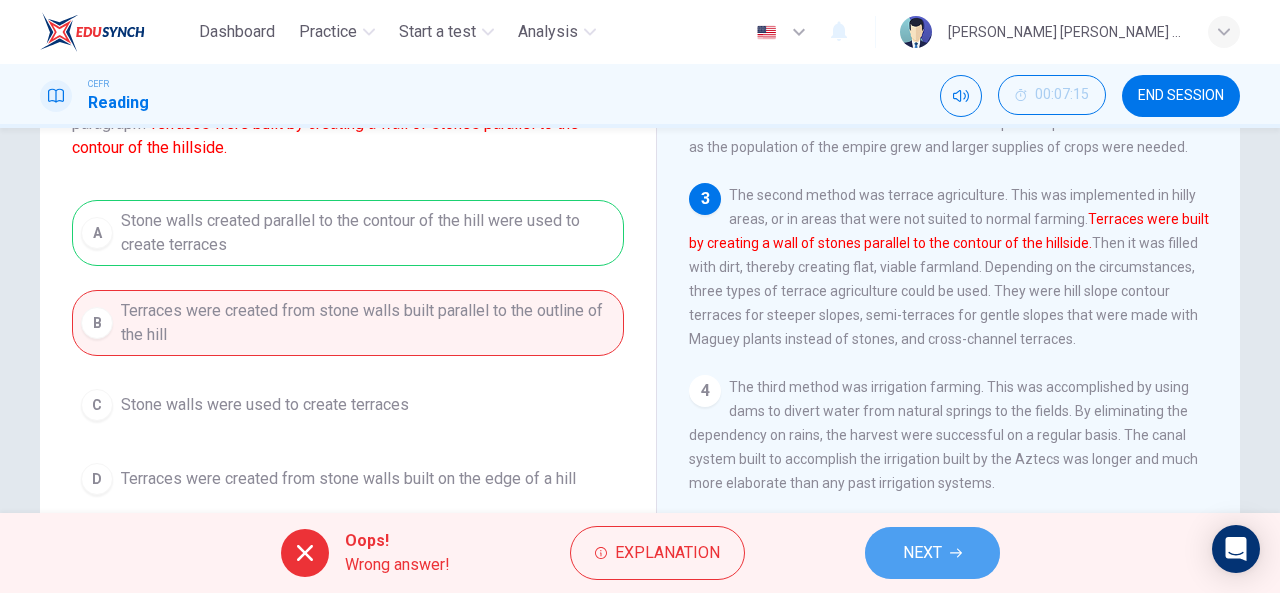 click on "NEXT" at bounding box center (922, 553) 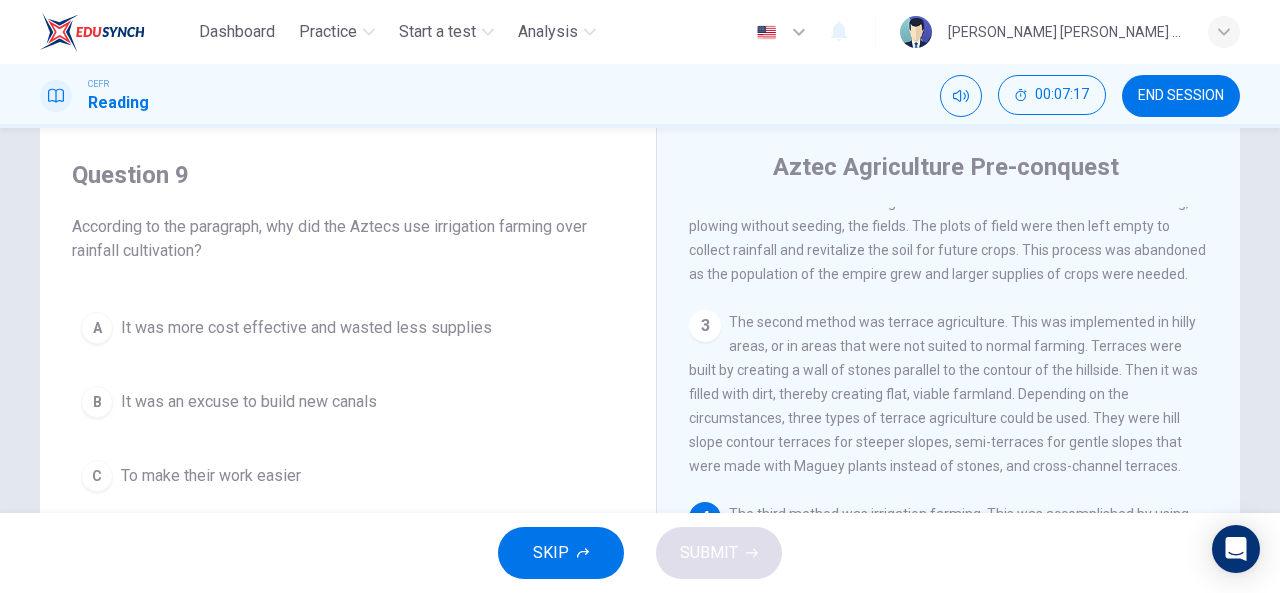 scroll, scrollTop: 32, scrollLeft: 0, axis: vertical 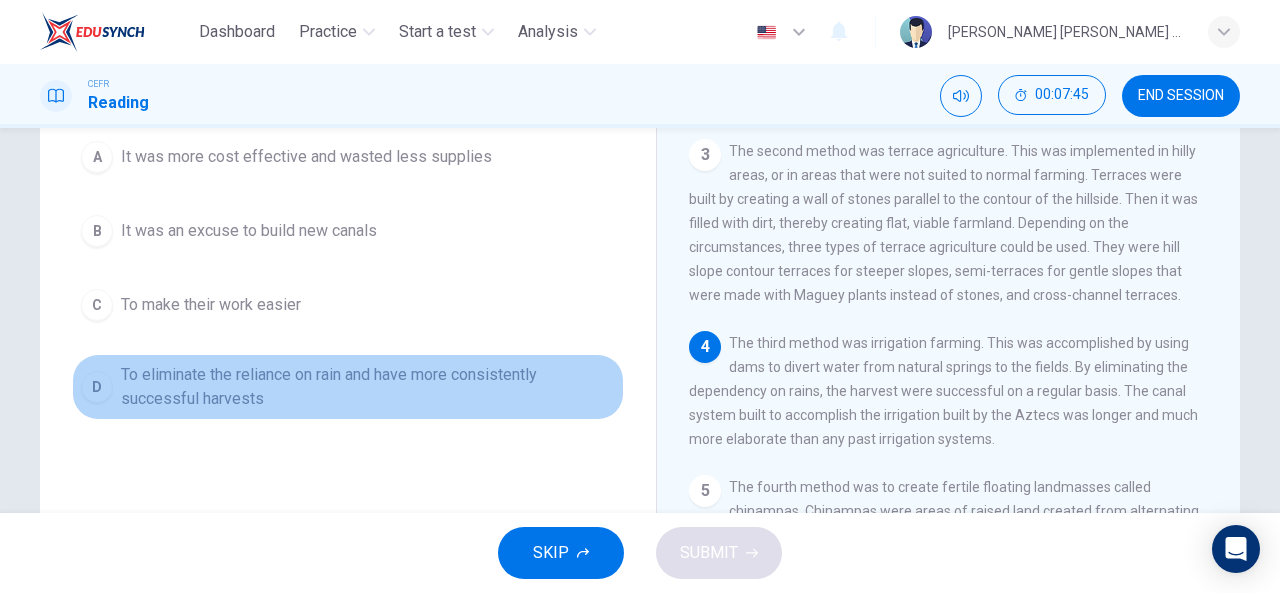 click on "To eliminate the reliance on rain and have more consistently successful harvests" at bounding box center (368, 387) 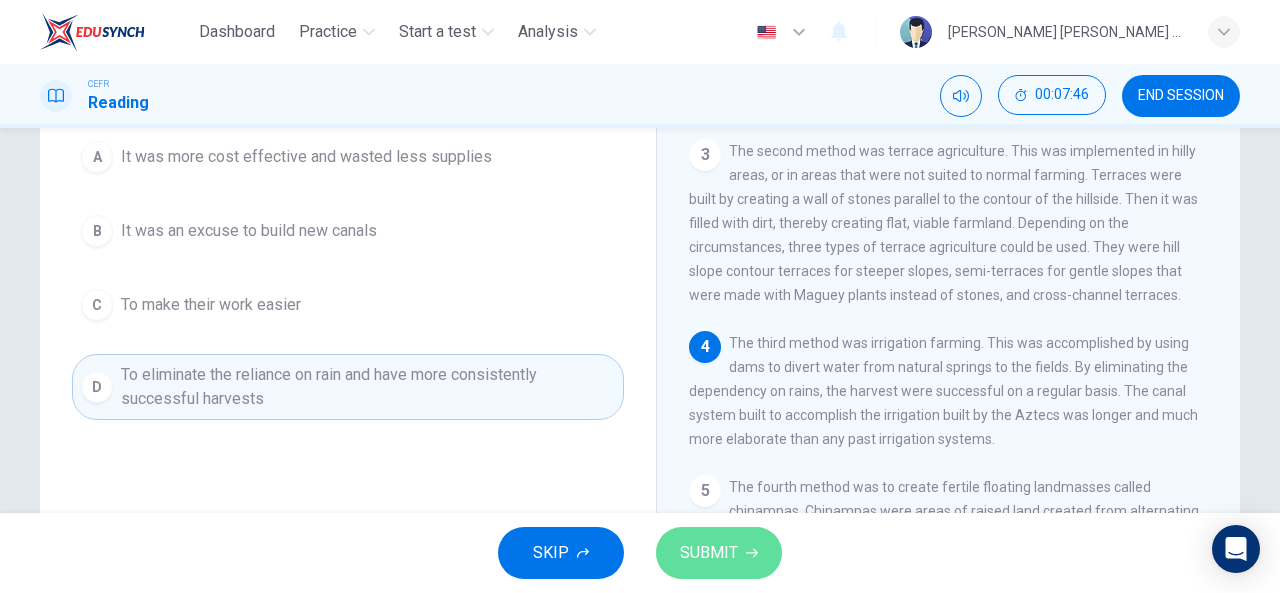 click on "SUBMIT" at bounding box center [709, 553] 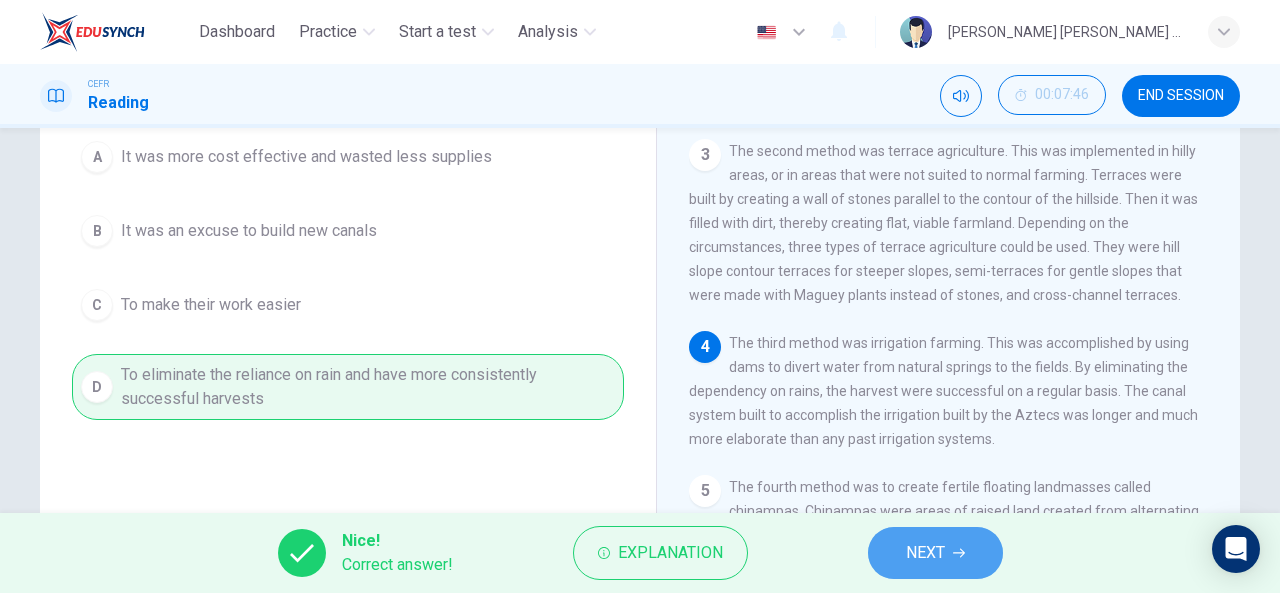 click on "NEXT" at bounding box center (925, 553) 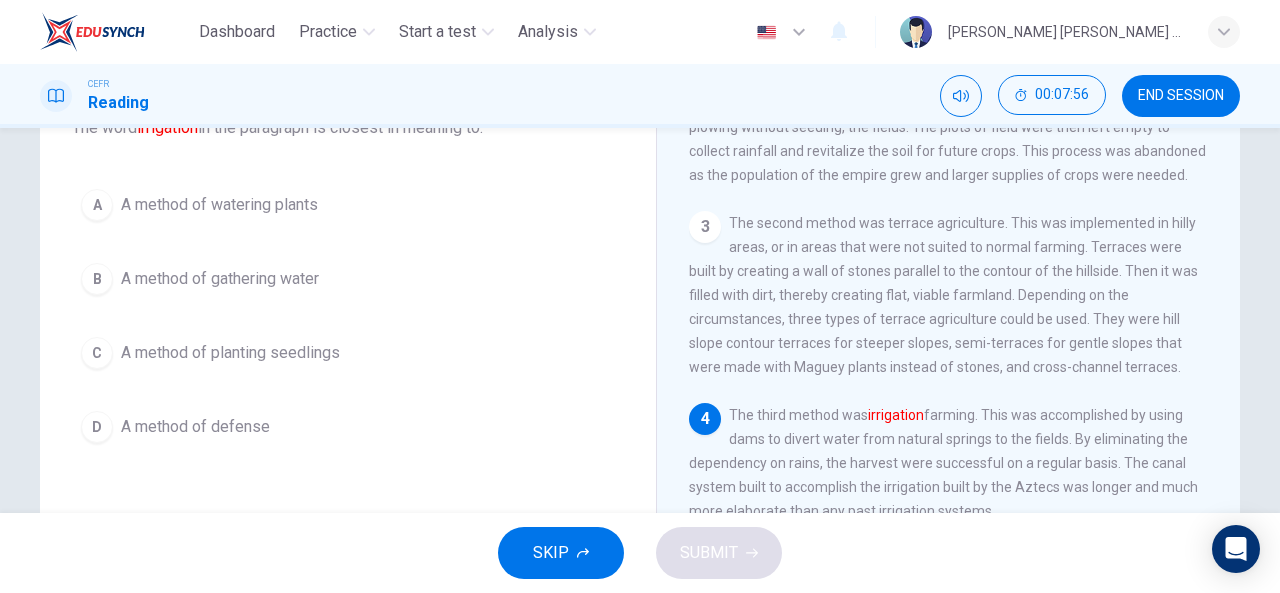 scroll, scrollTop: 149, scrollLeft: 0, axis: vertical 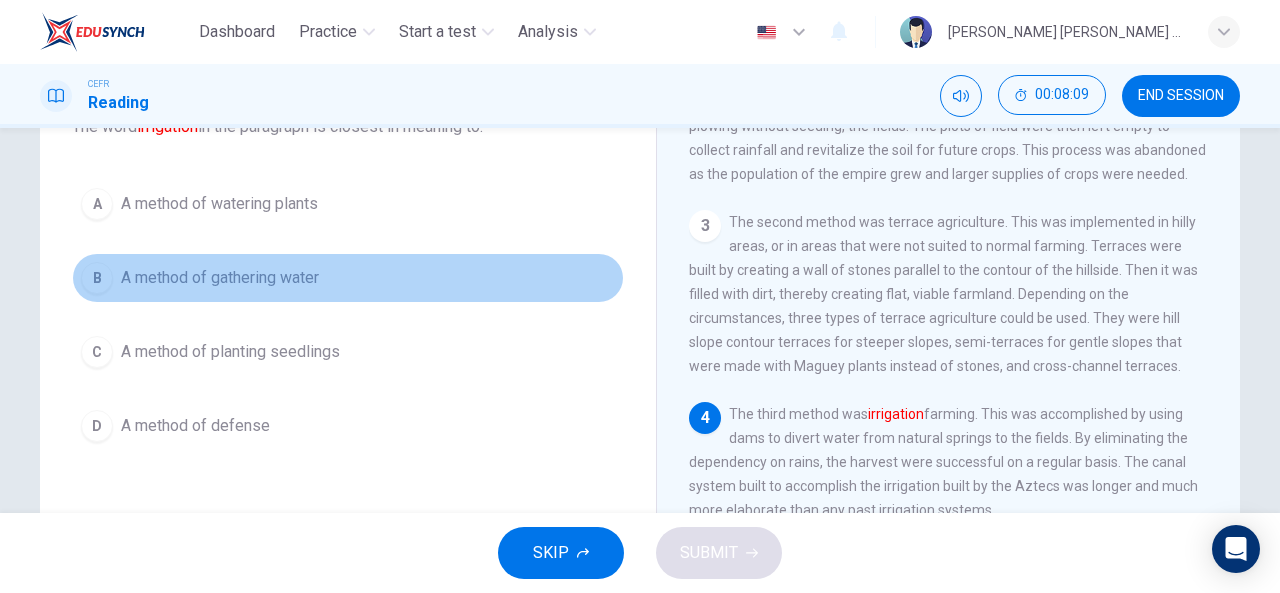 click on "A method of gathering water" at bounding box center (220, 278) 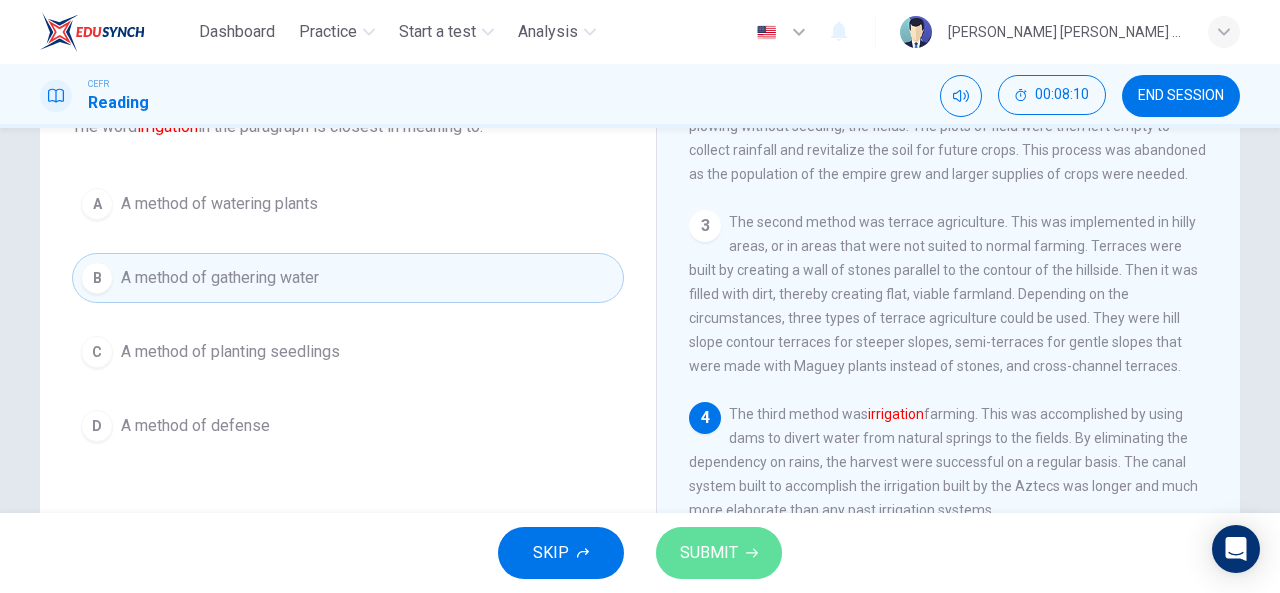 click 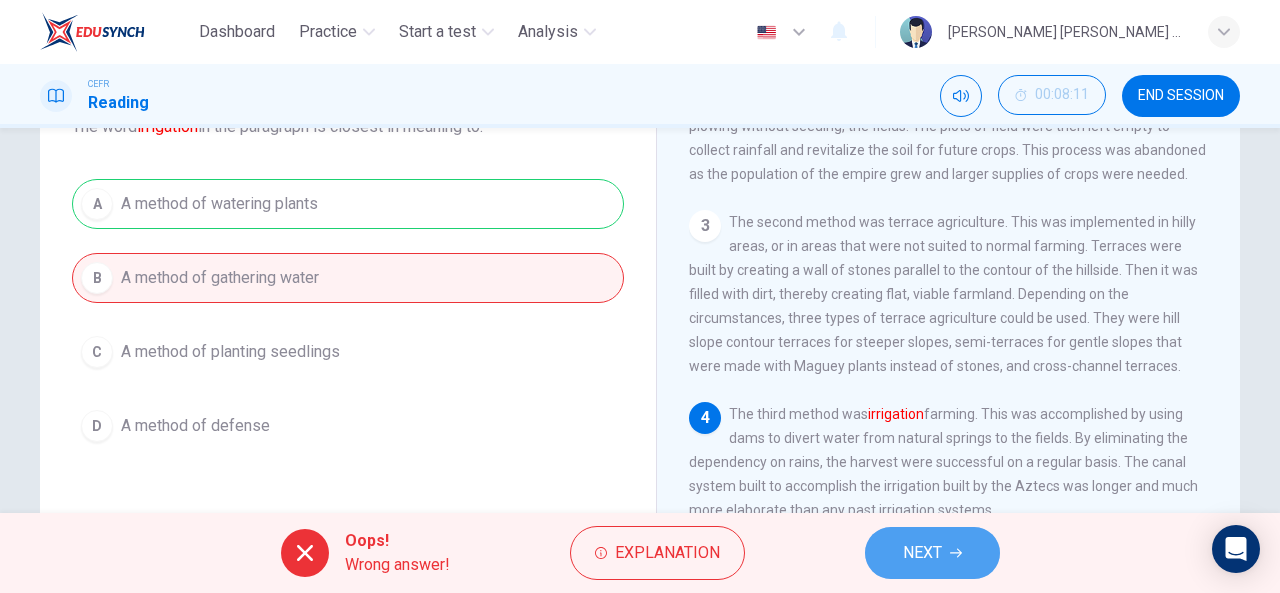 click on "NEXT" at bounding box center (932, 553) 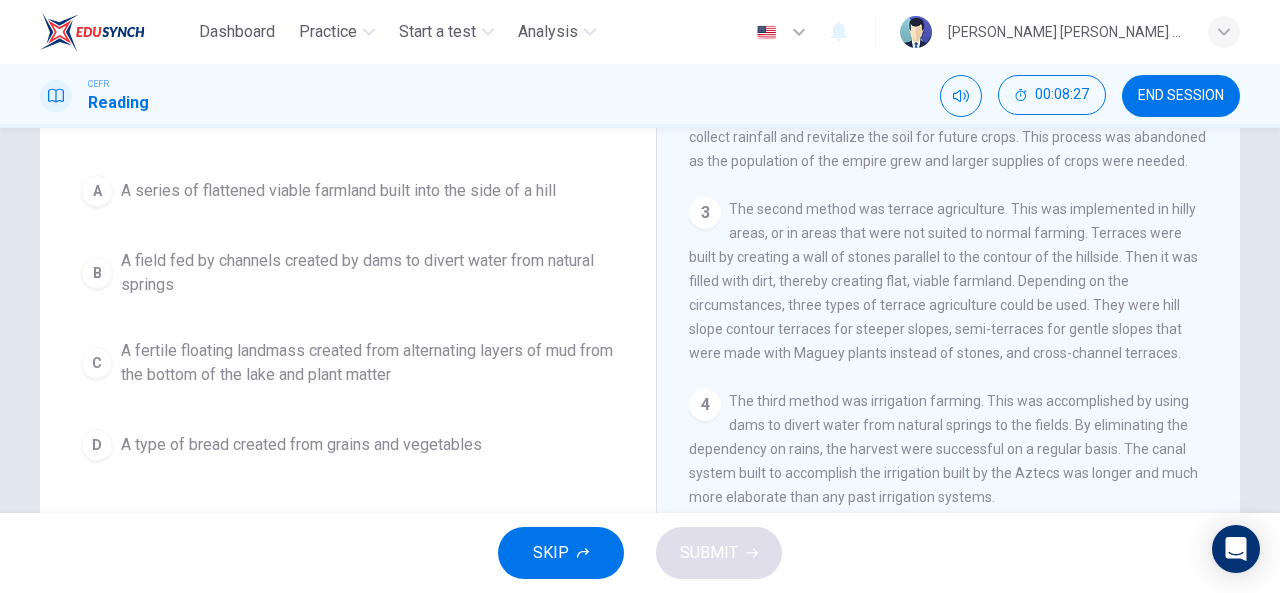 scroll, scrollTop: 163, scrollLeft: 0, axis: vertical 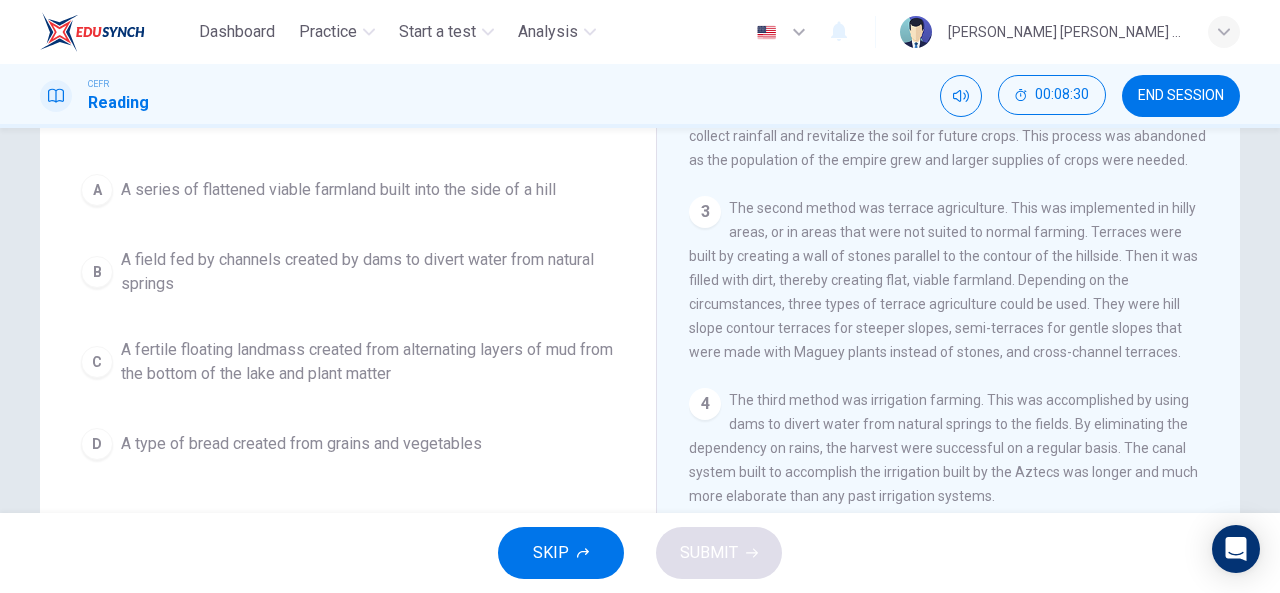 click on "A A series of flattened viable farmland built into the side of a [PERSON_NAME] field fed by channels created by dams to divert water from natural springs C A fertile floating landmass created from alternating layers of mud from the bottom of the lake and plant matter D A type of bread created from grains and vegetables" at bounding box center [348, 317] 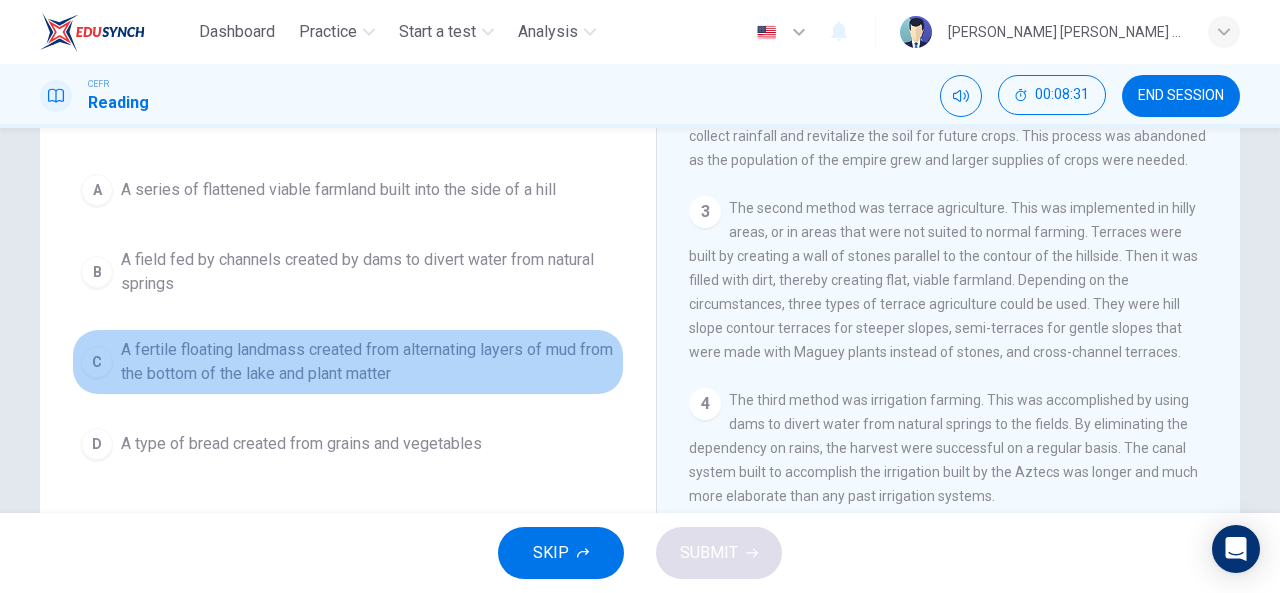 click on "A fertile floating landmass created from alternating layers of mud from the bottom of the lake and plant matter" at bounding box center (368, 362) 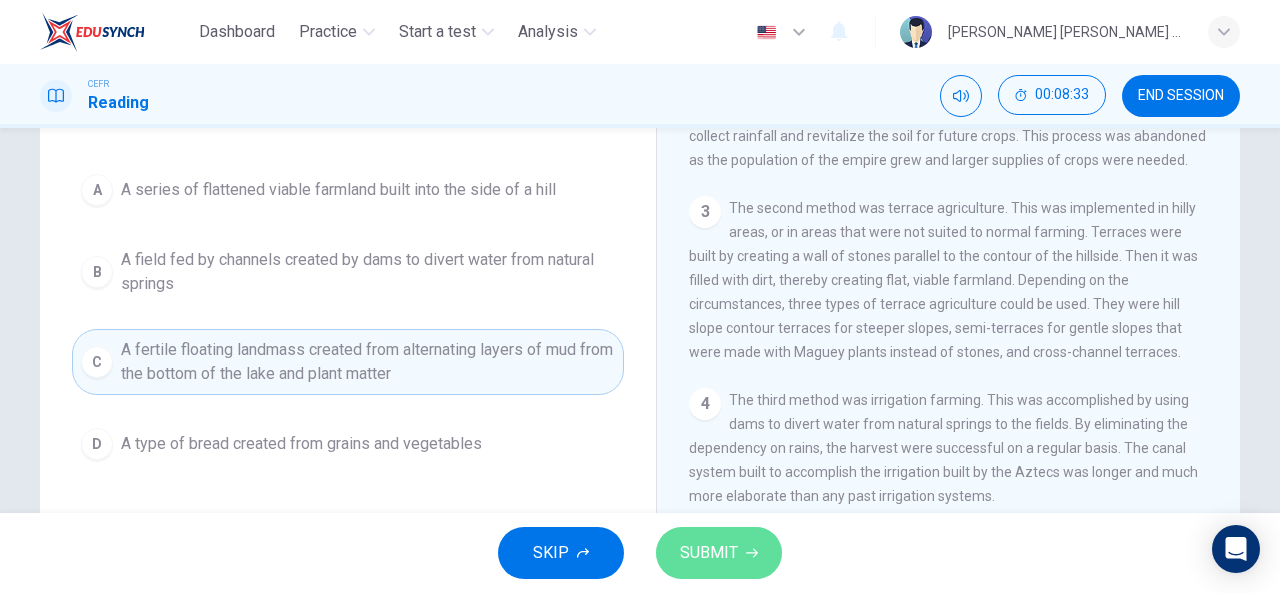 click on "SUBMIT" at bounding box center [709, 553] 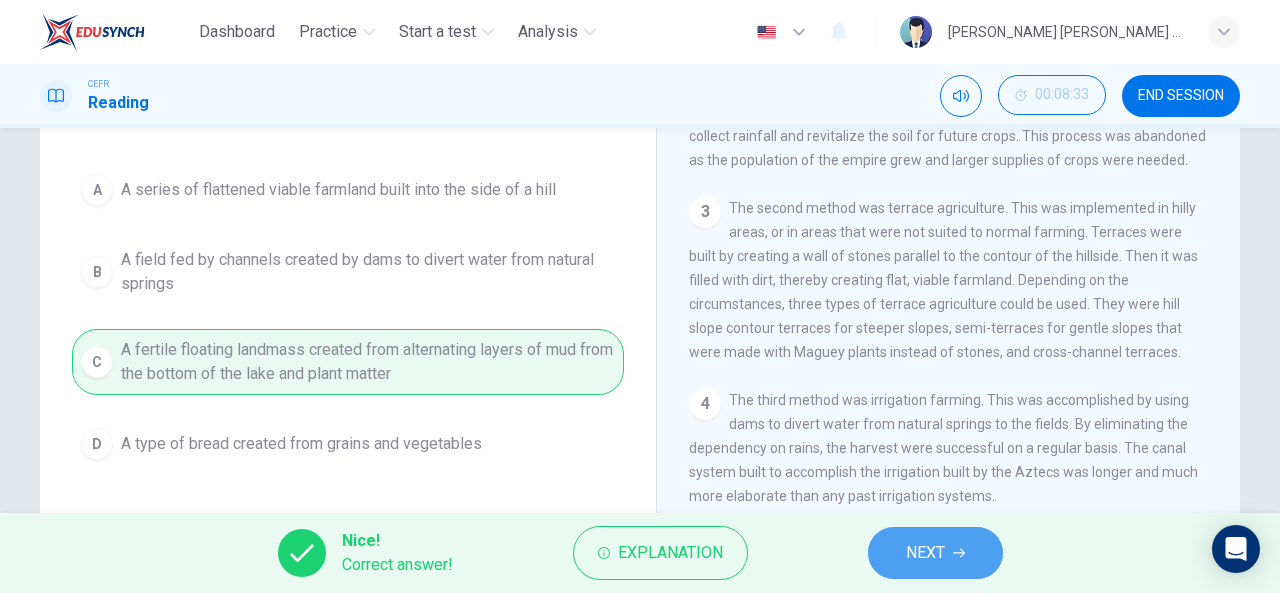 click on "NEXT" at bounding box center [935, 553] 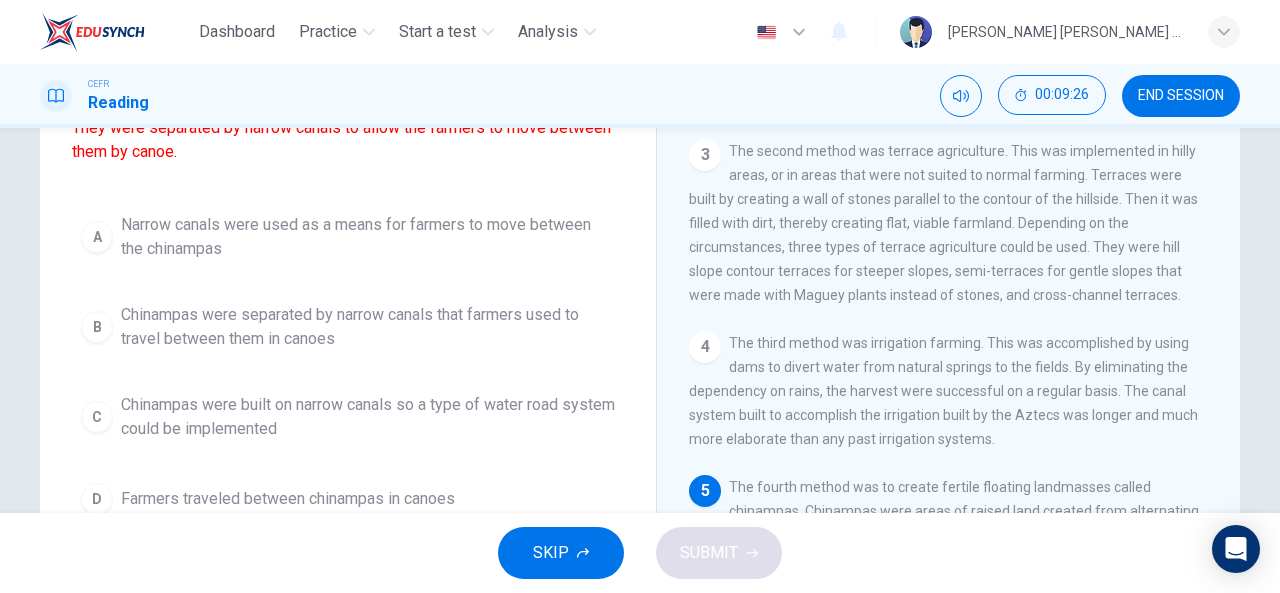 scroll, scrollTop: 151, scrollLeft: 0, axis: vertical 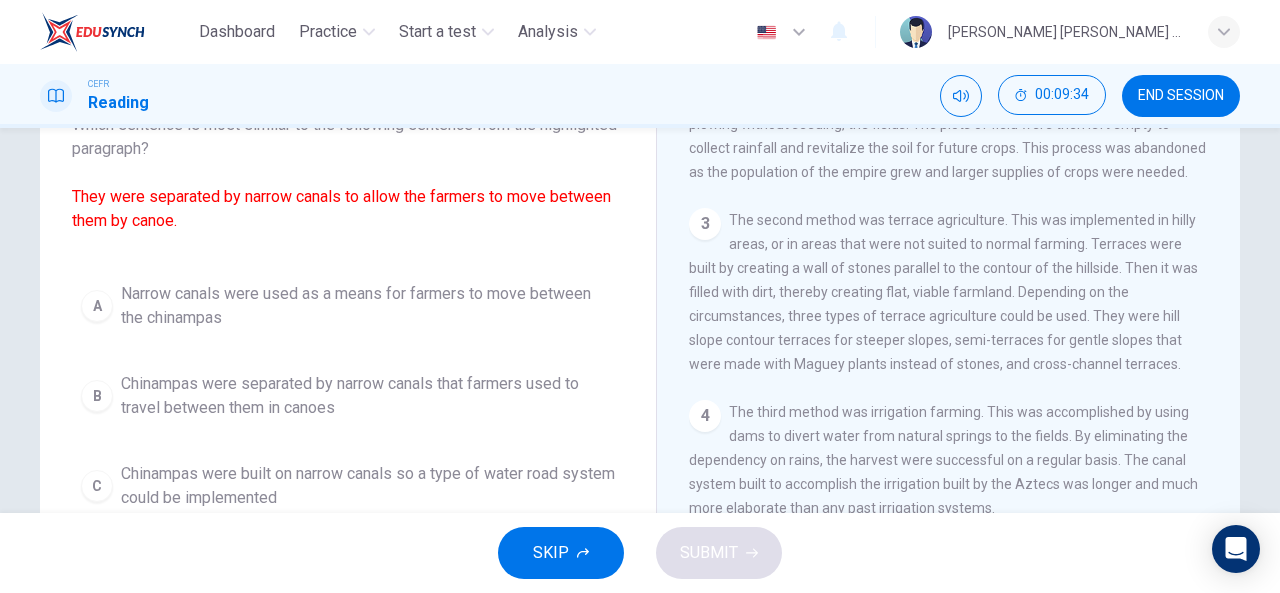 click on "Narrow canals were used as a means for farmers to move between the chinampas" at bounding box center [368, 306] 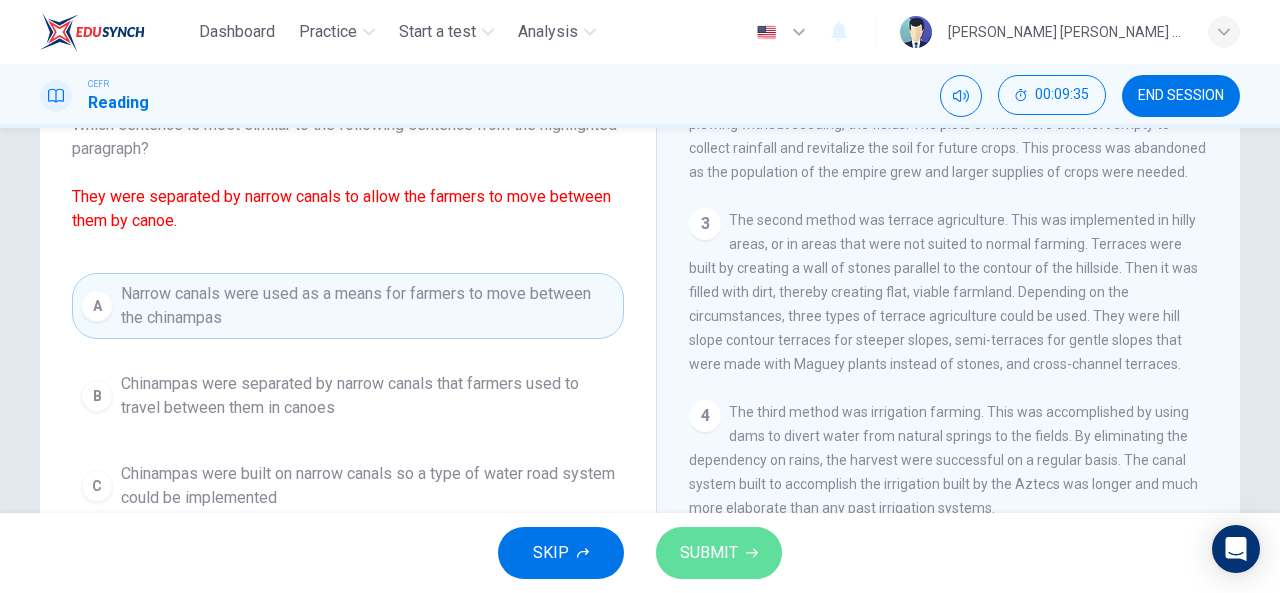 click on "SUBMIT" at bounding box center (709, 553) 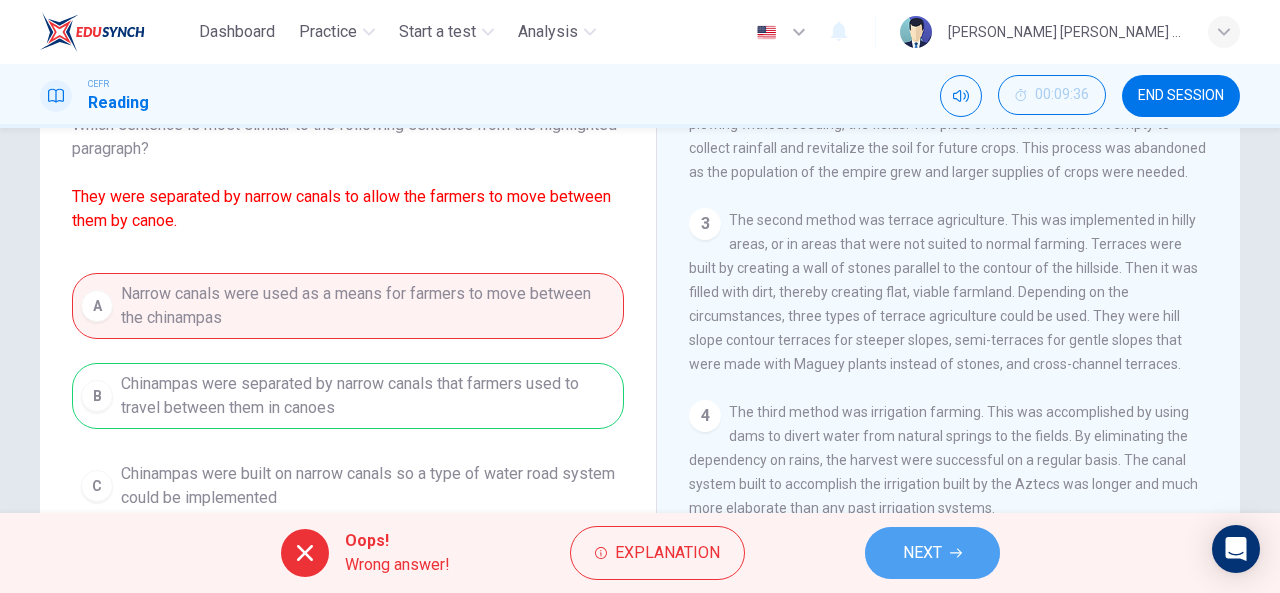click 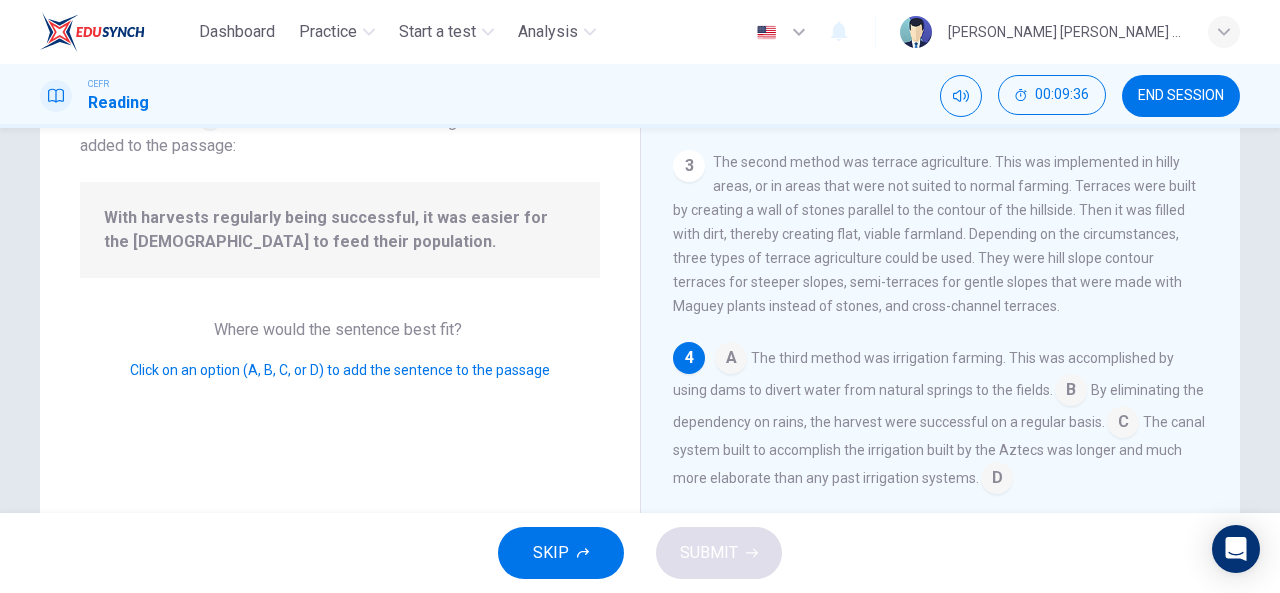scroll, scrollTop: 264, scrollLeft: 0, axis: vertical 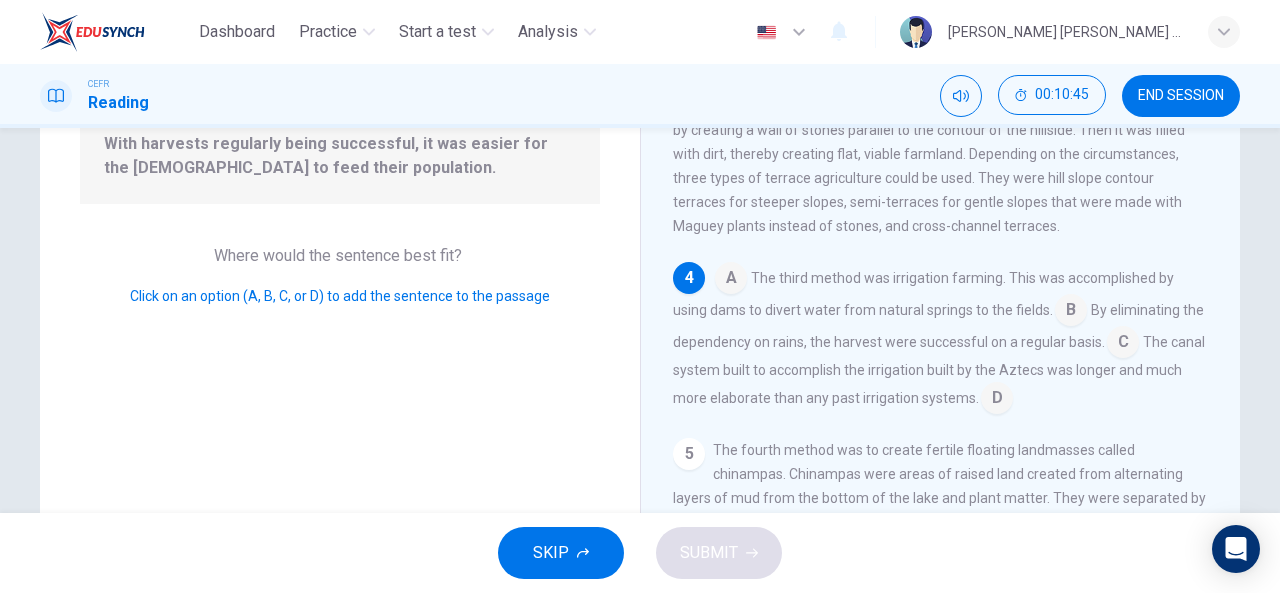 click at bounding box center [997, 400] 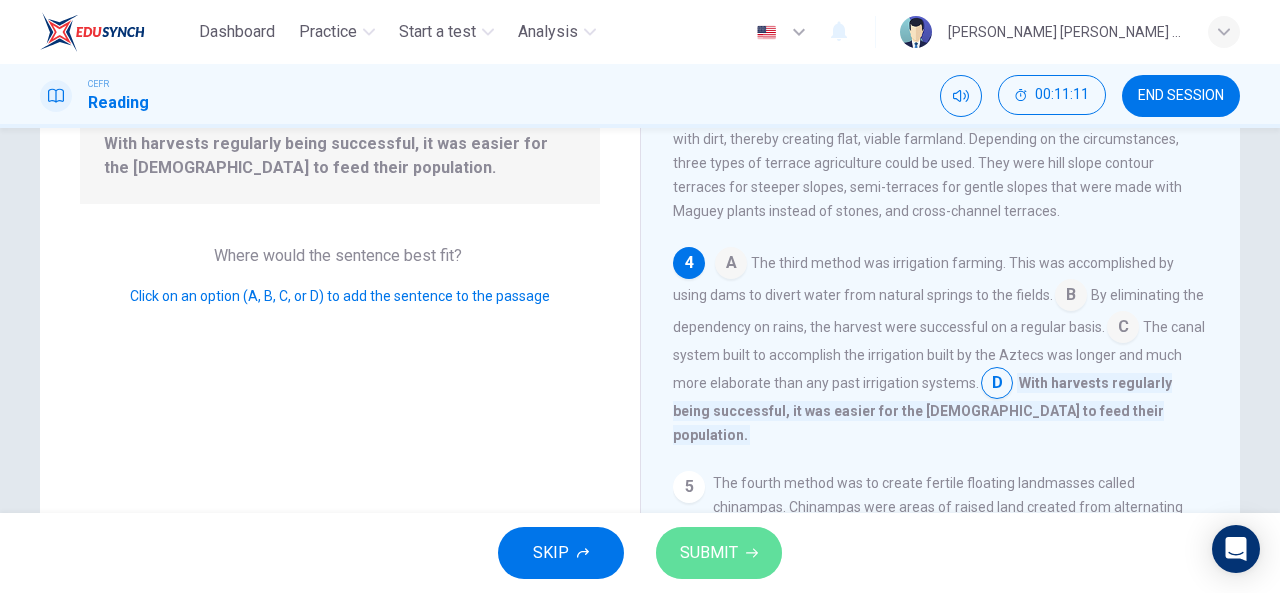 click on "SUBMIT" at bounding box center [709, 553] 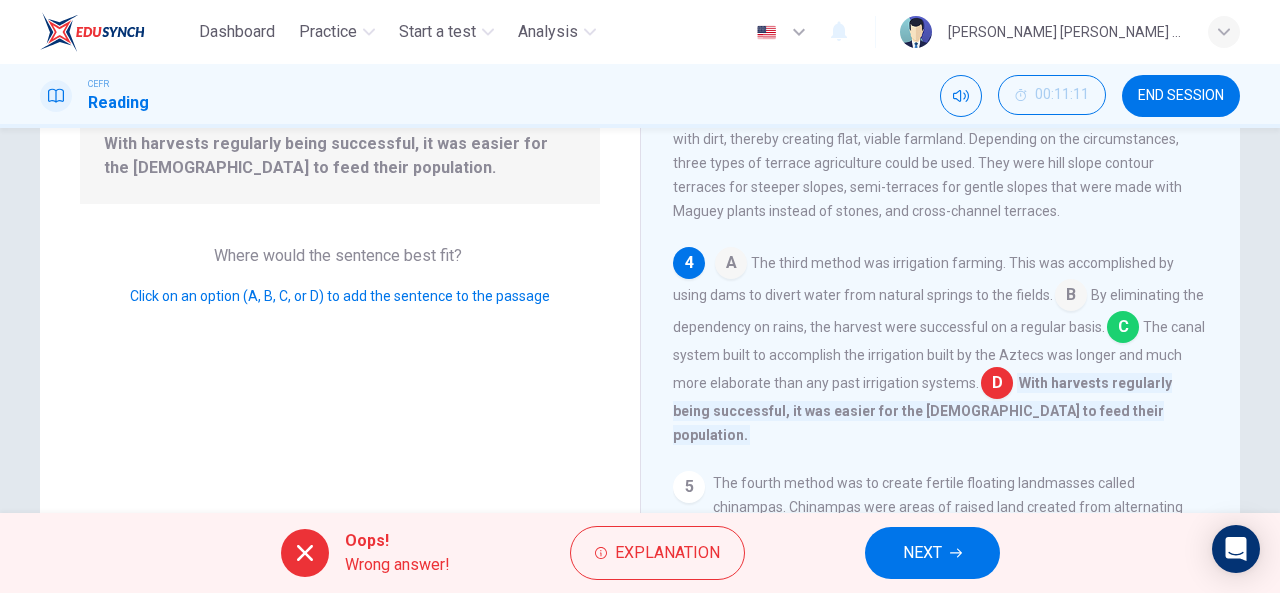 click on "NEXT" at bounding box center [922, 553] 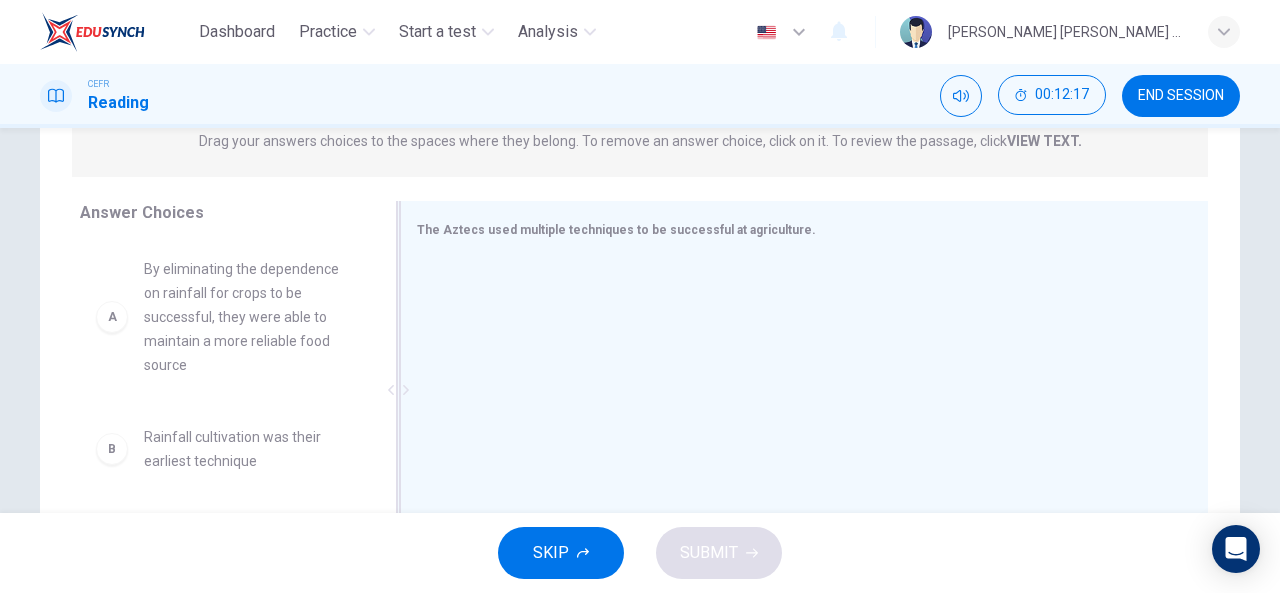 scroll, scrollTop: 289, scrollLeft: 0, axis: vertical 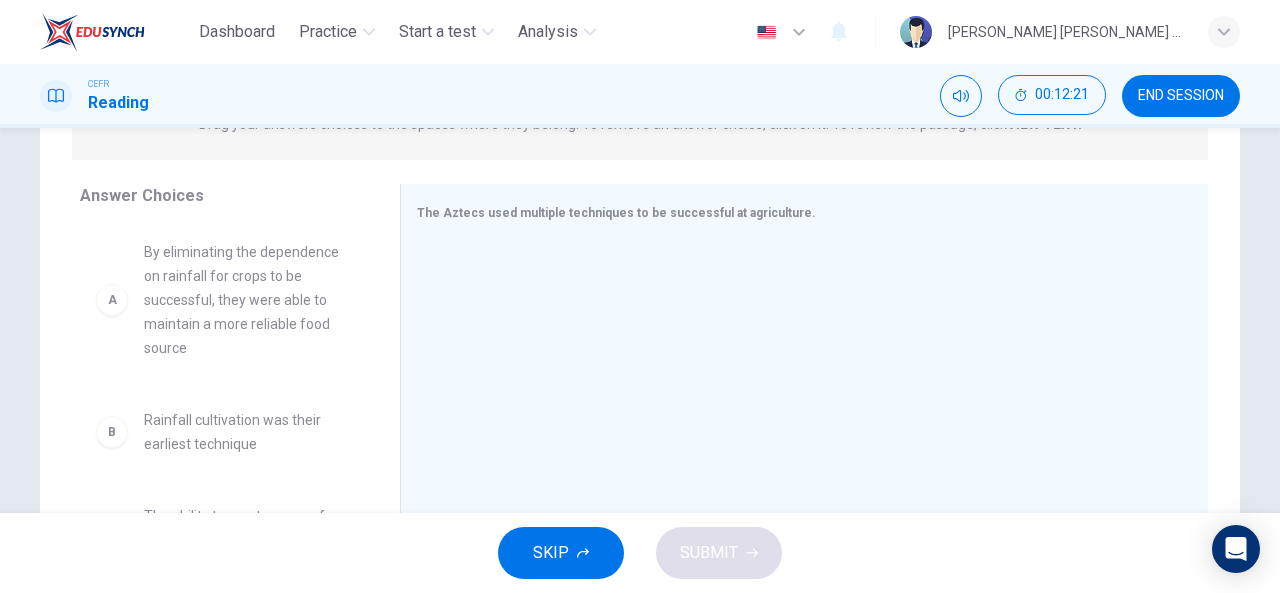 click on "By eliminating the dependence on rainfall for crops to be successful, they were able to maintain a more reliable food source" at bounding box center [248, 300] 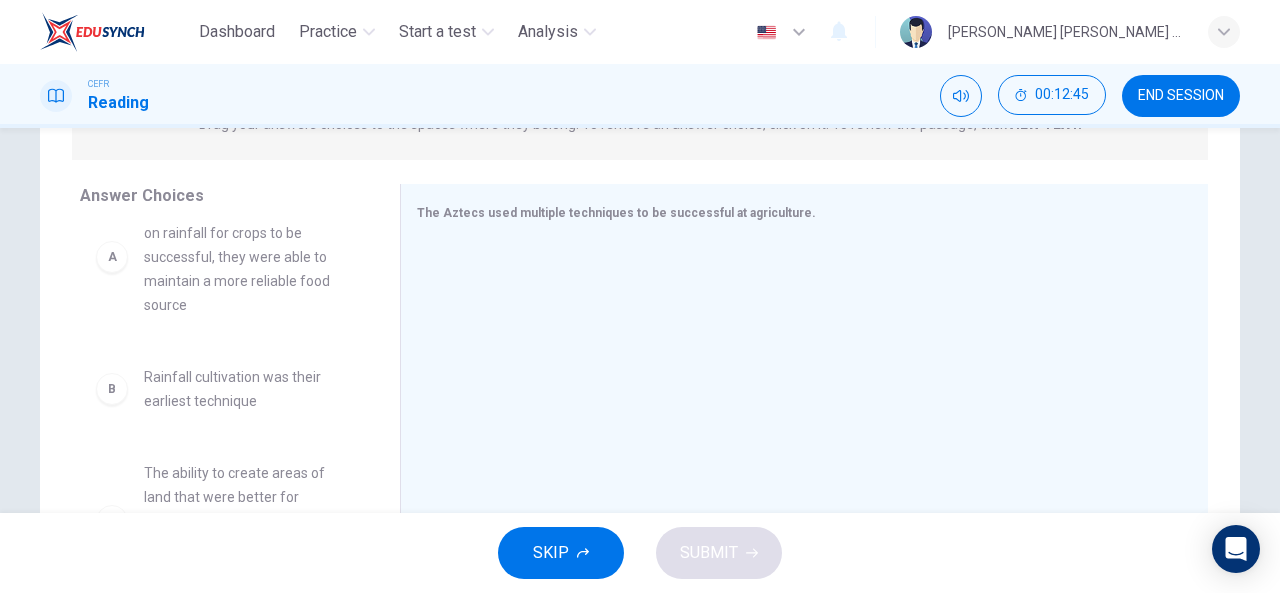 scroll, scrollTop: 0, scrollLeft: 0, axis: both 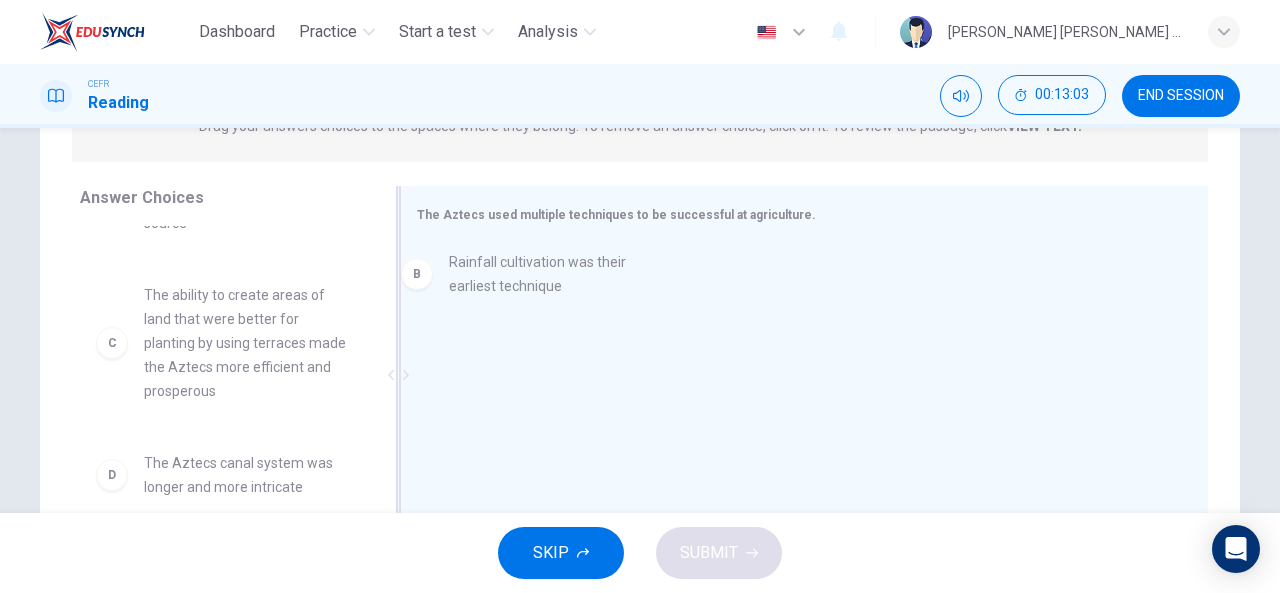 drag, startPoint x: 268, startPoint y: 317, endPoint x: 608, endPoint y: 287, distance: 341.32095 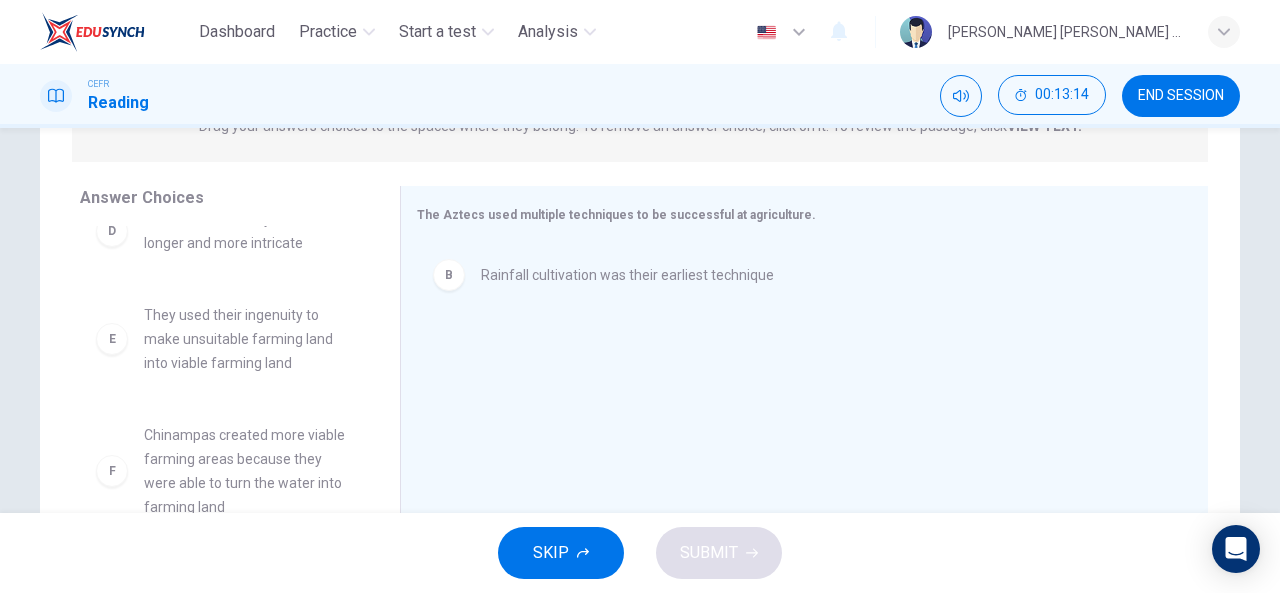 scroll, scrollTop: 0, scrollLeft: 0, axis: both 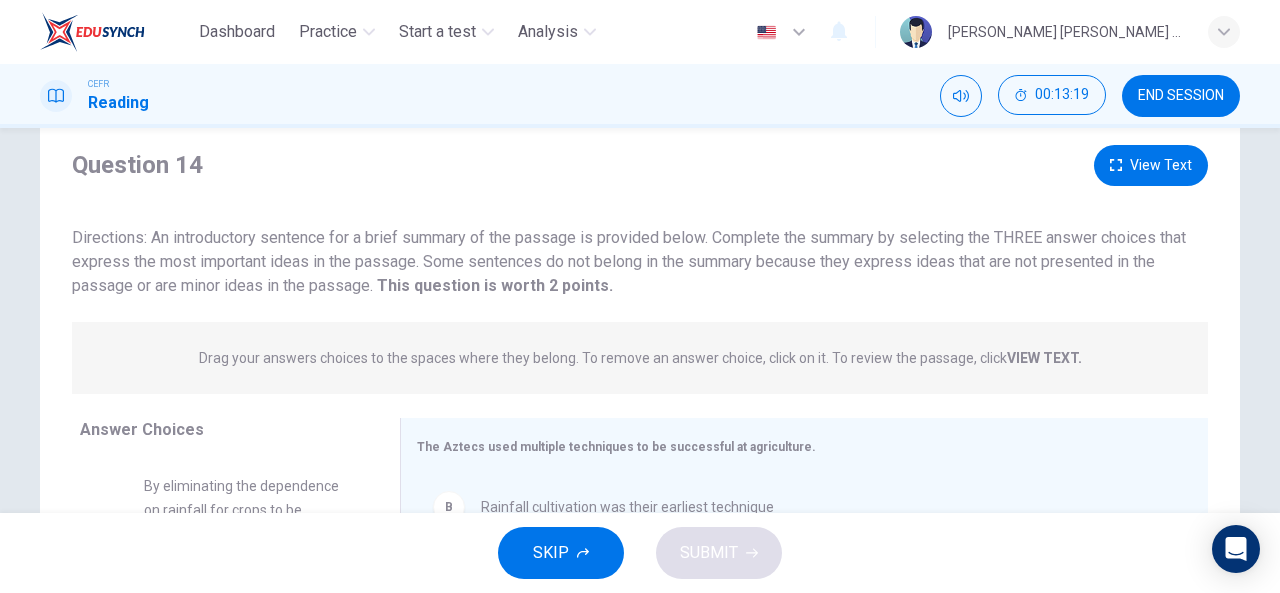 click on "View Text" at bounding box center (1151, 165) 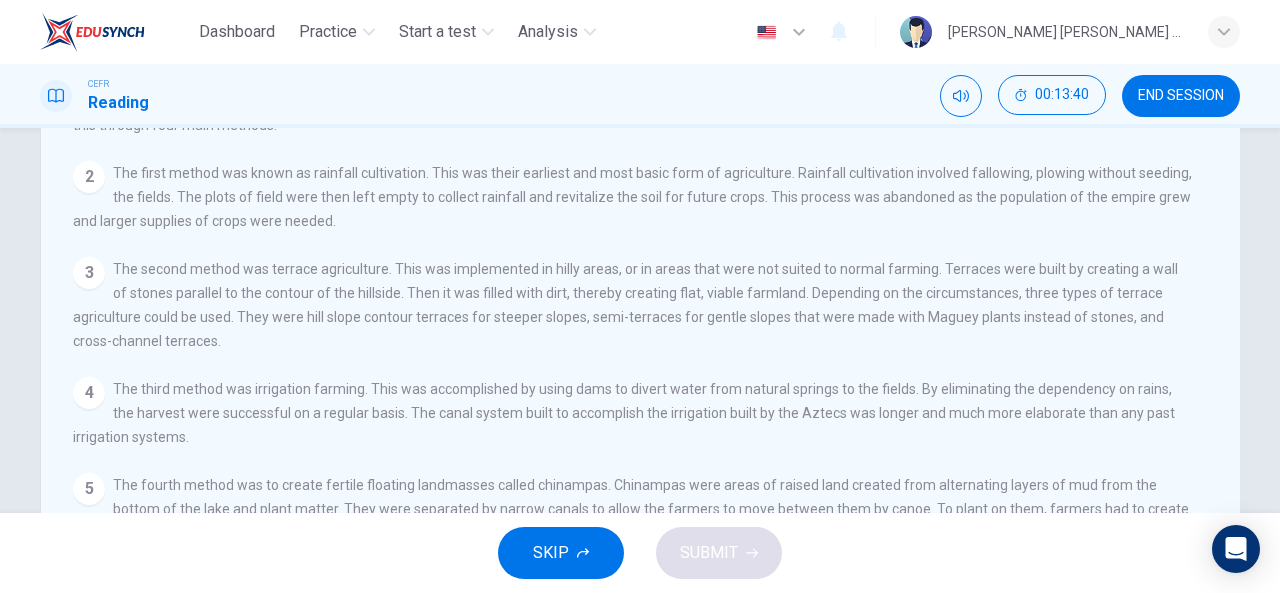 scroll, scrollTop: 0, scrollLeft: 0, axis: both 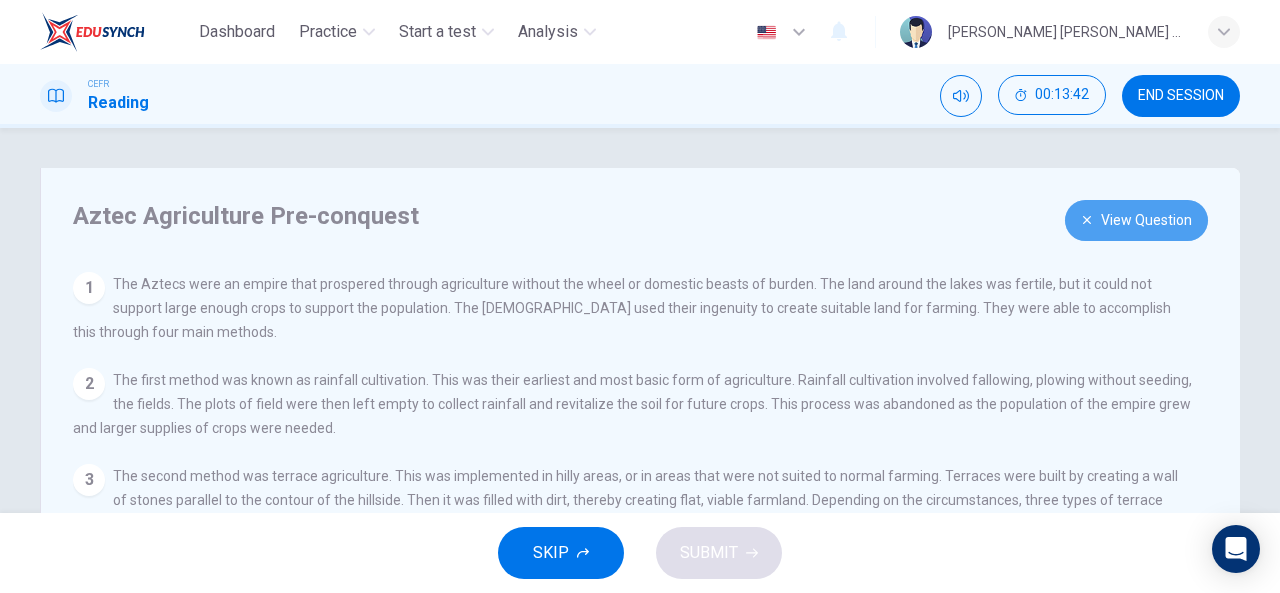 click on "View Question" at bounding box center [1136, 220] 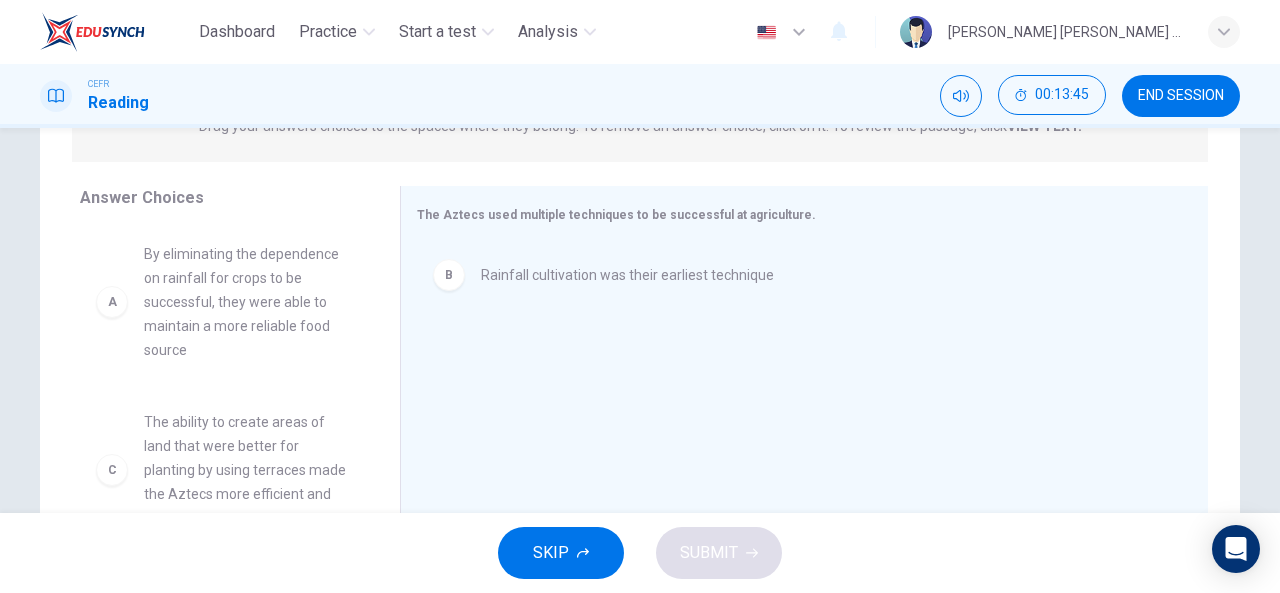 scroll, scrollTop: 285, scrollLeft: 0, axis: vertical 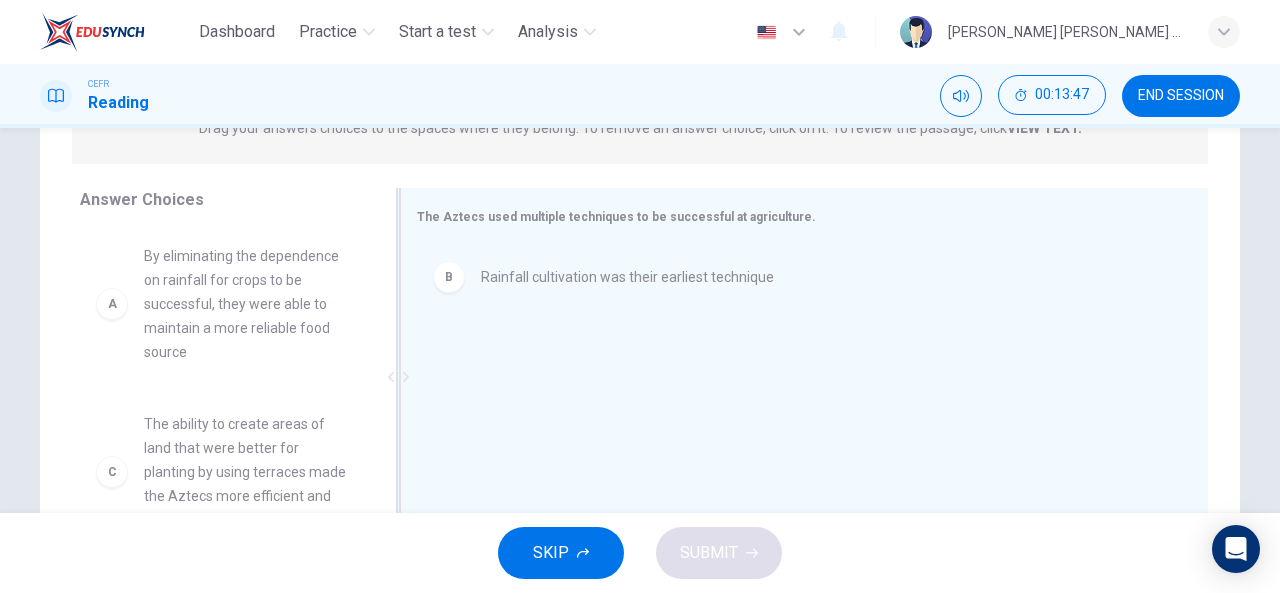 drag, startPoint x: 574, startPoint y: 335, endPoint x: 468, endPoint y: 304, distance: 110.440025 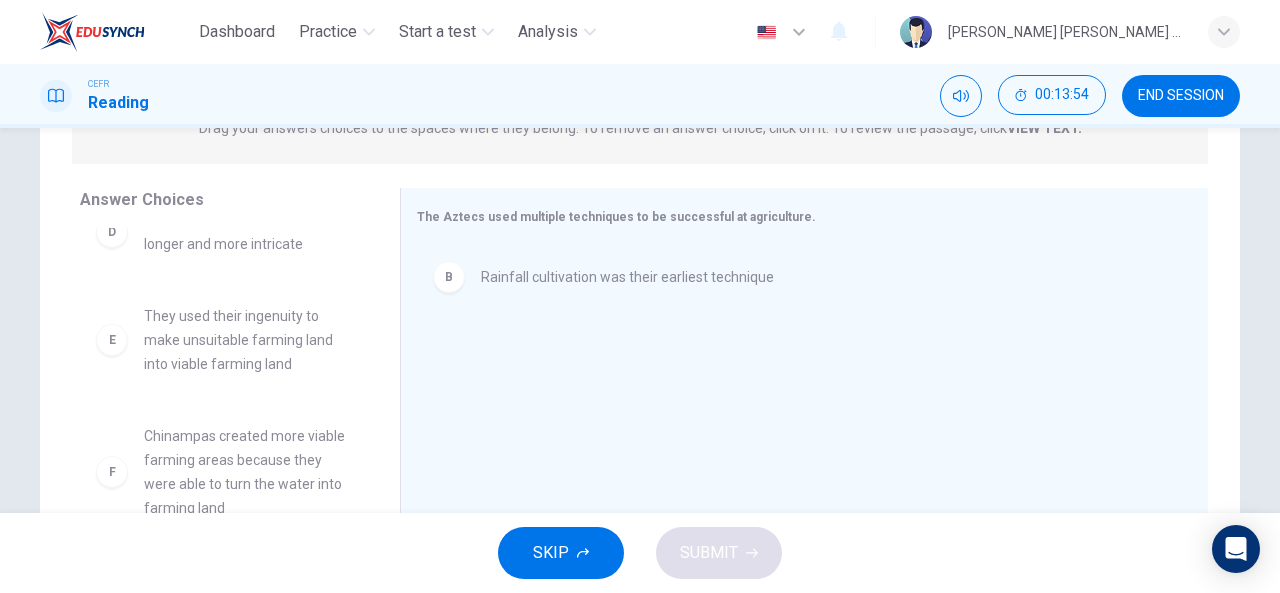 scroll, scrollTop: 371, scrollLeft: 0, axis: vertical 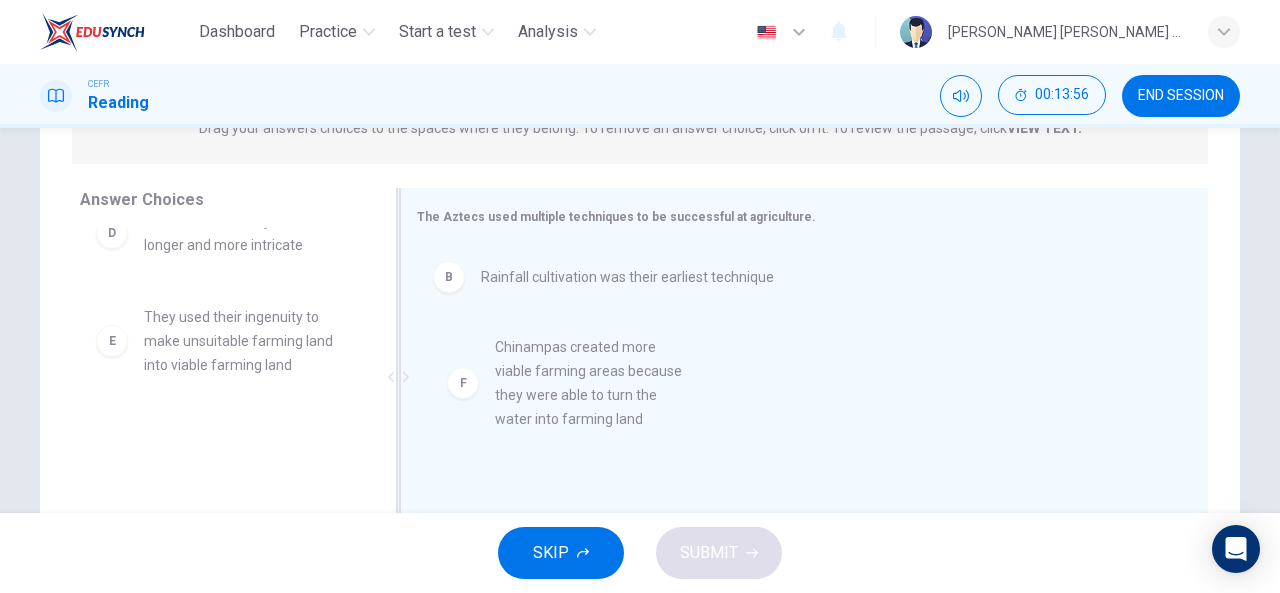 drag, startPoint x: 225, startPoint y: 457, endPoint x: 616, endPoint y: 346, distance: 406.4505 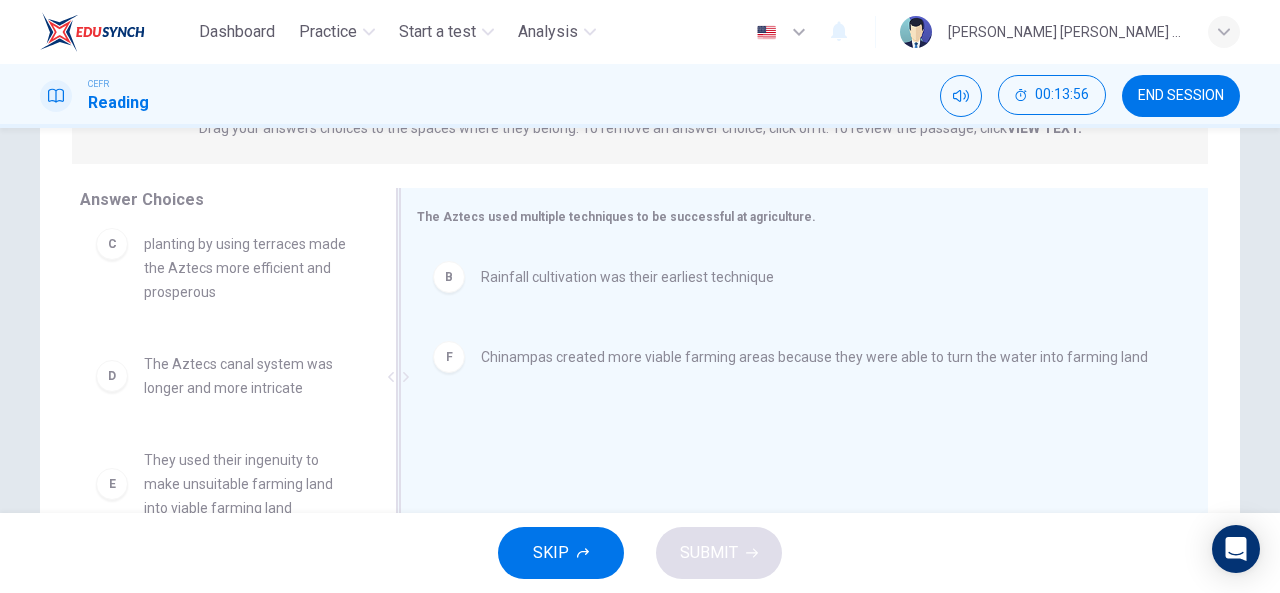 scroll, scrollTop: 228, scrollLeft: 0, axis: vertical 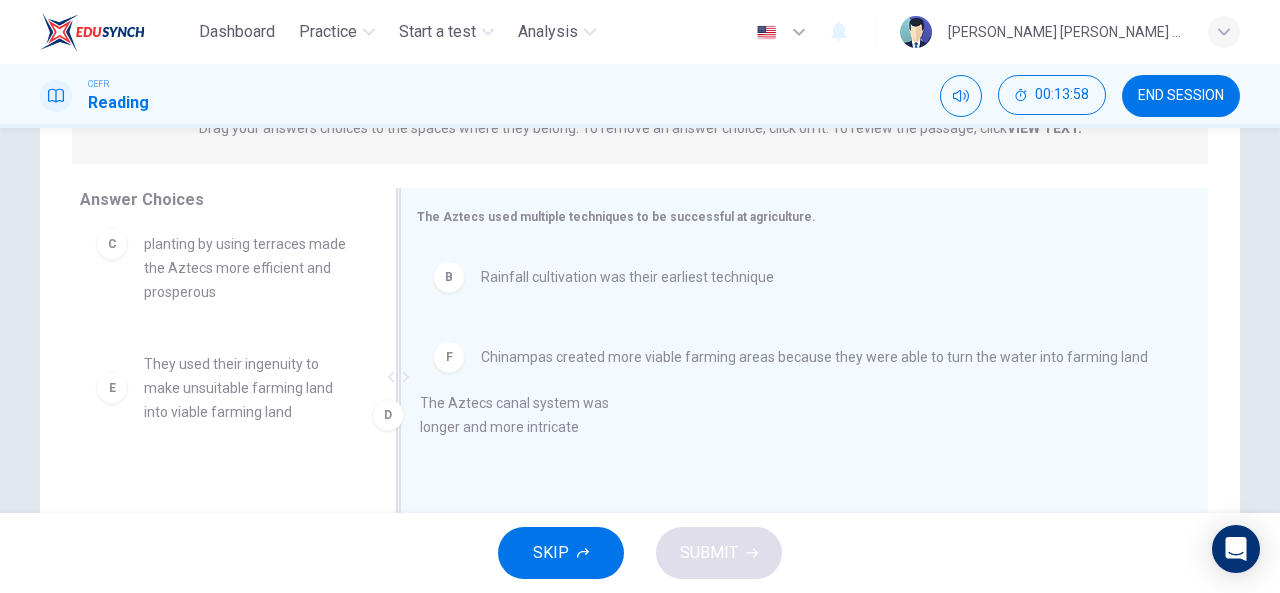 drag, startPoint x: 182, startPoint y: 403, endPoint x: 586, endPoint y: 420, distance: 404.3575 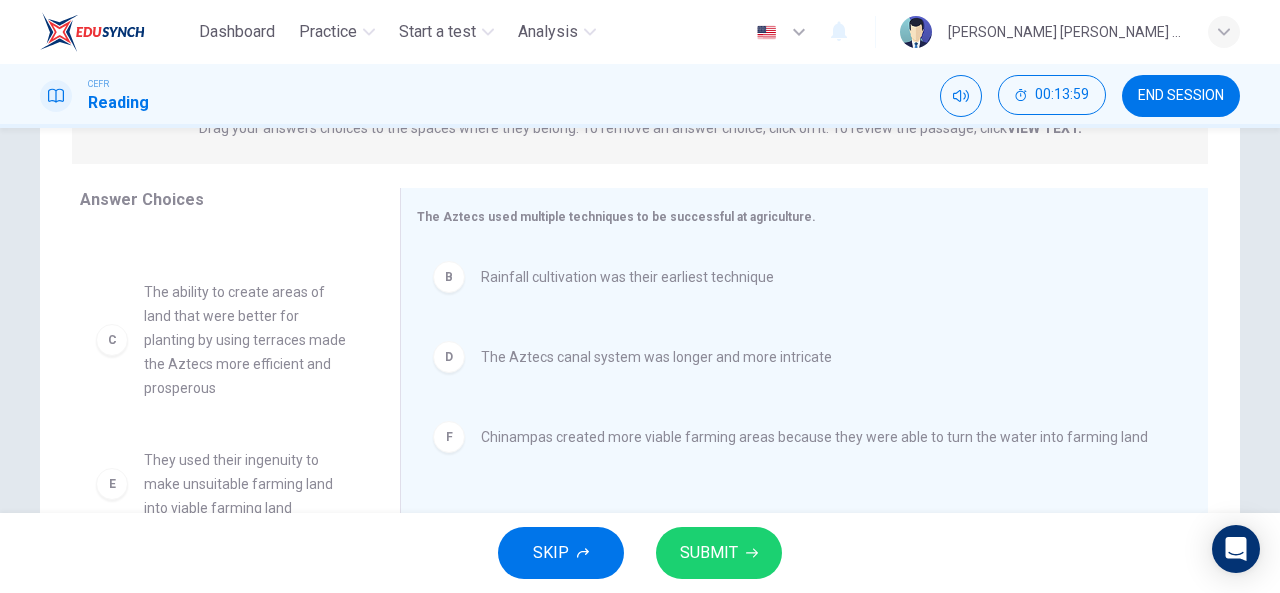 scroll, scrollTop: 132, scrollLeft: 0, axis: vertical 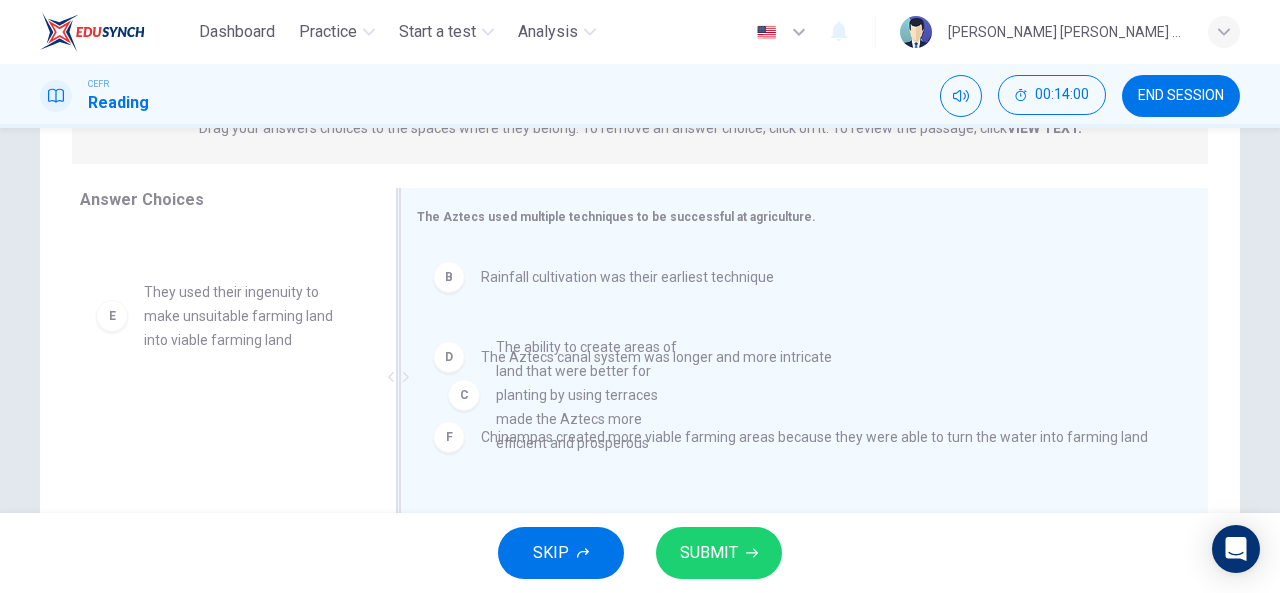 drag, startPoint x: 212, startPoint y: 365, endPoint x: 692, endPoint y: 427, distance: 483.9876 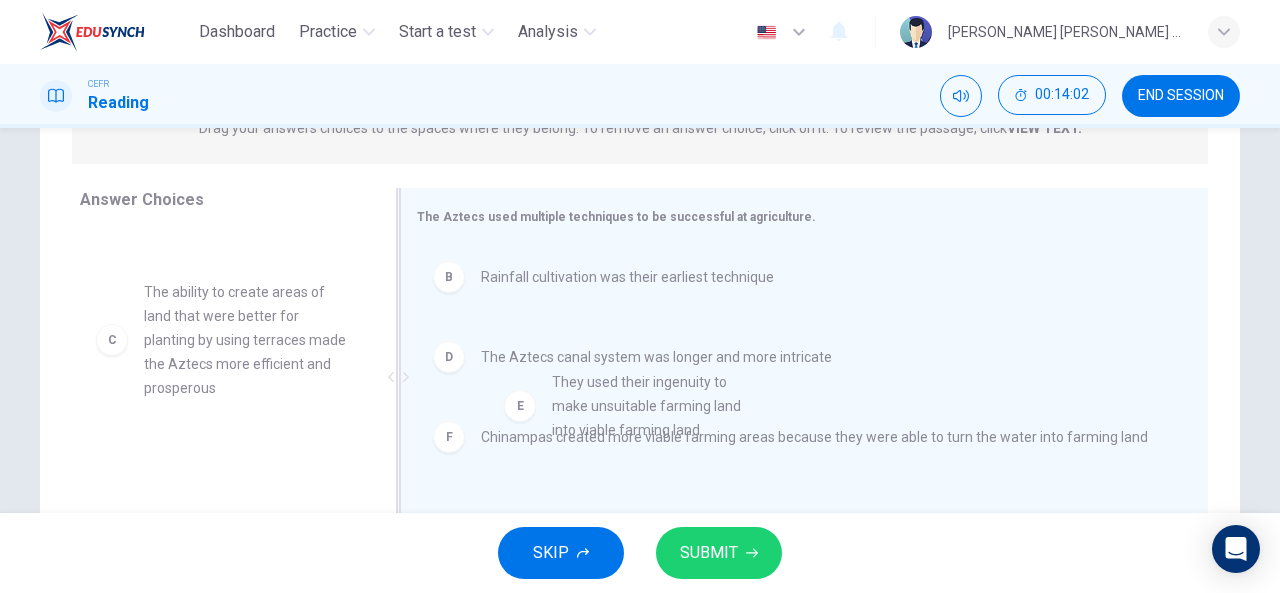 drag, startPoint x: 188, startPoint y: 459, endPoint x: 685, endPoint y: 363, distance: 506.18674 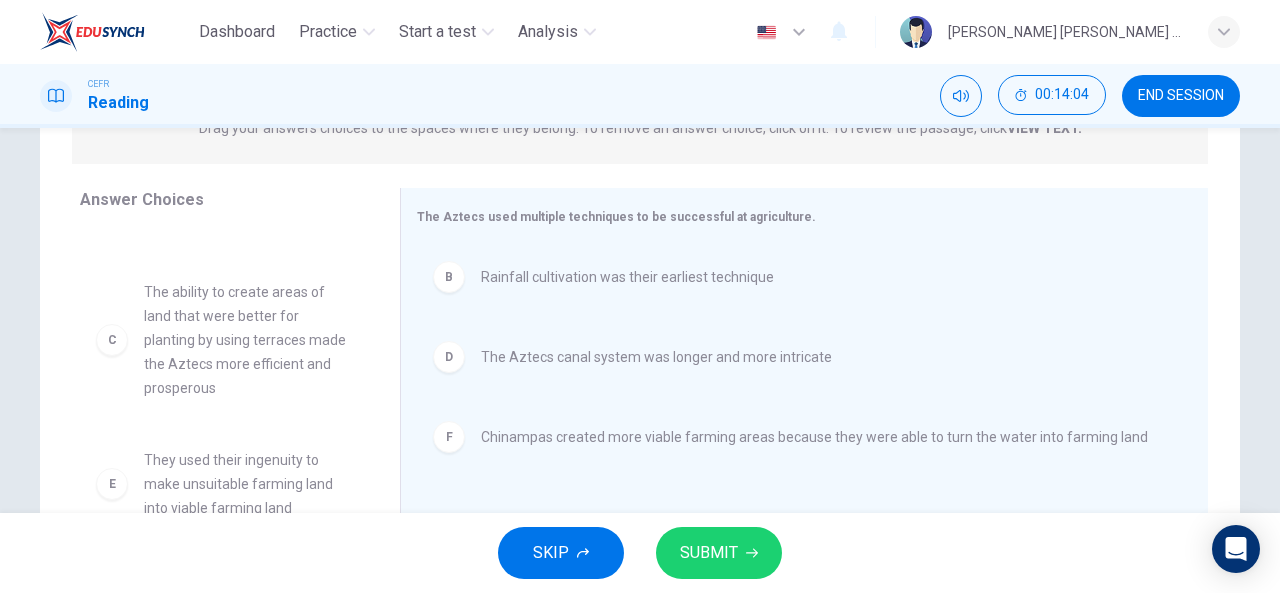 scroll, scrollTop: 0, scrollLeft: 0, axis: both 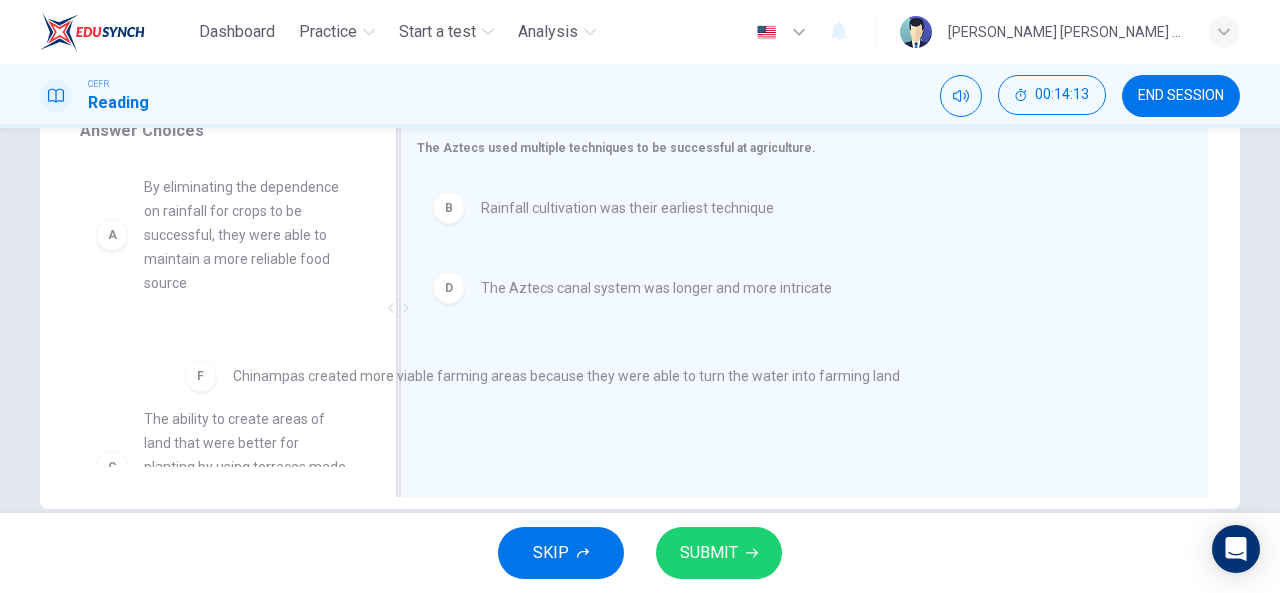 drag, startPoint x: 512, startPoint y: 363, endPoint x: 210, endPoint y: 372, distance: 302.13406 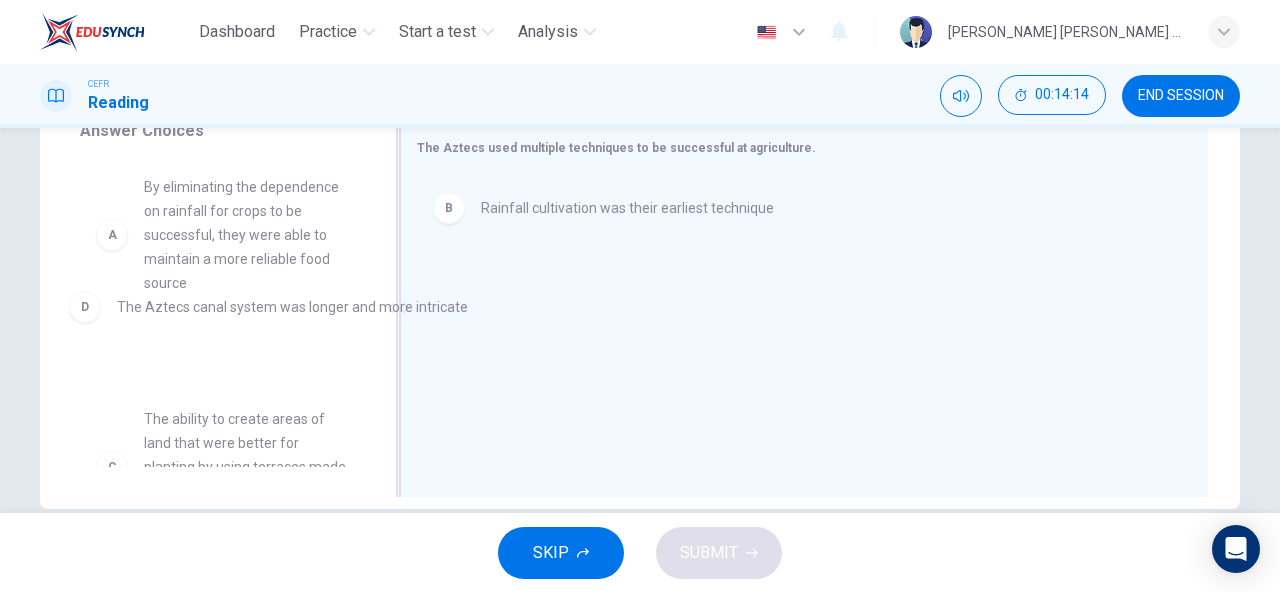 drag, startPoint x: 572, startPoint y: 297, endPoint x: 166, endPoint y: 316, distance: 406.44434 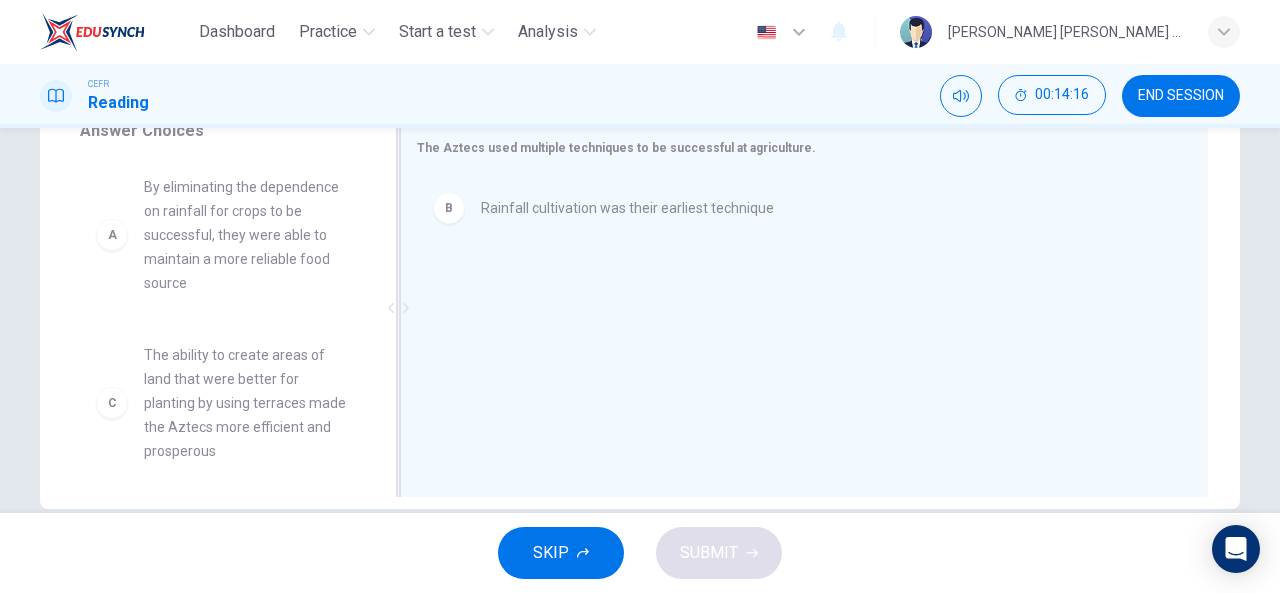 scroll, scrollTop: 252, scrollLeft: 0, axis: vertical 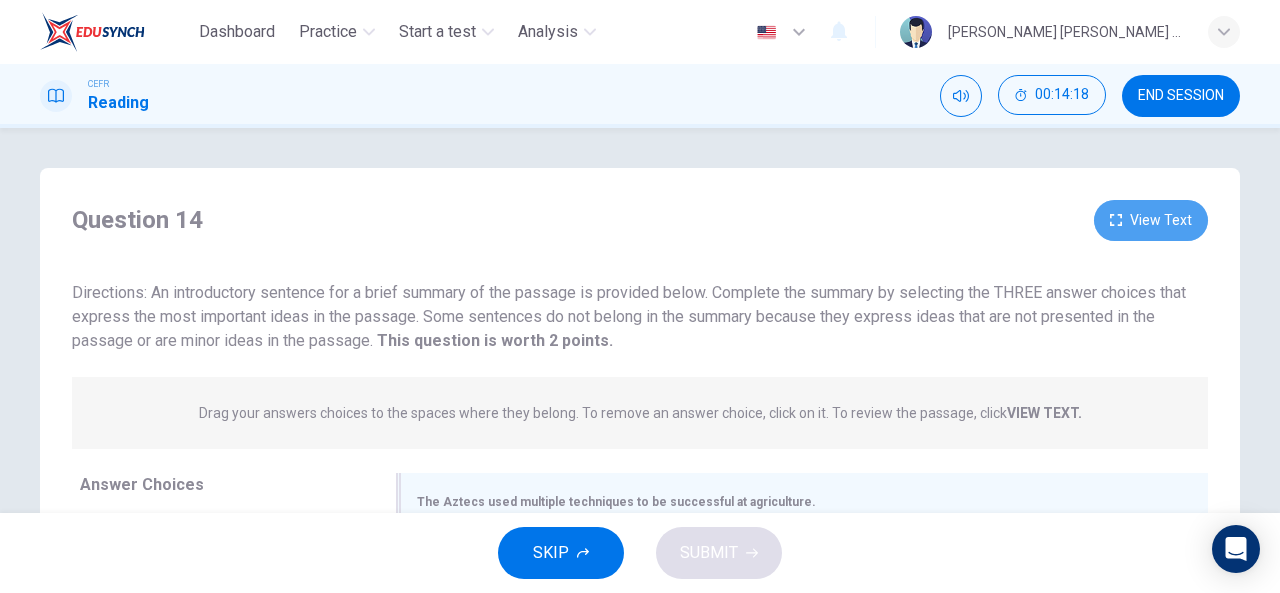 click on "View Text" at bounding box center [1151, 220] 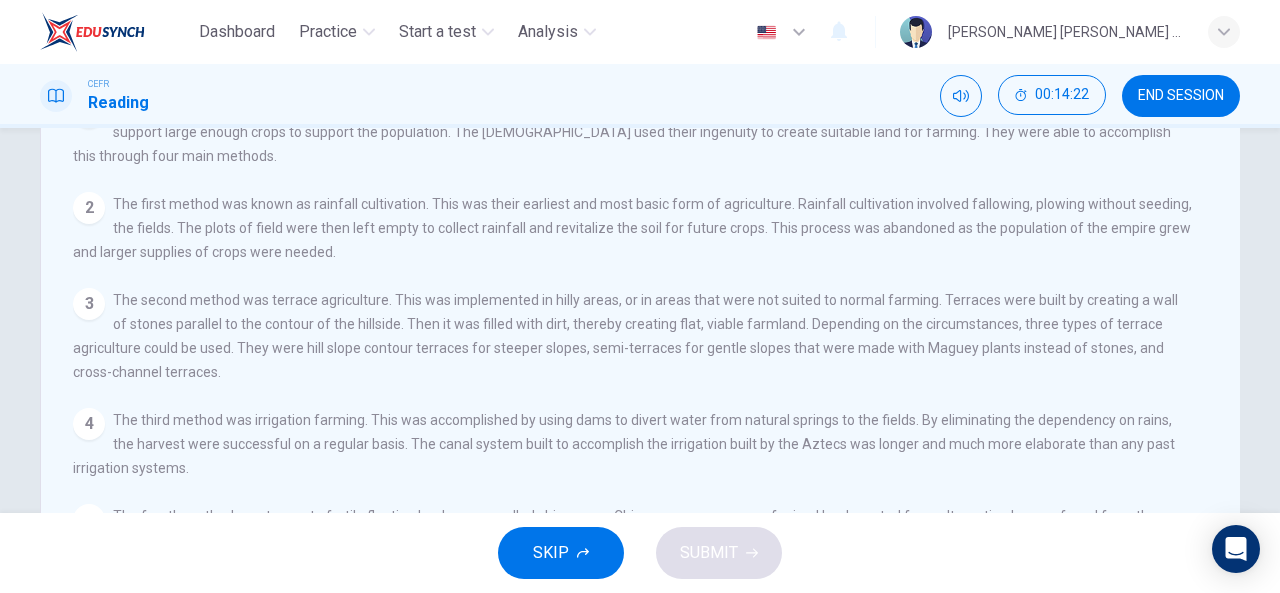 scroll, scrollTop: 0, scrollLeft: 0, axis: both 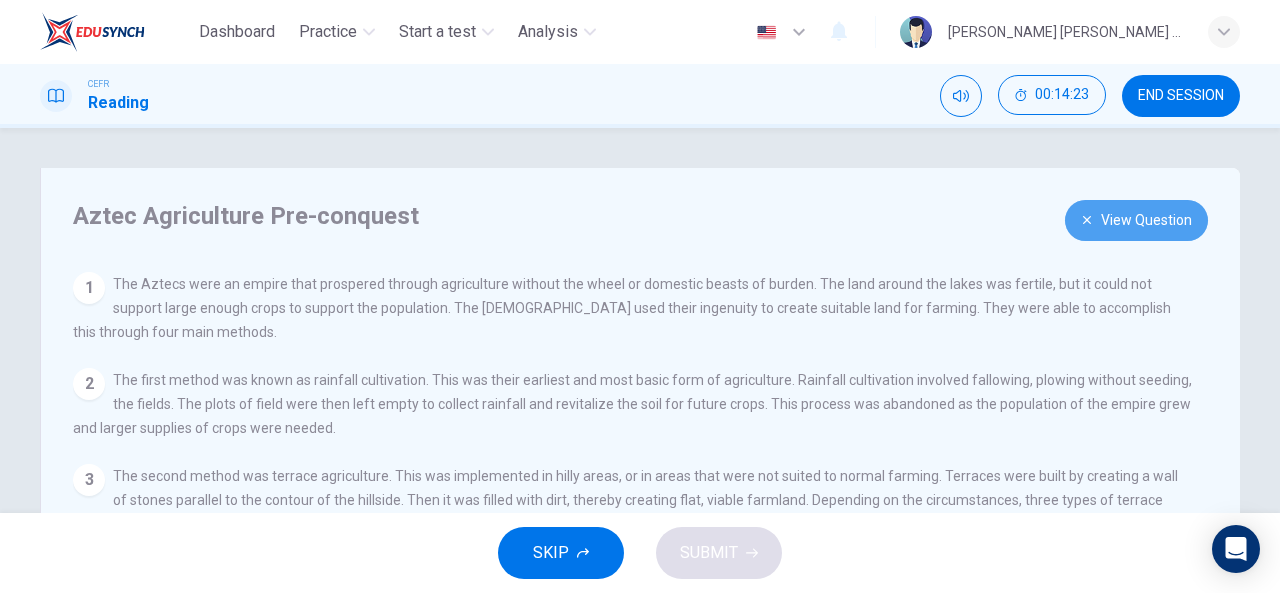 click on "View Question" at bounding box center [1136, 220] 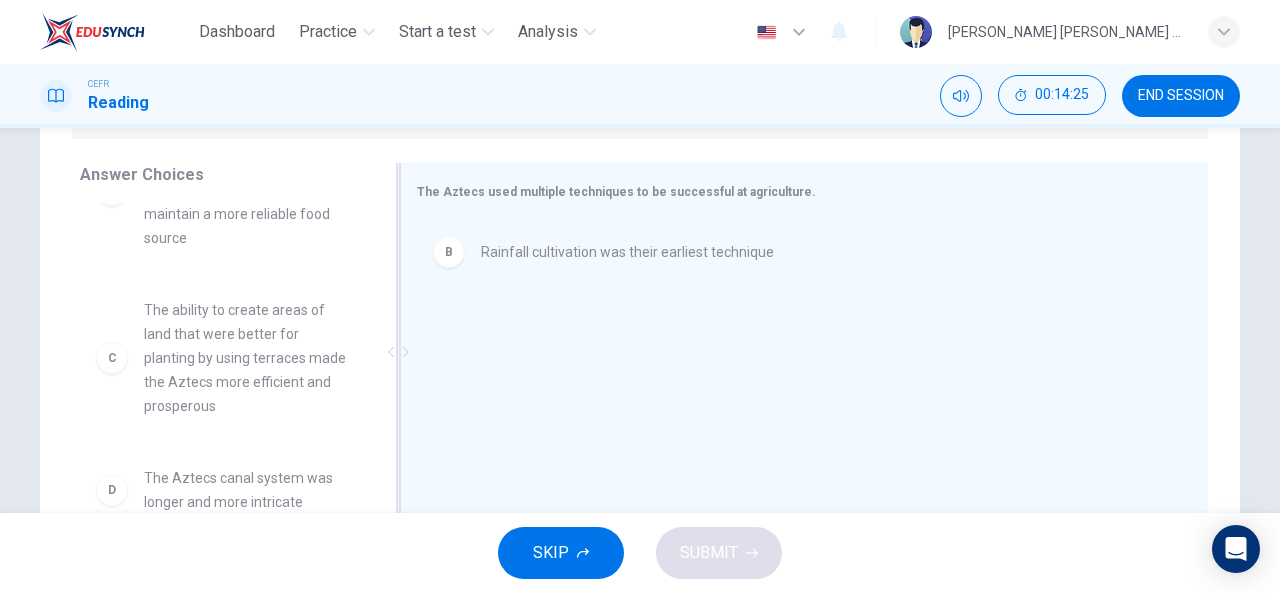scroll, scrollTop: 309, scrollLeft: 0, axis: vertical 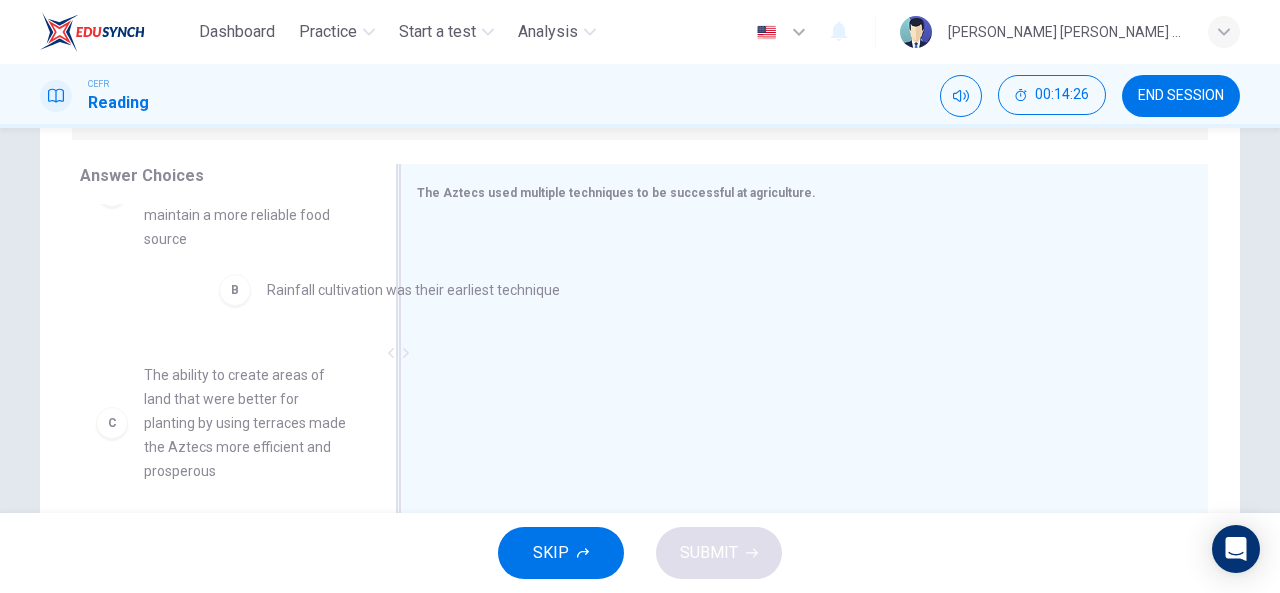 drag, startPoint x: 547, startPoint y: 269, endPoint x: 208, endPoint y: 303, distance: 340.70074 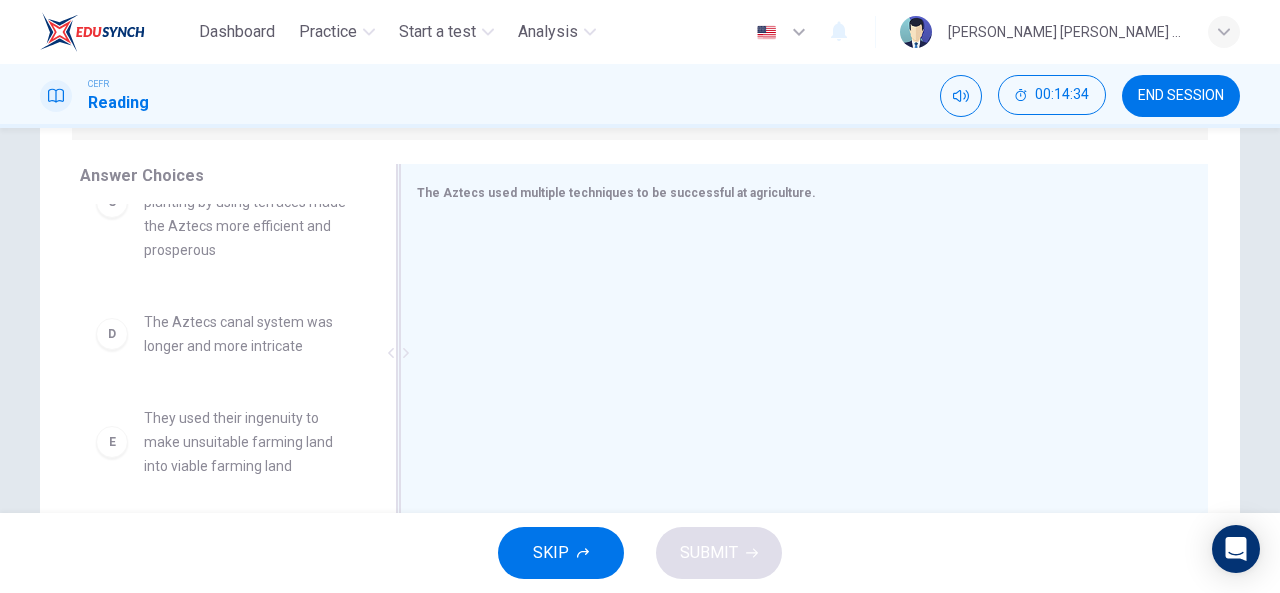 scroll, scrollTop: 341, scrollLeft: 0, axis: vertical 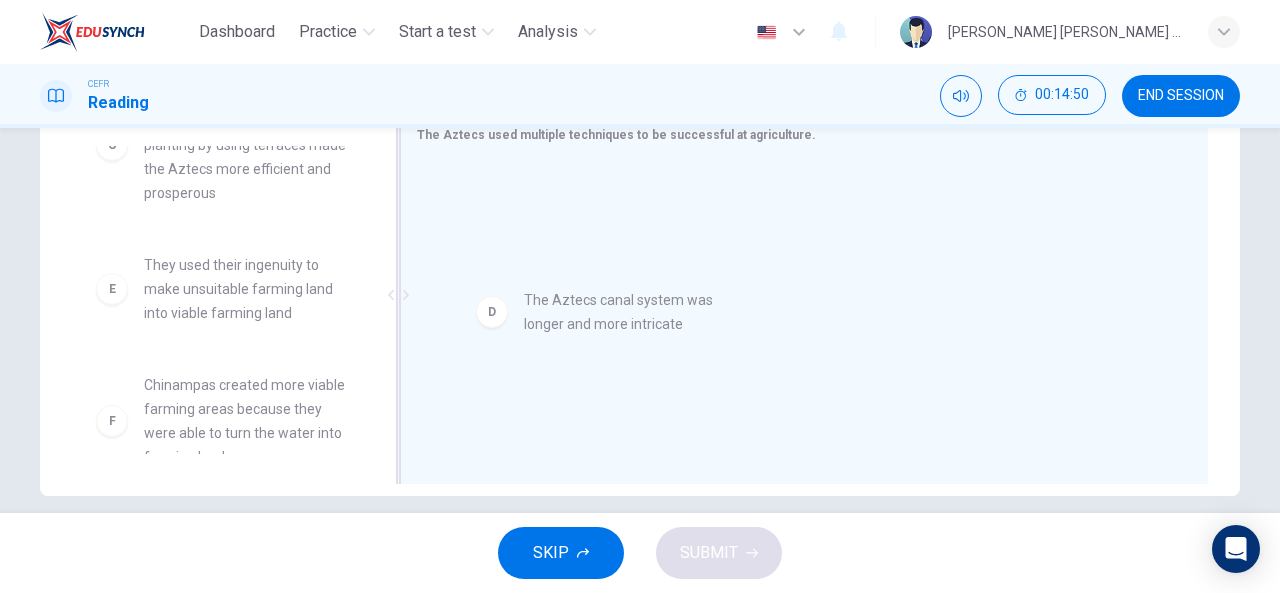 drag, startPoint x: 252, startPoint y: 293, endPoint x: 644, endPoint y: 324, distance: 393.22385 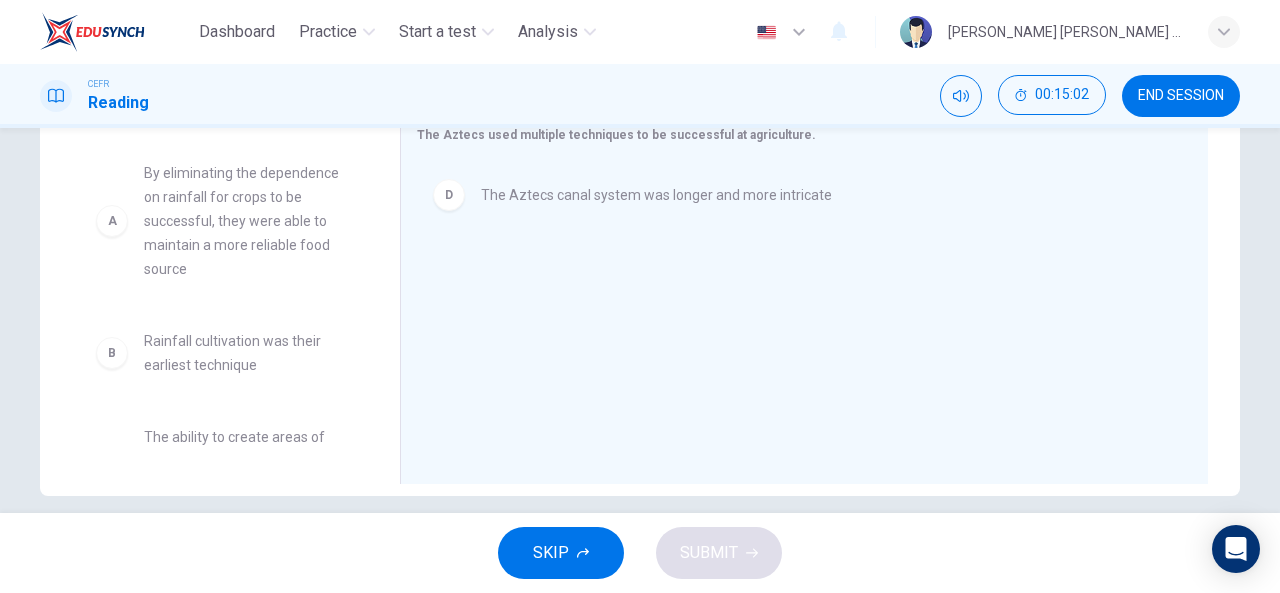 scroll, scrollTop: 0, scrollLeft: 0, axis: both 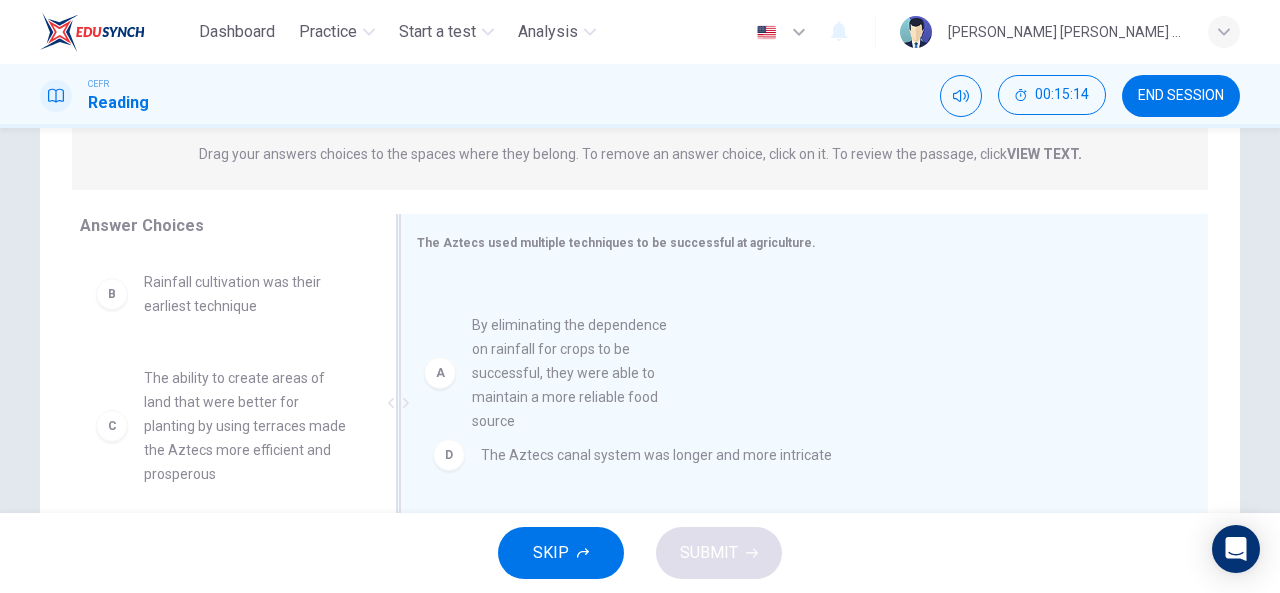 drag, startPoint x: 298, startPoint y: 347, endPoint x: 637, endPoint y: 391, distance: 341.84354 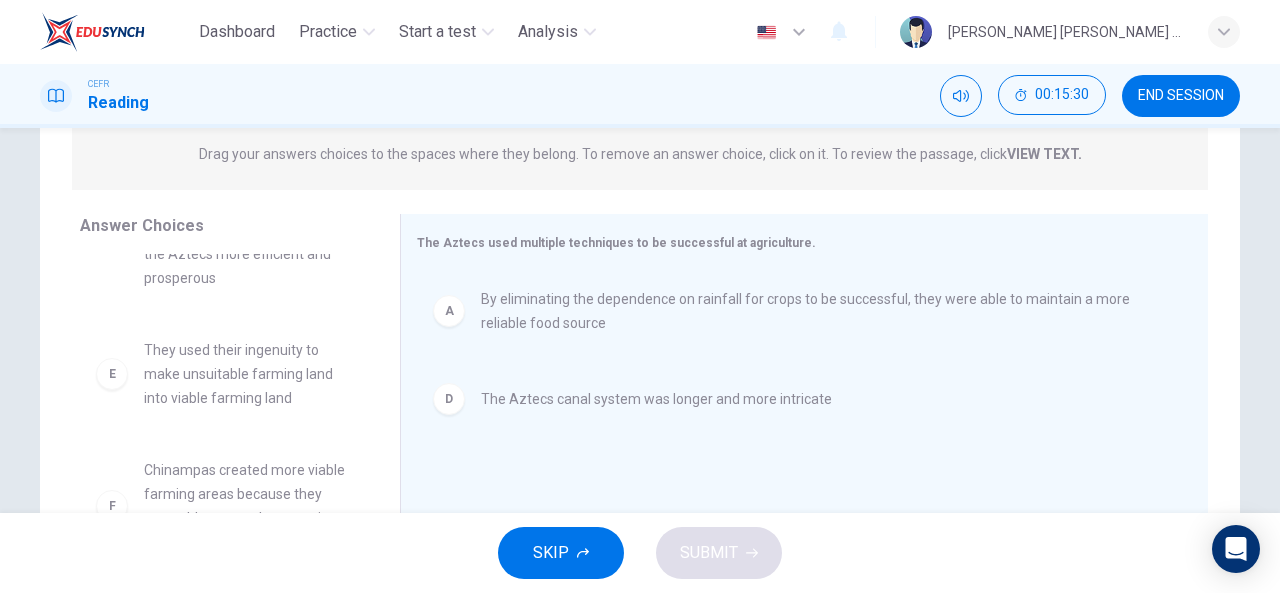 scroll, scrollTop: 204, scrollLeft: 0, axis: vertical 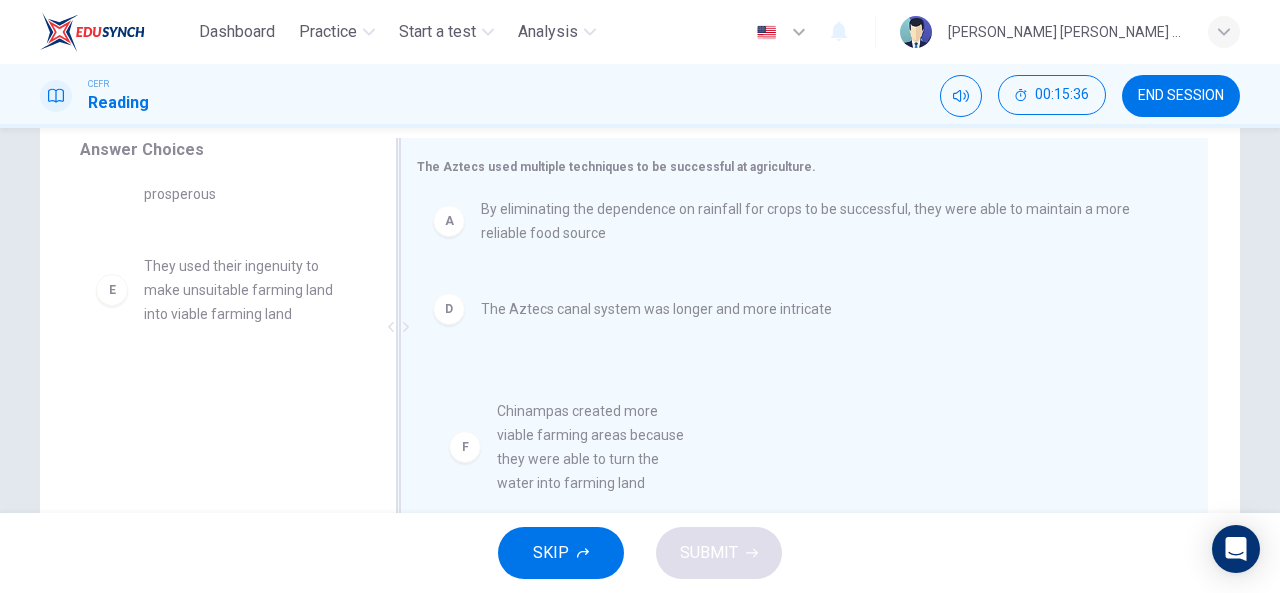 drag, startPoint x: 208, startPoint y: 411, endPoint x: 617, endPoint y: 433, distance: 409.59125 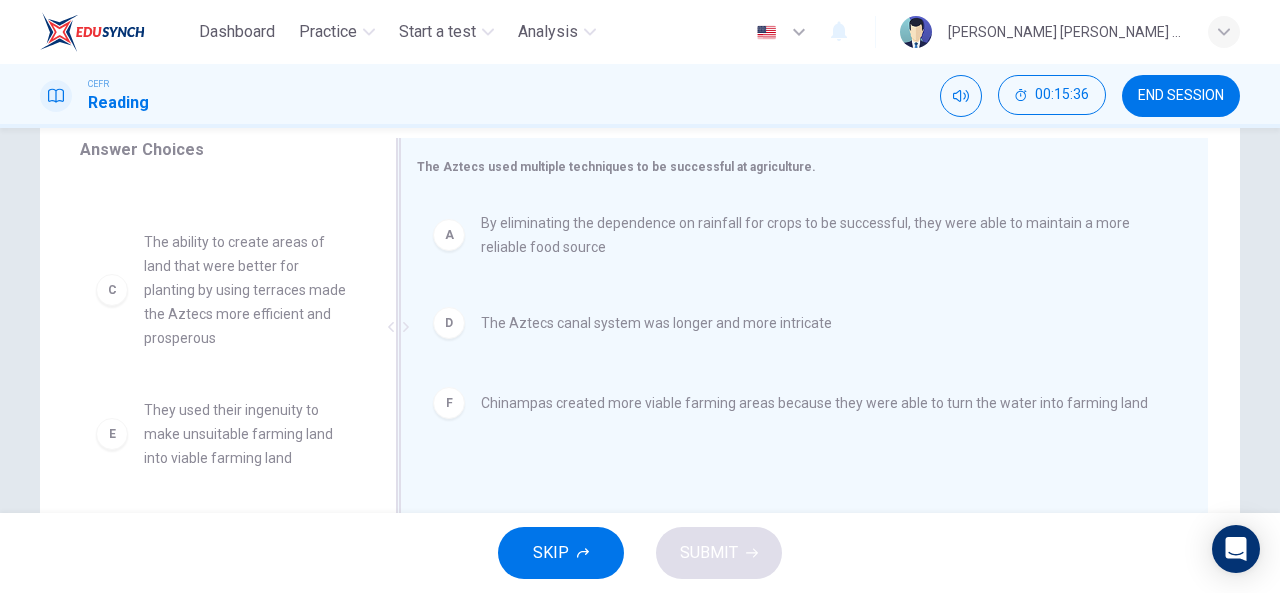 scroll, scrollTop: 0, scrollLeft: 0, axis: both 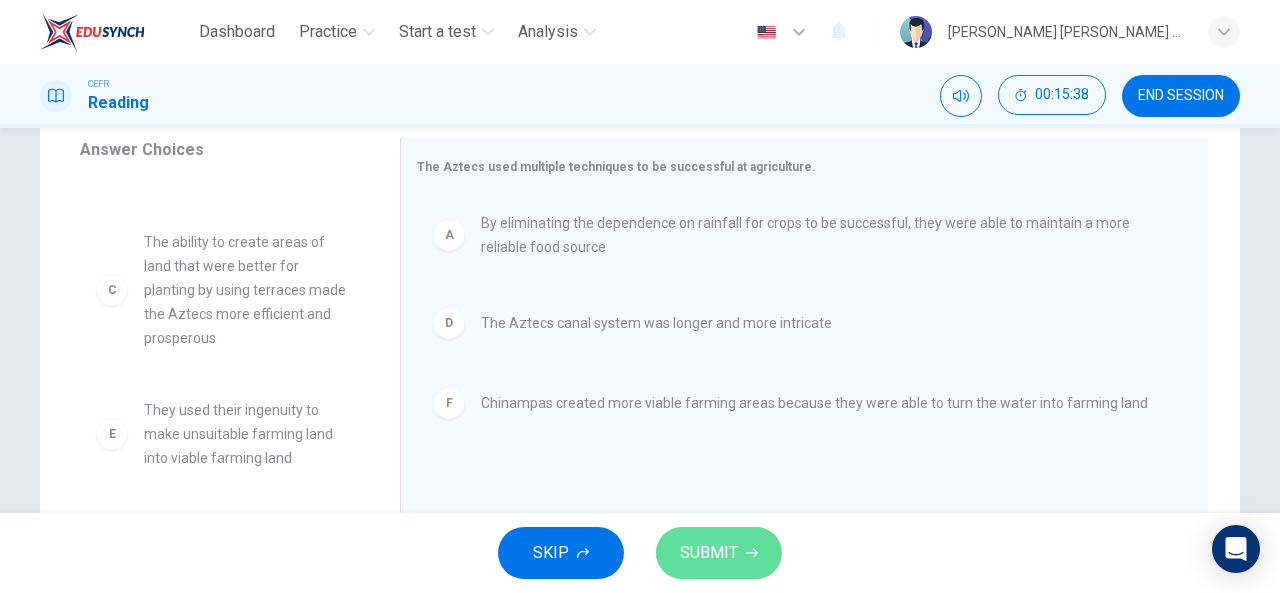 click on "SUBMIT" at bounding box center (709, 553) 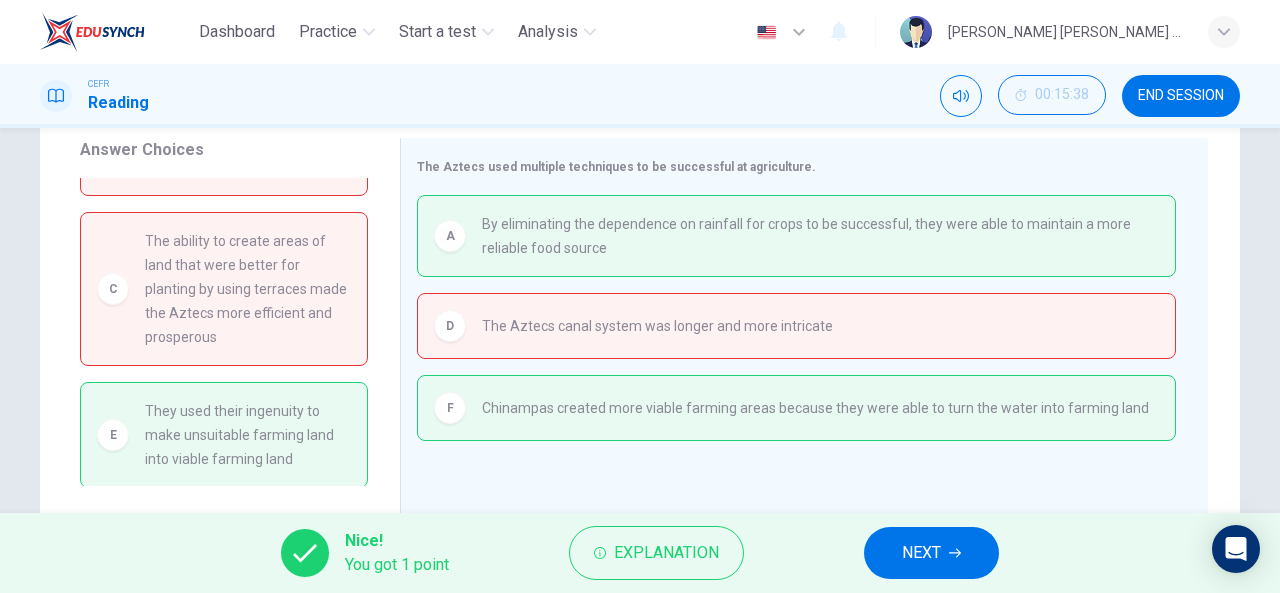 scroll, scrollTop: 62, scrollLeft: 0, axis: vertical 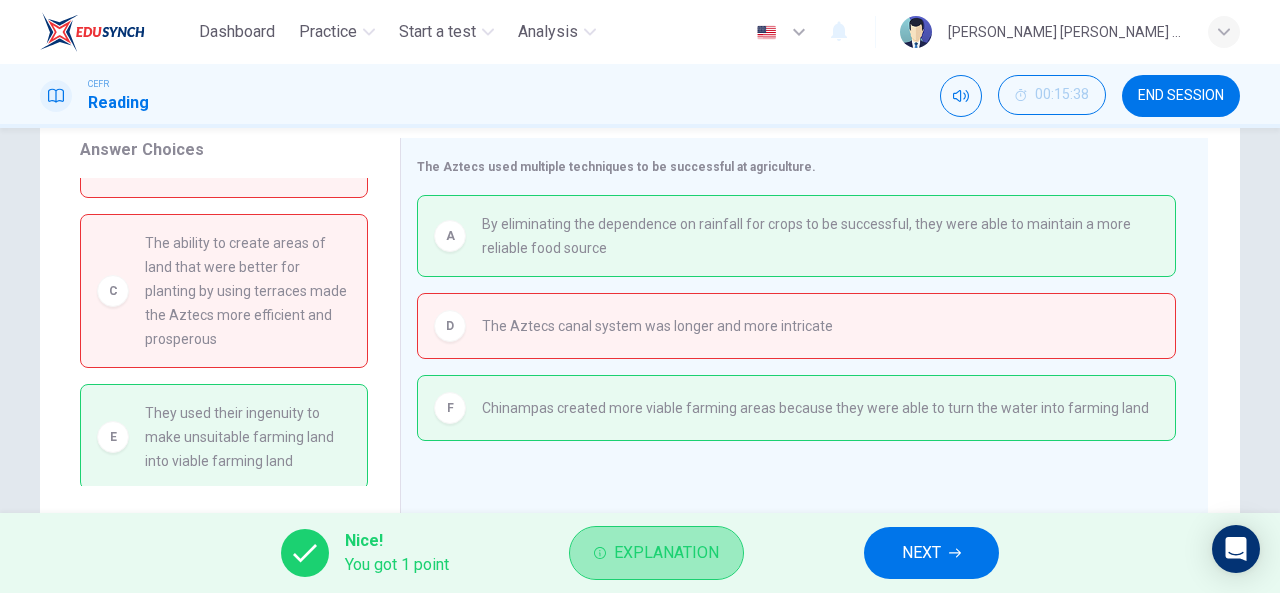 click on "Explanation" at bounding box center [666, 553] 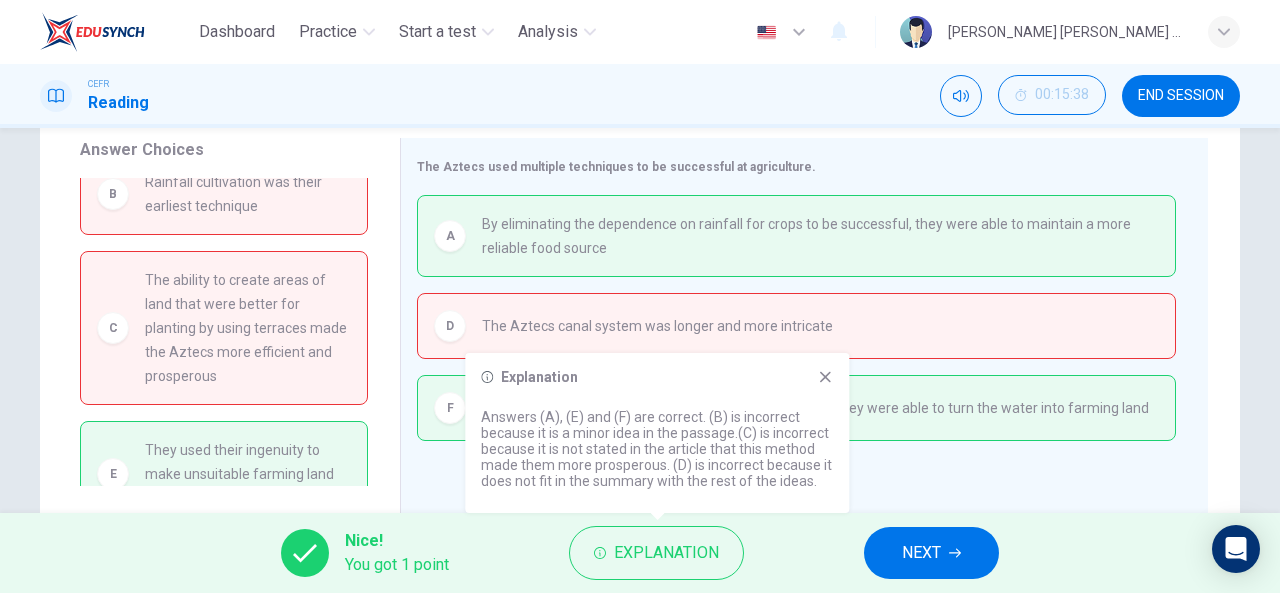 scroll, scrollTop: 24, scrollLeft: 0, axis: vertical 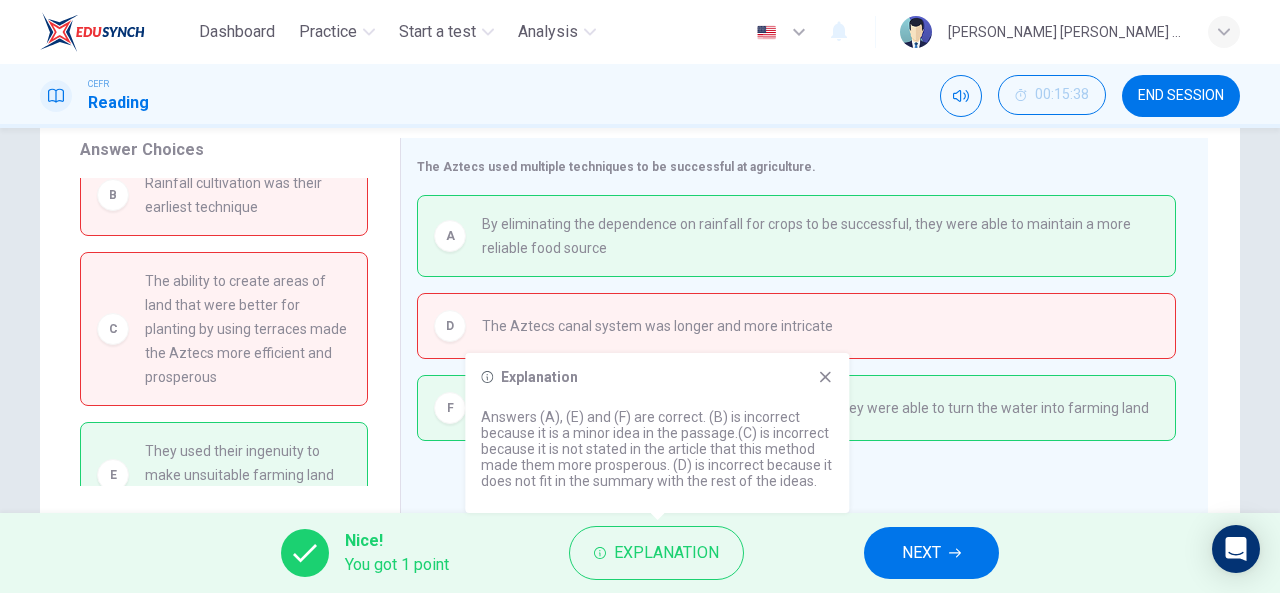 click on "Answers (A), (E) and (F) are correct. (B) is incorrect because it is a minor idea in the passage.(C) is incorrect because it is not stated in the article that this method made them more prosperous. (D) is incorrect because it does not fit in the summary with the rest of the ideas." at bounding box center (657, 449) 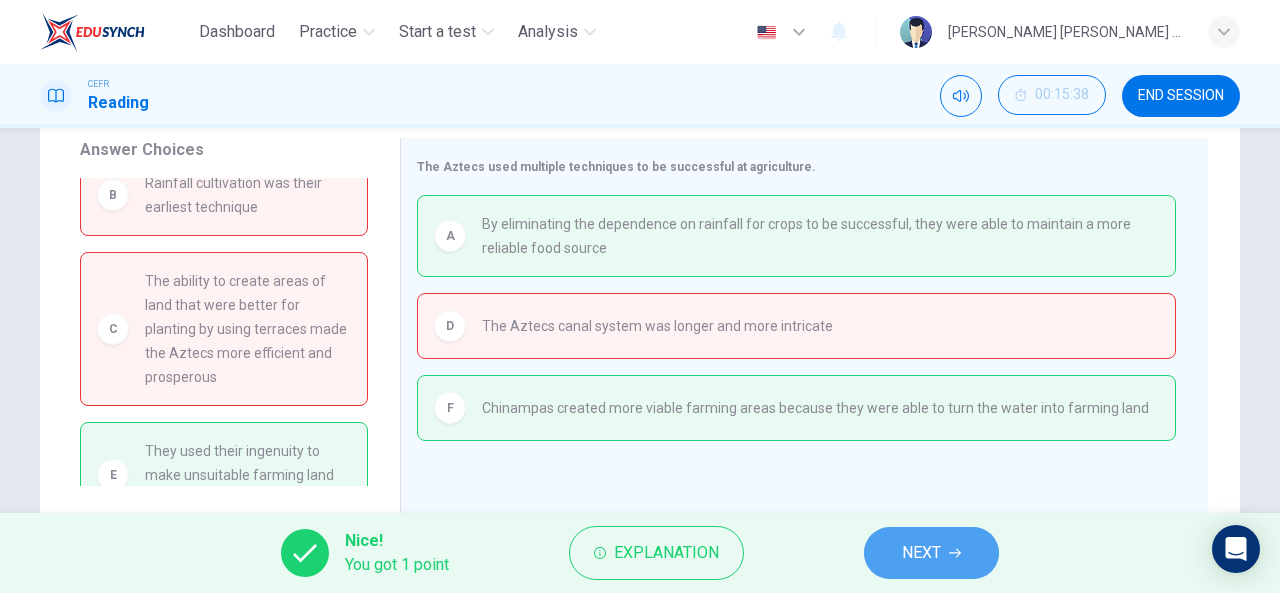 click on "NEXT" at bounding box center [931, 553] 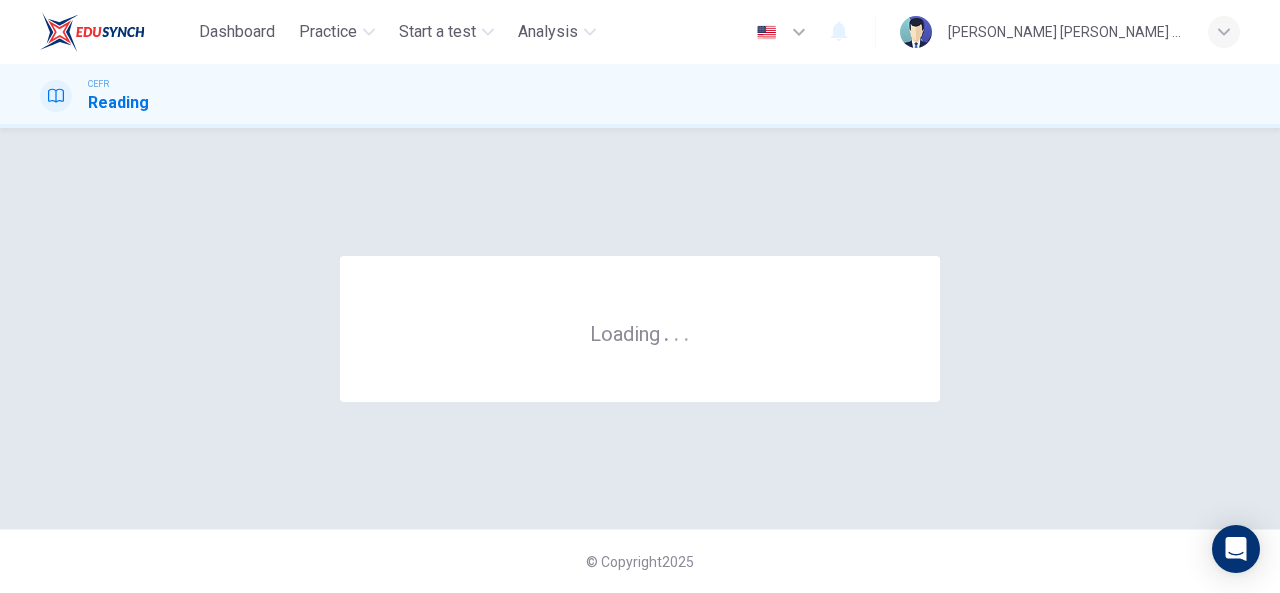 scroll, scrollTop: 0, scrollLeft: 0, axis: both 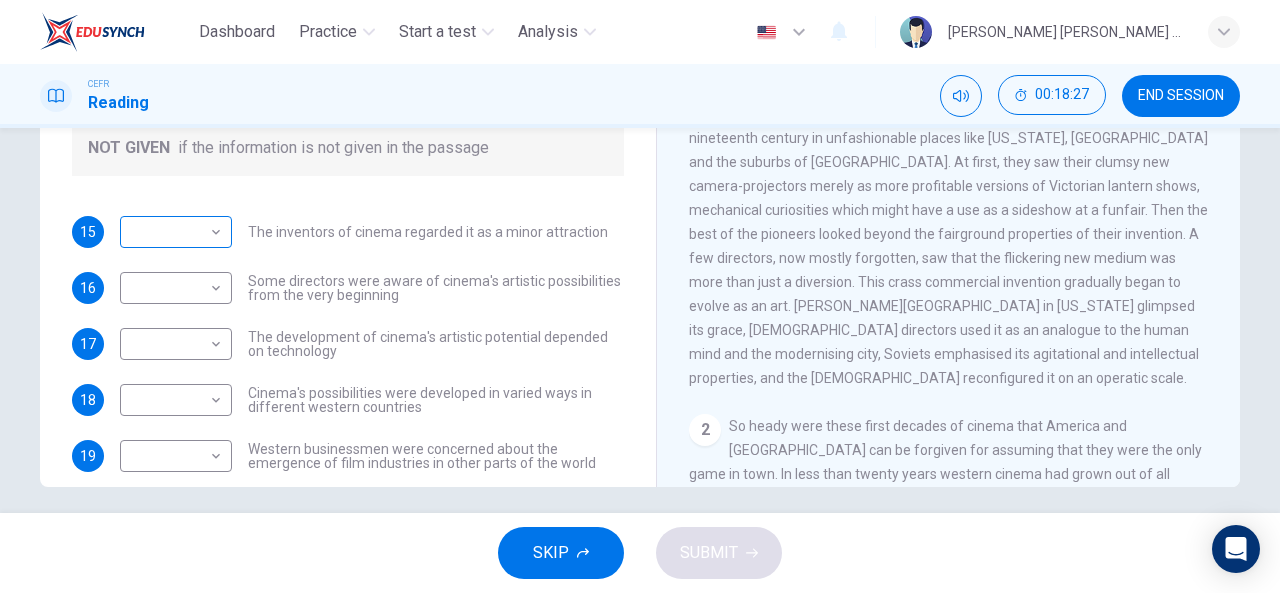 click on "Dashboard Practice Start a test Analysis English en ​ [PERSON_NAME] [PERSON_NAME] SIN CEFR Reading 00:18:27 END SESSION Questions 15 - 19 Do the following statements agree with the information given in the Reading Passage?
In the boxes below write TRUE if the statement is true FALSE if the statement is false NOT GIVEN if the information is not given in the passage 15 ​ ​ The inventors of cinema regarded it as a minor attraction 16 ​ ​ Some directors were aware of cinema's artistic possibilities from the very beginning 17 ​ ​ The development of cinema's artistic potential depended on technology 18 ​ ​ Cinema's possibilities were developed in varied ways in different western countries 19 ​ ​ Western businessmen were concerned about the emergence of film industries in other parts of the world The History of Film CLICK TO ZOOM Click to Zoom 1 2 3 4 5 6 7 8 SKIP SUBMIT EduSynch - Online Language Proficiency Testing
Dashboard Practice Start a test Analysis Notifications © Copyright  2025" at bounding box center [640, 296] 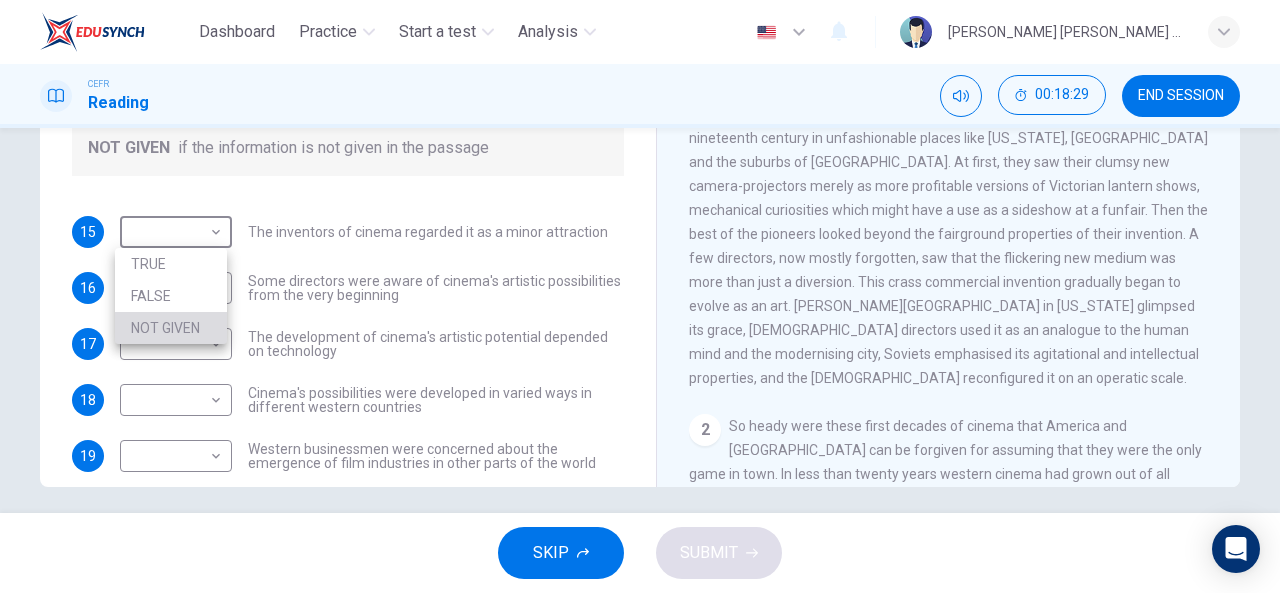 click on "NOT GIVEN" at bounding box center (171, 328) 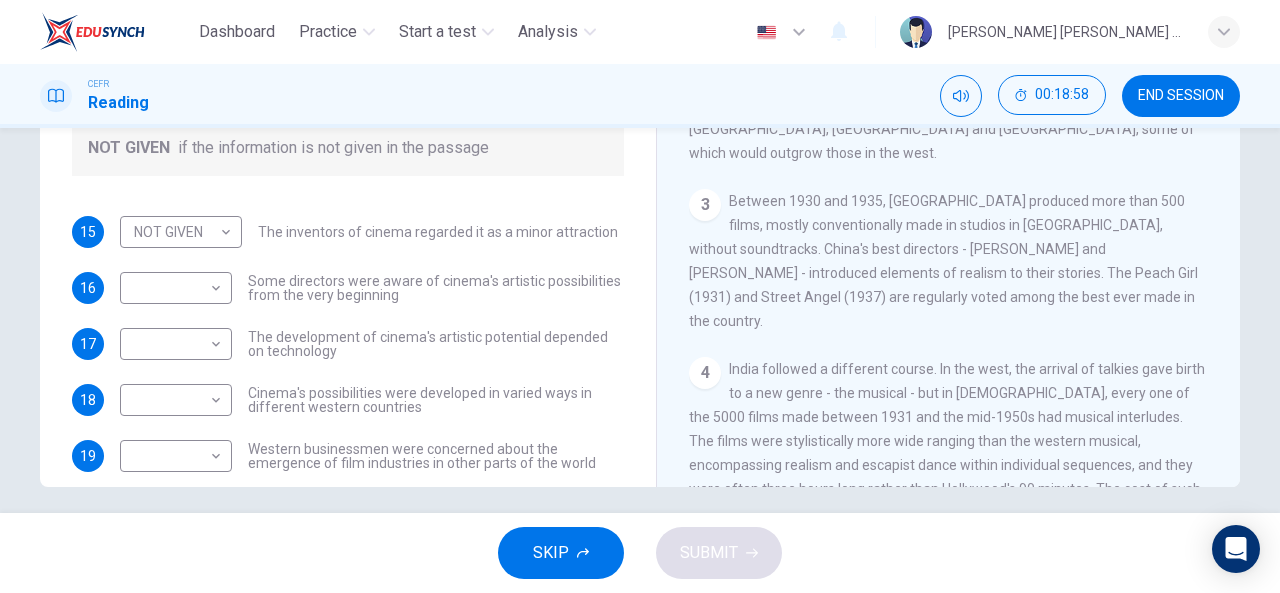 scroll, scrollTop: 1163, scrollLeft: 0, axis: vertical 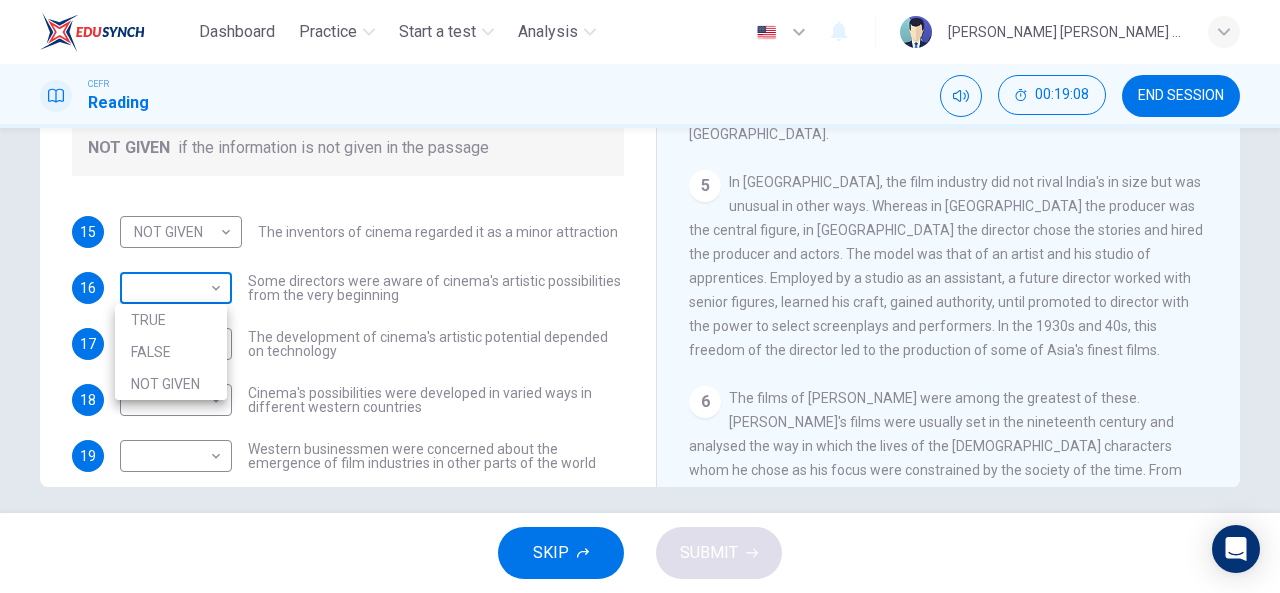 click on "Dashboard Practice Start a test Analysis English en ​ [PERSON_NAME] [PERSON_NAME] SIN CEFR Reading 00:19:08 END SESSION Questions 15 - 19 Do the following statements agree with the information given in the Reading Passage?
In the boxes below write TRUE if the statement is true FALSE if the statement is false NOT GIVEN if the information is not given in the passage 15 NOT GIVEN NOT GIVEN ​ The inventors of cinema regarded it as a minor attraction 16 ​ ​ Some directors were aware of cinema's artistic possibilities from the very beginning 17 ​ ​ The development of cinema's artistic potential depended on technology 18 ​ ​ Cinema's possibilities were developed in varied ways in different western countries 19 ​ ​ Western businessmen were concerned about the emergence of film industries in other parts of the world The History of Film CLICK TO ZOOM Click to Zoom 1 2 3 4 5 6 7 8 SKIP SUBMIT EduSynch - Online Language Proficiency Testing
Dashboard Practice Start a test Analysis Notifications © Copyright" at bounding box center (640, 296) 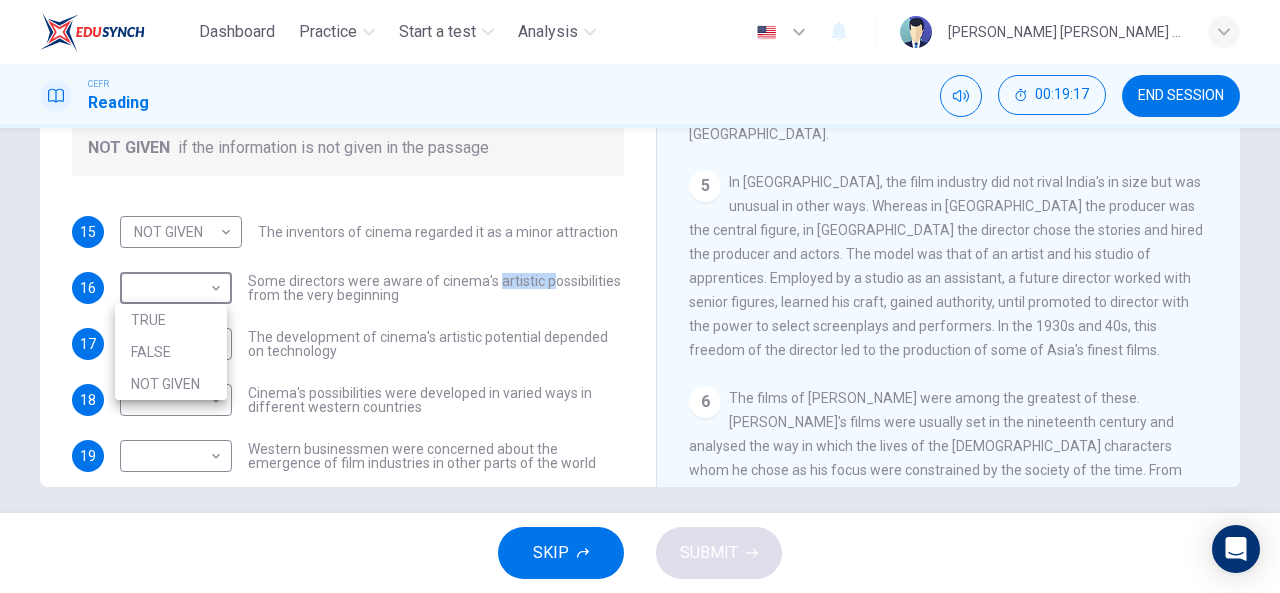 click on "NOT GIVEN" at bounding box center (171, 384) 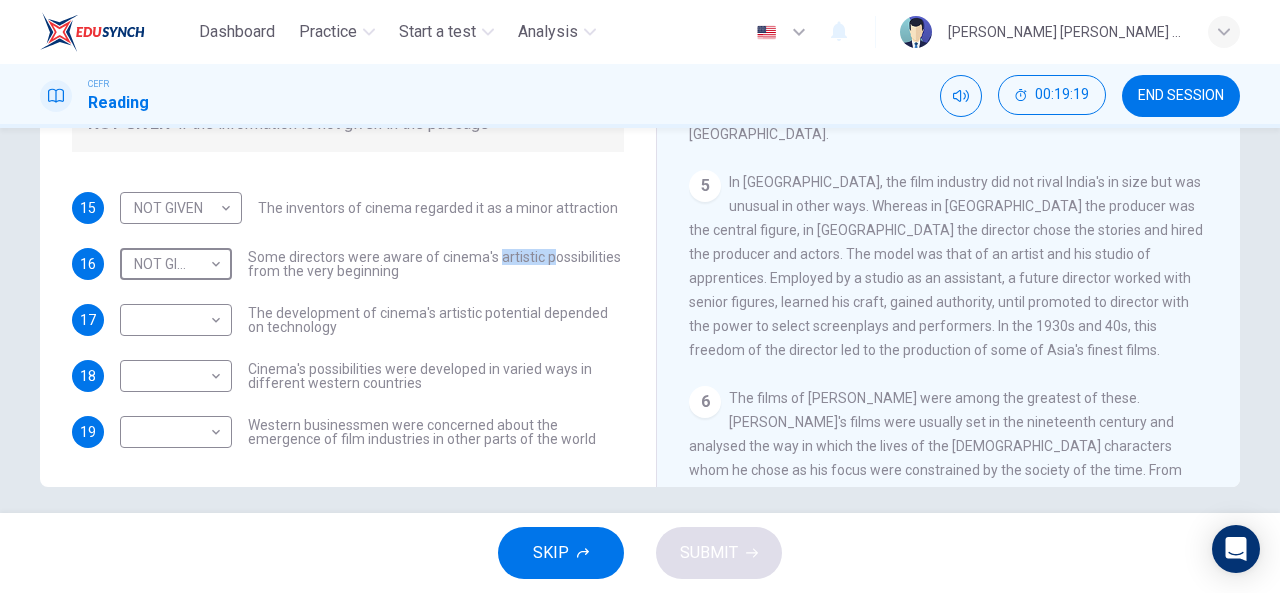 scroll, scrollTop: 24, scrollLeft: 0, axis: vertical 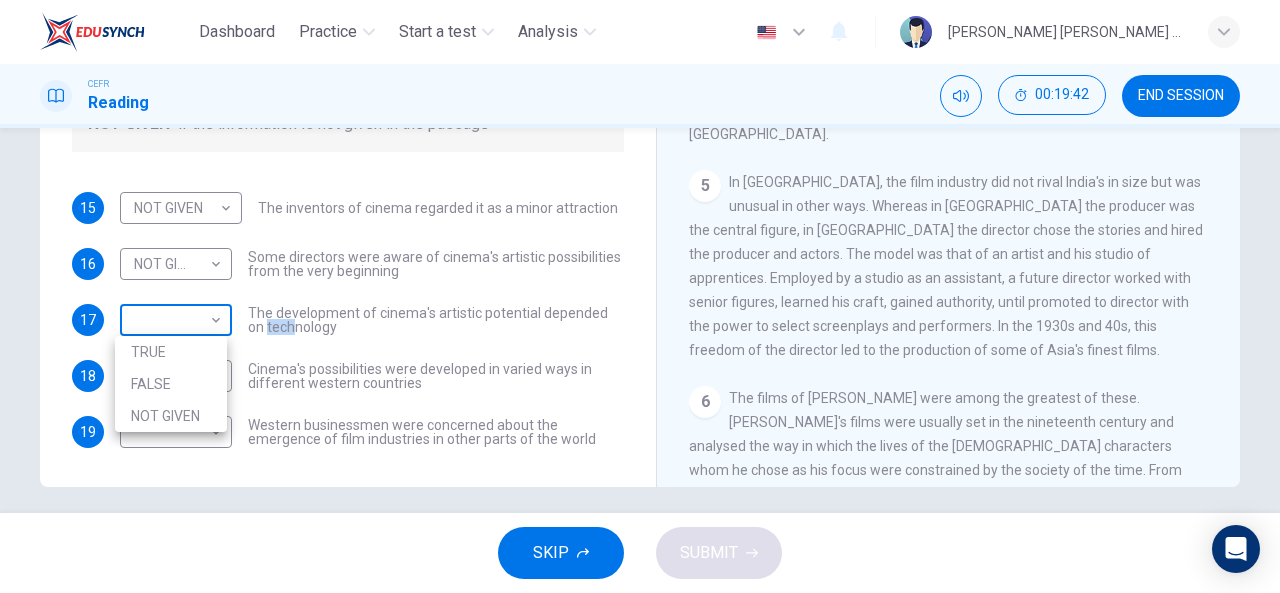 click on "Dashboard Practice Start a test Analysis English en ​ [PERSON_NAME] [PERSON_NAME] SIN CEFR Reading 00:19:42 END SESSION Questions 15 - 19 Do the following statements agree with the information given in the Reading Passage?
In the boxes below write TRUE if the statement is true FALSE if the statement is false NOT GIVEN if the information is not given in the passage 15 NOT GIVEN NOT GIVEN ​ The inventors of cinema regarded it as a minor attraction 16 NOT GIVEN NOT GIVEN ​ Some directors were aware of cinema's artistic possibilities from the very beginning 17 ​ ​ The development of cinema's artistic potential depended on technology 18 ​ ​ Cinema's possibilities were developed in varied ways in different western countries 19 ​ ​ Western businessmen were concerned about the emergence of film industries in other parts of the world The History of Film CLICK TO ZOOM Click to Zoom 1 2 3 4 5 6 7 8 SKIP SUBMIT EduSynch - Online Language Proficiency Testing
Dashboard Practice Start a test Analysis Notifications" at bounding box center (640, 296) 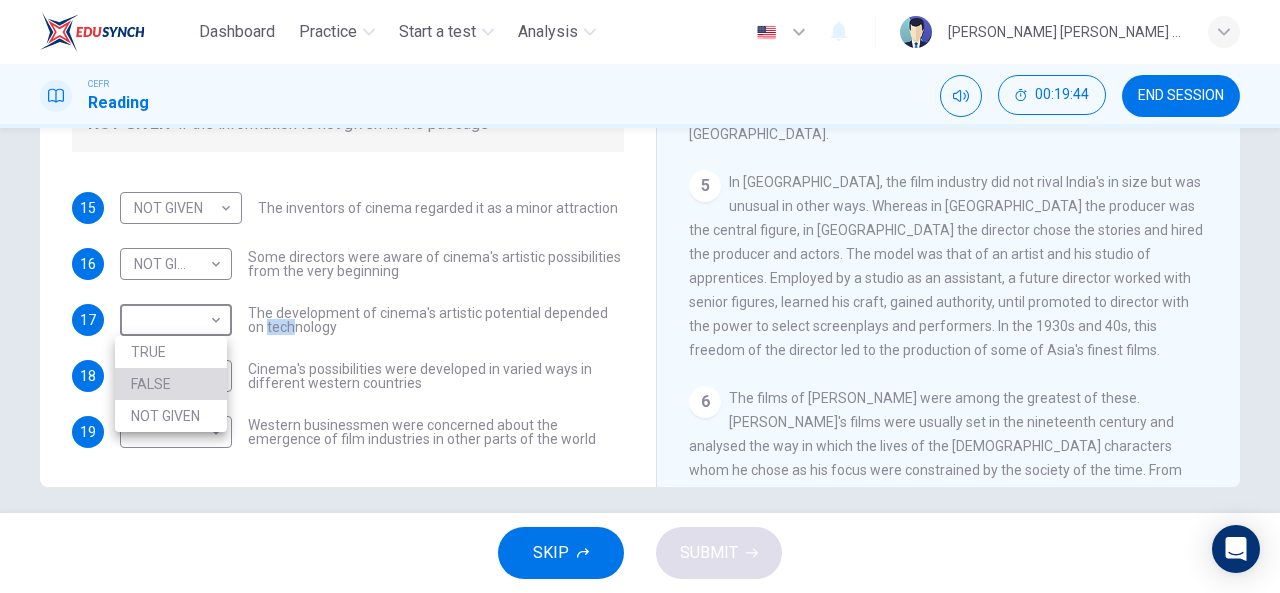 click on "FALSE" at bounding box center (171, 384) 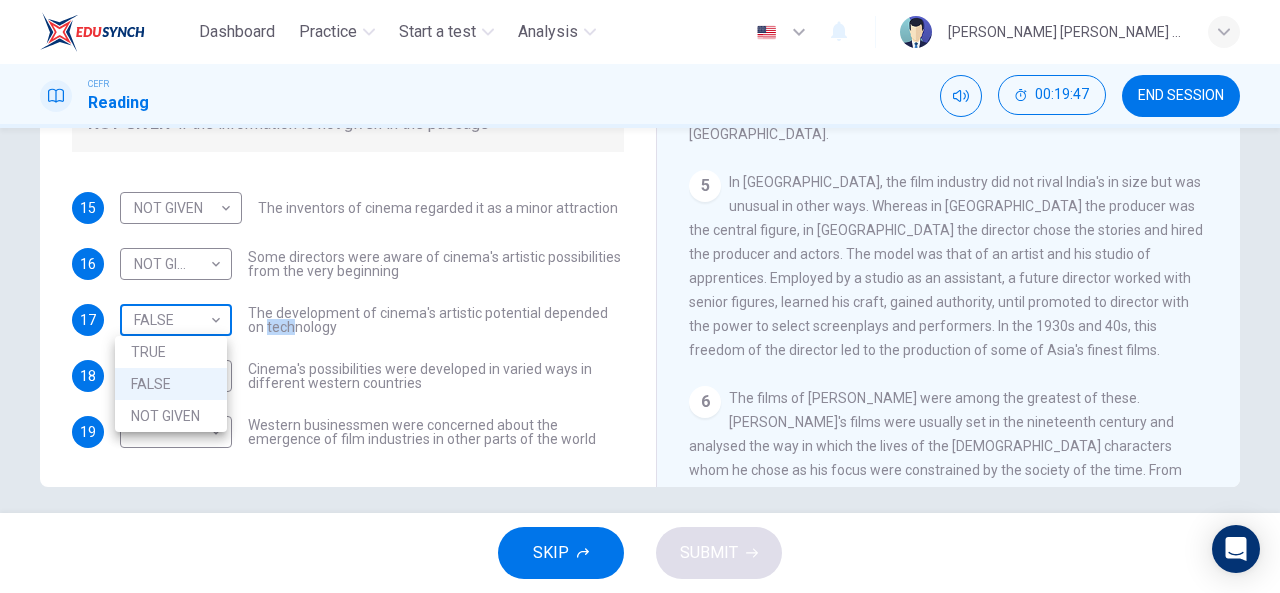 click on "Dashboard Practice Start a test Analysis English en ​ [PERSON_NAME] [PERSON_NAME] SIN CEFR Reading 00:19:47 END SESSION Questions 15 - 19 Do the following statements agree with the information given in the Reading Passage?
In the boxes below write TRUE if the statement is true FALSE if the statement is false NOT GIVEN if the information is not given in the passage 15 NOT GIVEN NOT GIVEN ​ The inventors of cinema regarded it as a minor attraction 16 NOT GIVEN NOT GIVEN ​ Some directors were aware of cinema's artistic possibilities from the very beginning 17 FALSE FALSE ​ The development of cinema's artistic potential depended on technology 18 ​ ​ Cinema's possibilities were developed in varied ways in different western countries 19 ​ ​ Western businessmen were concerned about the emergence of film industries in other parts of the world The History of Film CLICK TO ZOOM Click to Zoom 1 2 3 4 5 6 7 8 SKIP SUBMIT EduSynch - Online Language Proficiency Testing
Dashboard Practice Start a test Analysis 2025" at bounding box center (640, 296) 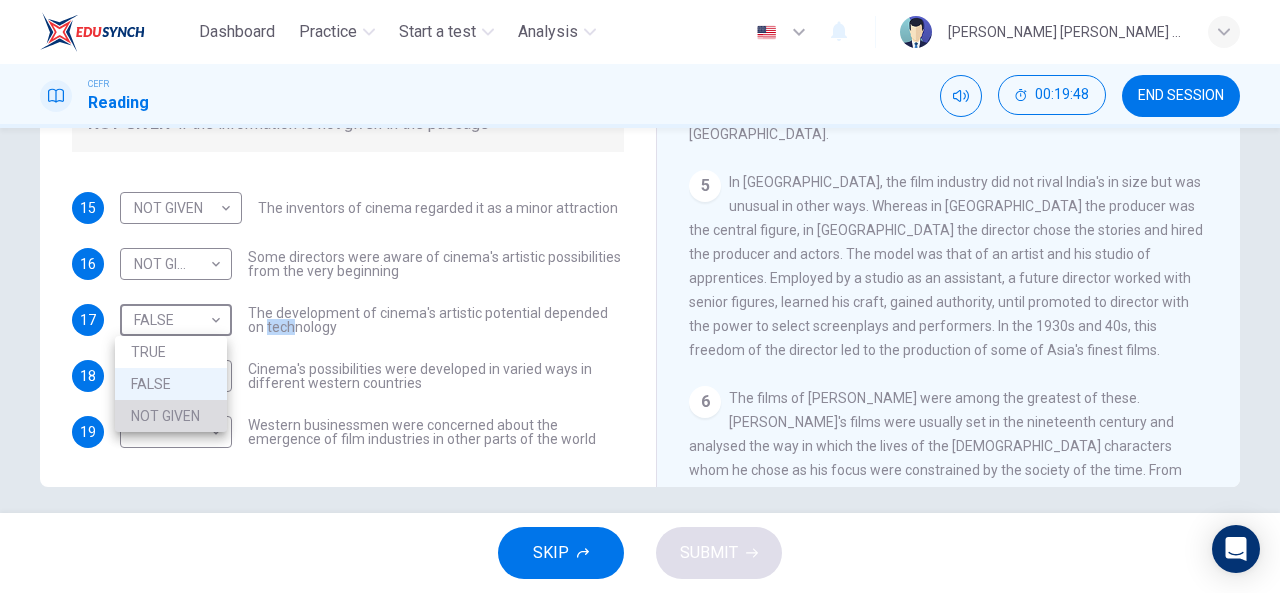 click on "NOT GIVEN" at bounding box center (171, 416) 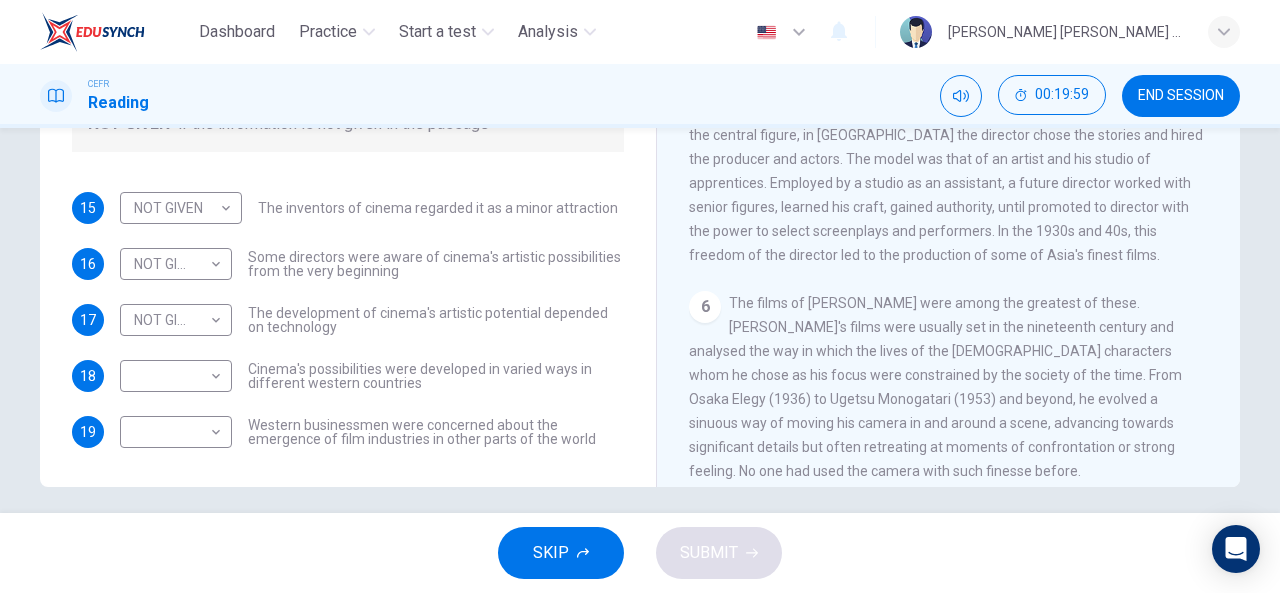 scroll, scrollTop: 1259, scrollLeft: 0, axis: vertical 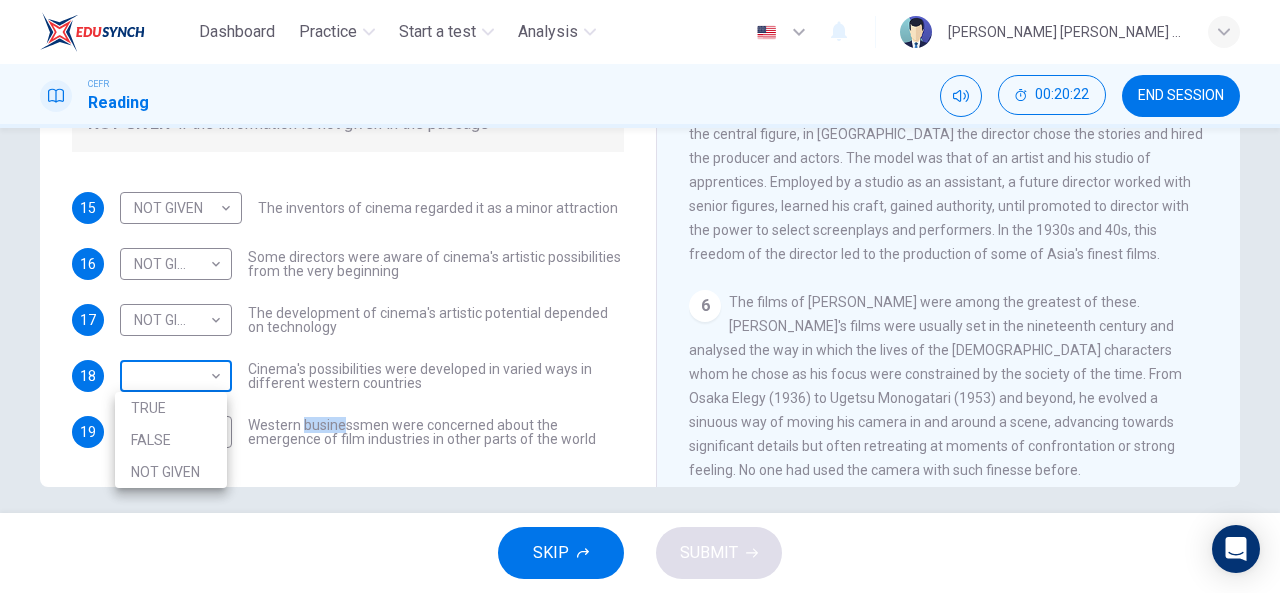 click on "Dashboard Practice Start a test Analysis English en ​ [PERSON_NAME] [PERSON_NAME] SIN CEFR Reading 00:20:22 END SESSION Questions 15 - 19 Do the following statements agree with the information given in the Reading Passage?
In the boxes below write TRUE if the statement is true FALSE if the statement is false NOT GIVEN if the information is not given in the passage 15 NOT GIVEN NOT GIVEN ​ The inventors of cinema regarded it as a minor attraction 16 NOT GIVEN NOT GIVEN ​ Some directors were aware of cinema's artistic possibilities from the very beginning 17 NOT GIVEN NOT GIVEN ​ The development of cinema's artistic potential depended on technology 18 ​ ​ Cinema's possibilities were developed in varied ways in different western countries 19 ​ ​ Western businessmen were concerned about the emergence of film industries in other parts of the world The History of Film CLICK TO ZOOM Click to Zoom 1 2 3 4 5 6 7 8 SKIP SUBMIT EduSynch - Online Language Proficiency Testing
Dashboard Practice Start a test Analysis" at bounding box center (640, 296) 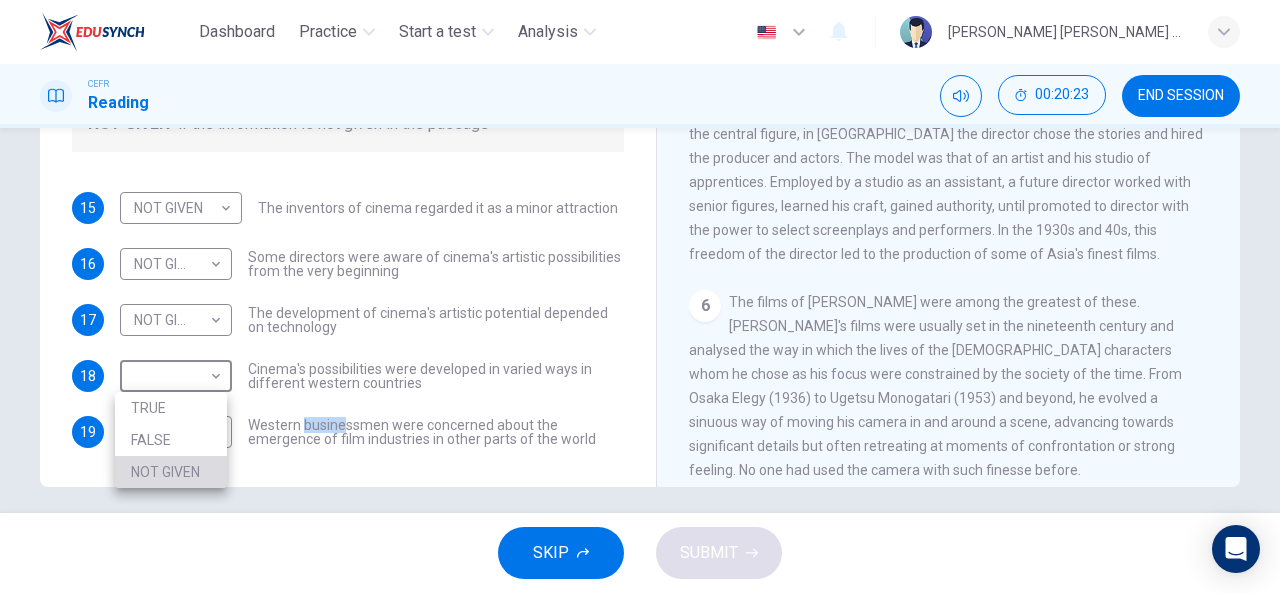 click on "NOT GIVEN" at bounding box center (171, 472) 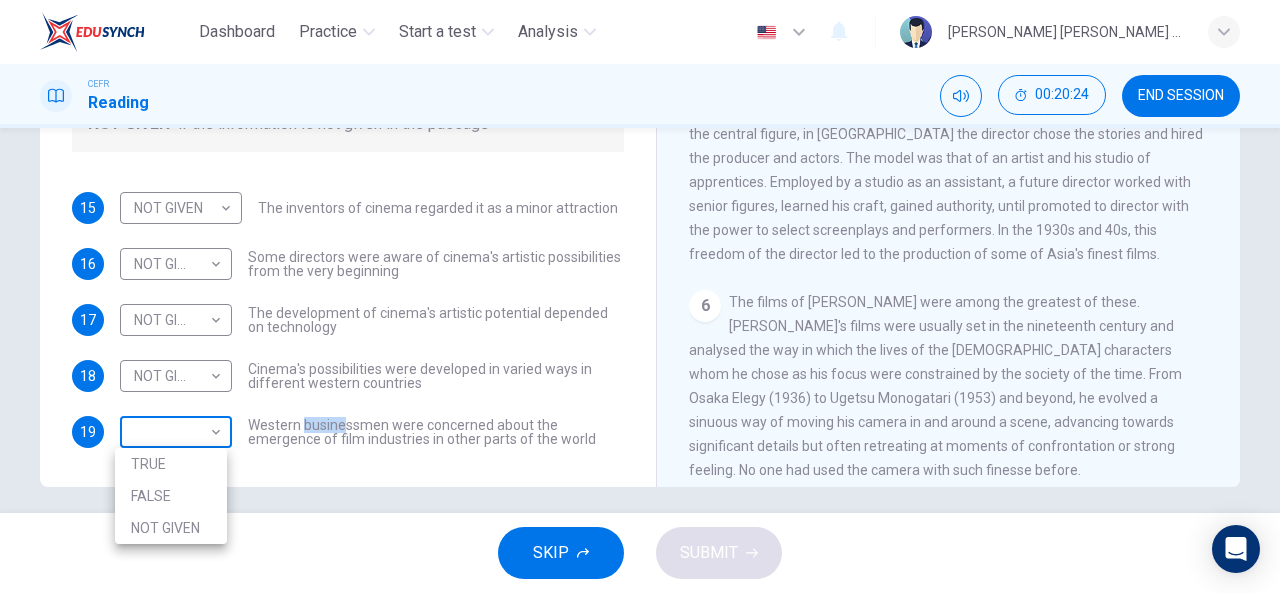 click on "Dashboard Practice Start a test Analysis English en ​ [PERSON_NAME] [PERSON_NAME] SIN CEFR Reading 00:20:24 END SESSION Questions 15 - 19 Do the following statements agree with the information given in the Reading Passage?
In the boxes below write TRUE if the statement is true FALSE if the statement is false NOT GIVEN if the information is not given in the passage 15 NOT GIVEN NOT GIVEN ​ The inventors of cinema regarded it as a minor attraction 16 NOT GIVEN NOT GIVEN ​ Some directors were aware of cinema's artistic possibilities from the very beginning 17 NOT GIVEN NOT GIVEN ​ The development of cinema's artistic potential depended on technology 18 NOT GIVEN NOT GIVEN ​ Cinema's possibilities were developed in varied ways in different western countries 19 ​ ​ Western businessmen were concerned about the emergence of film industries in other parts of the world The History of Film CLICK TO ZOOM Click to Zoom 1 2 3 4 5 6 7 8 SKIP SUBMIT EduSynch - Online Language Proficiency Testing
Dashboard Practice 2025" at bounding box center (640, 296) 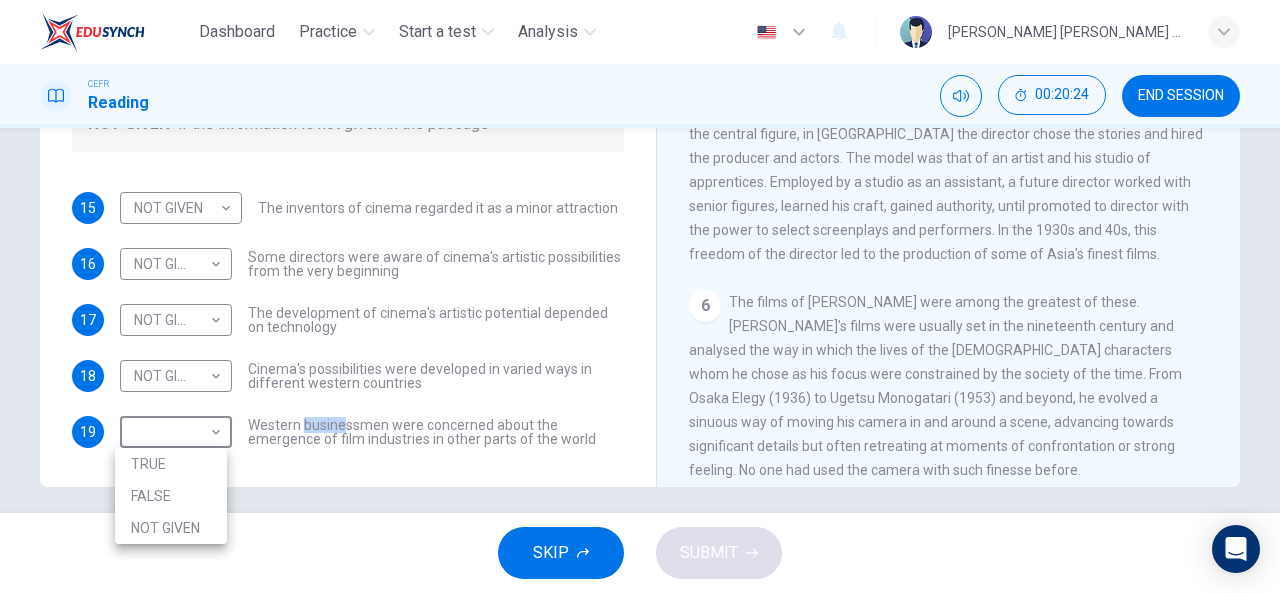 click on "NOT GIVEN" at bounding box center (171, 528) 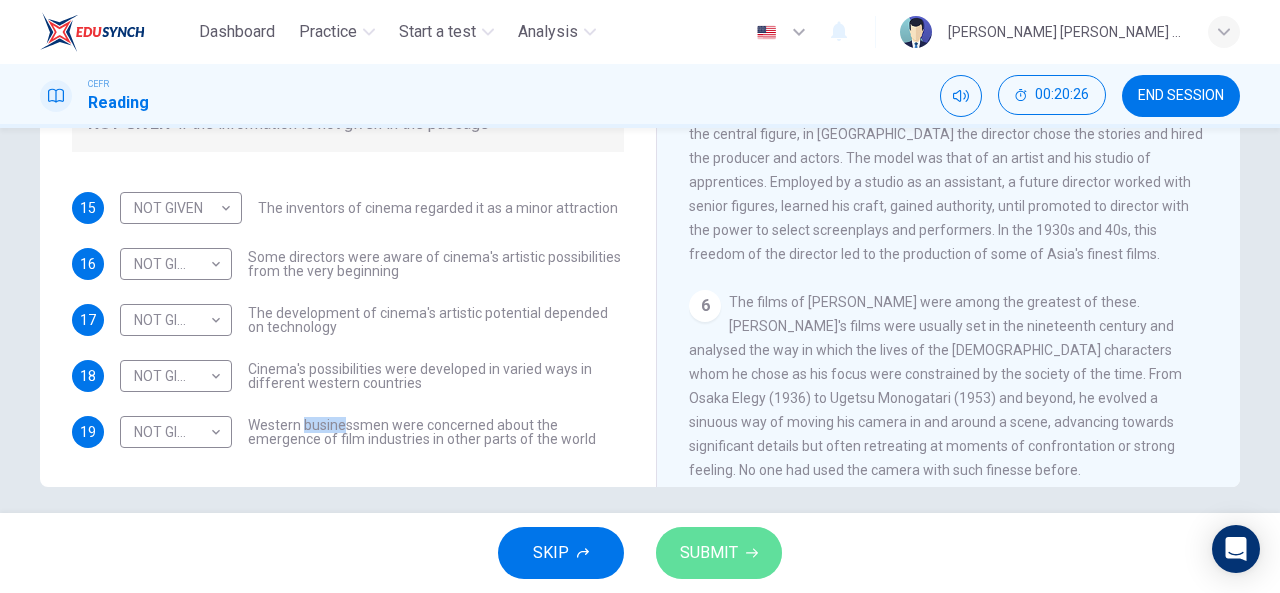 click on "SUBMIT" at bounding box center (709, 553) 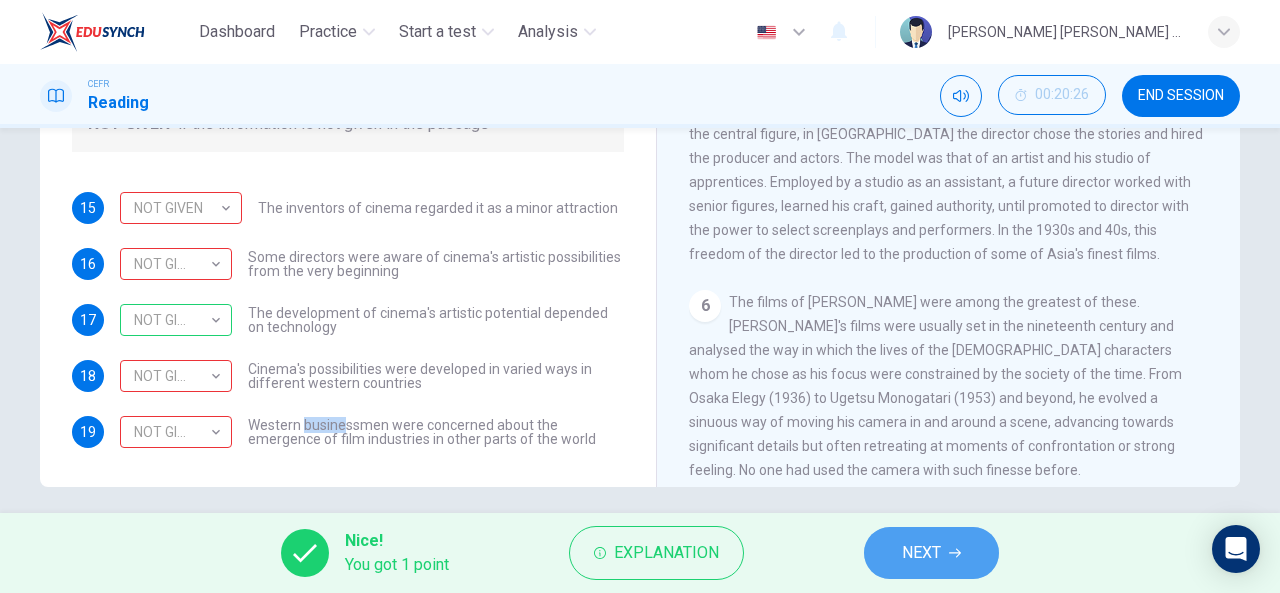 click on "NEXT" at bounding box center (921, 553) 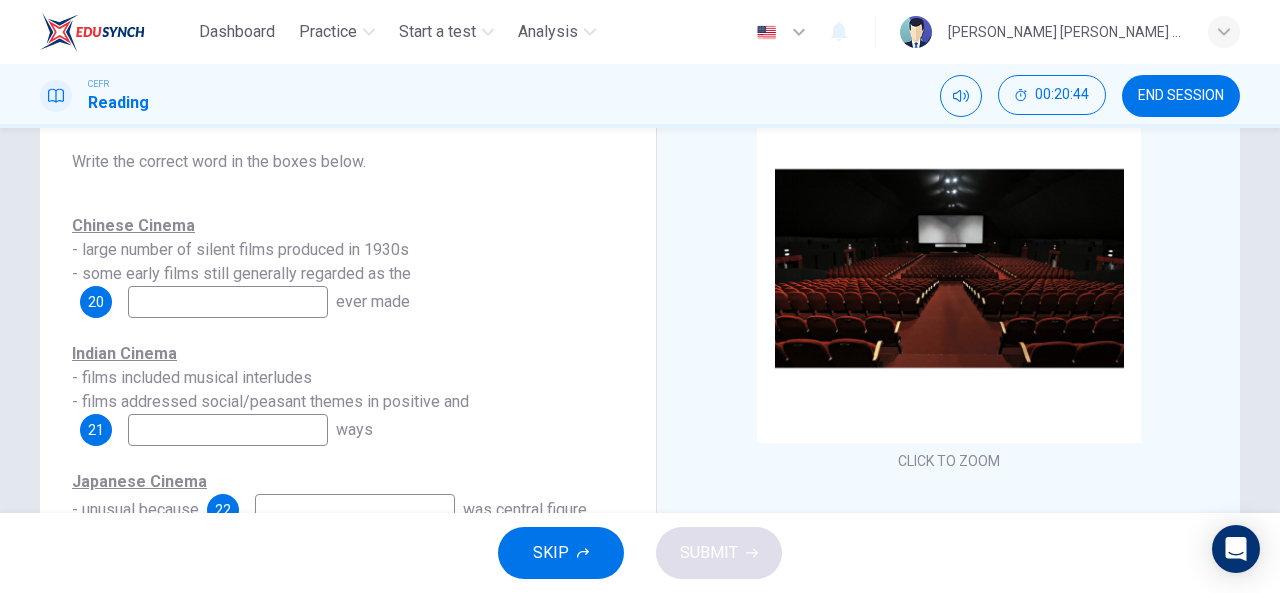 scroll, scrollTop: 161, scrollLeft: 0, axis: vertical 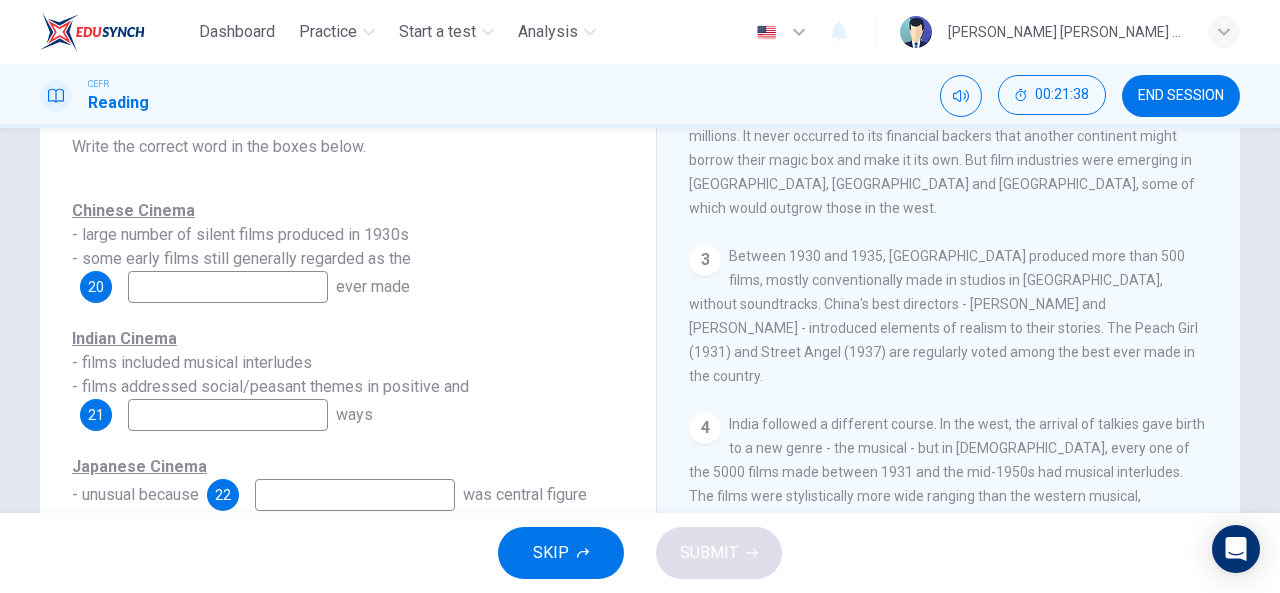 click at bounding box center (228, 287) 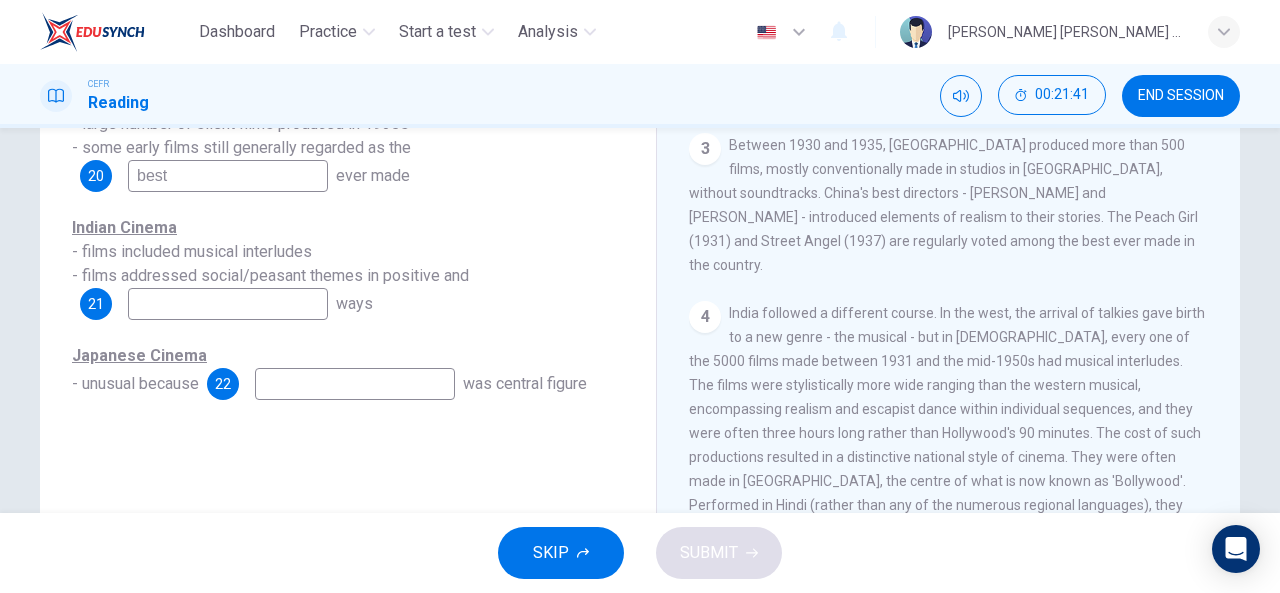 scroll, scrollTop: 289, scrollLeft: 0, axis: vertical 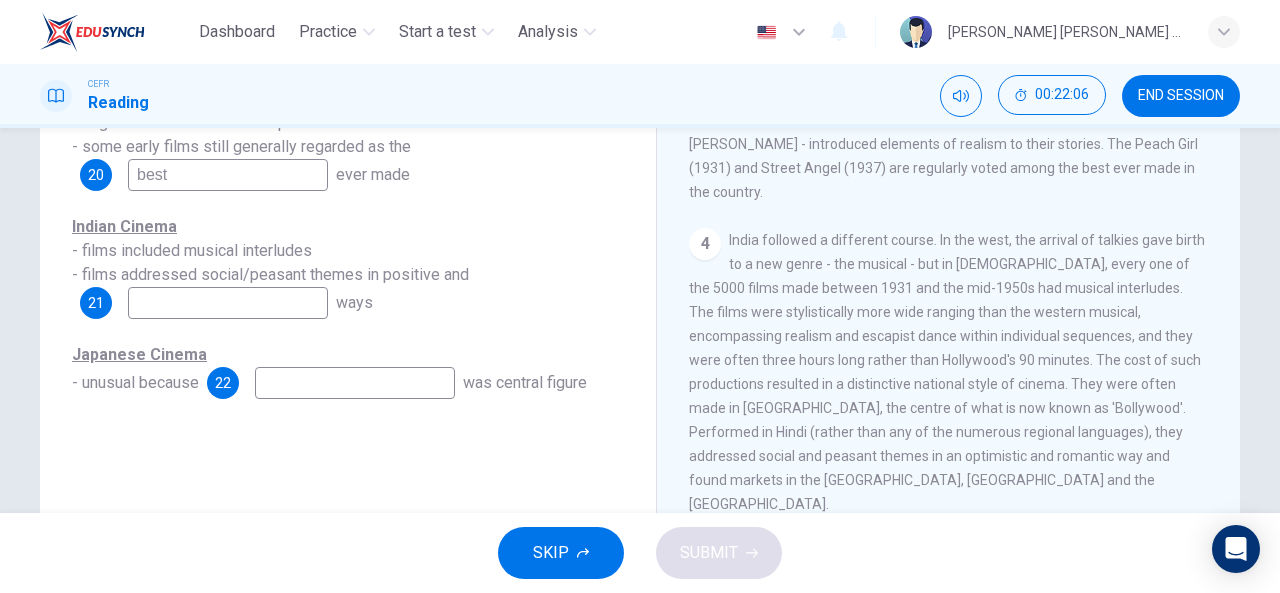 type on "best" 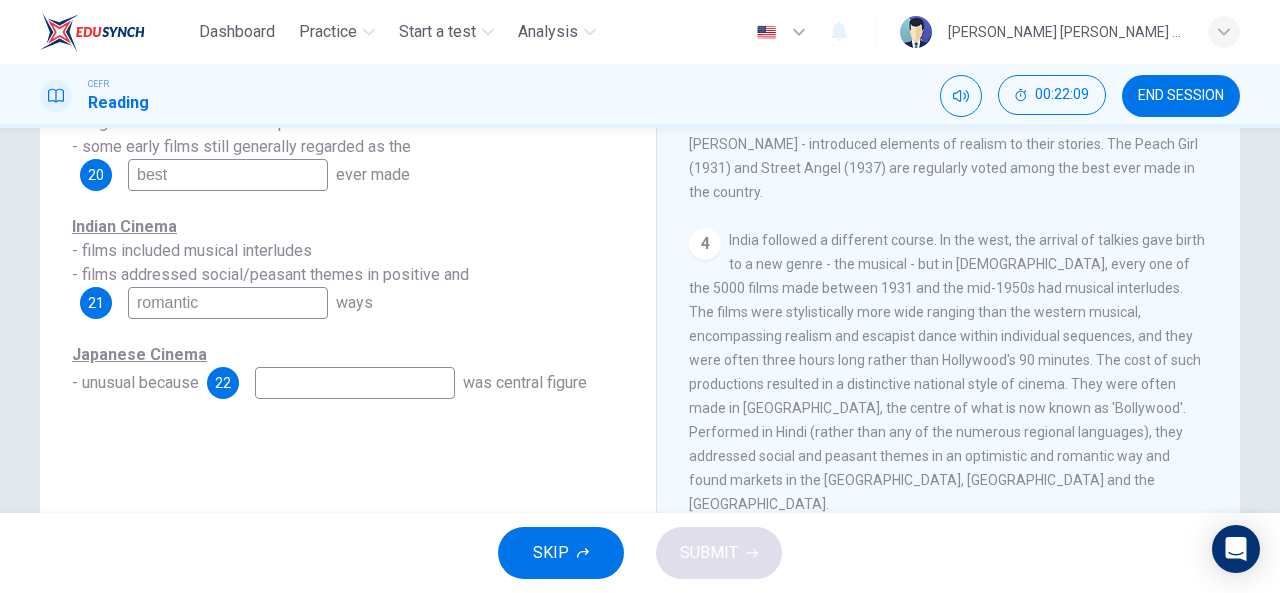 type on "romantic" 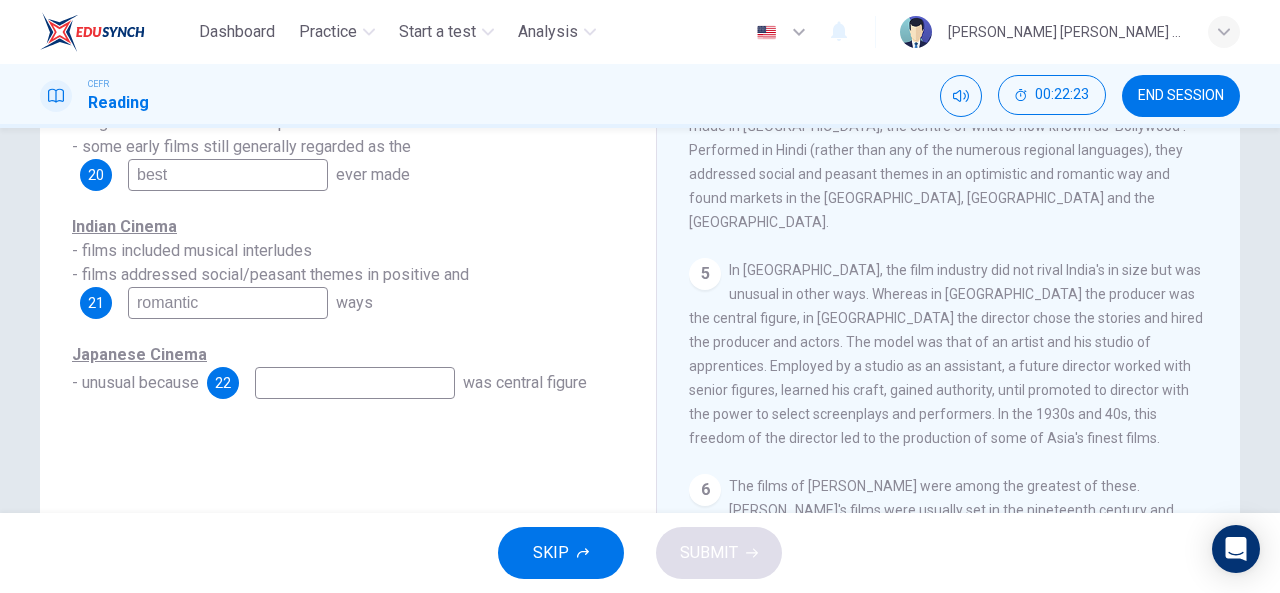 scroll, scrollTop: 1160, scrollLeft: 0, axis: vertical 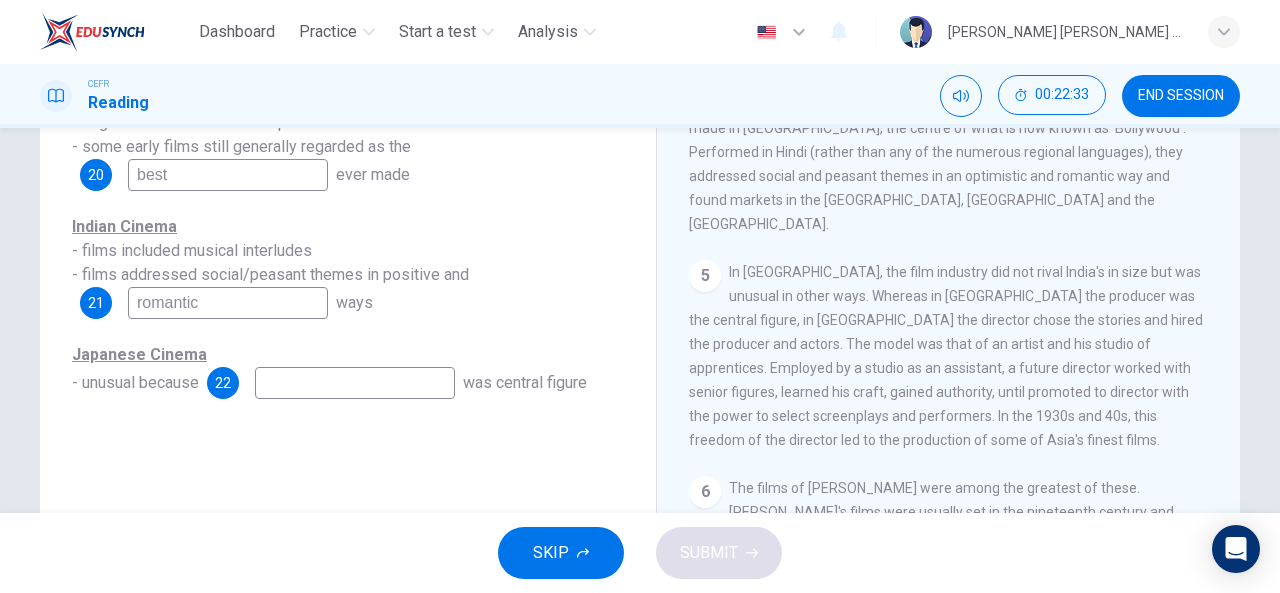 click at bounding box center (355, 383) 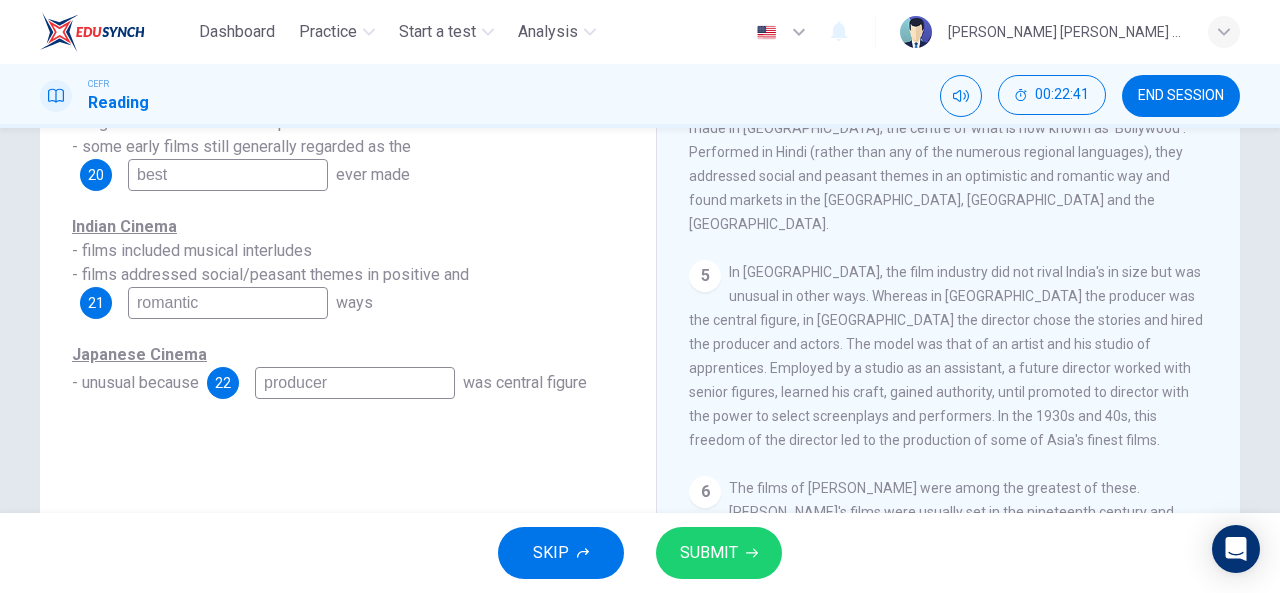 type on "producer" 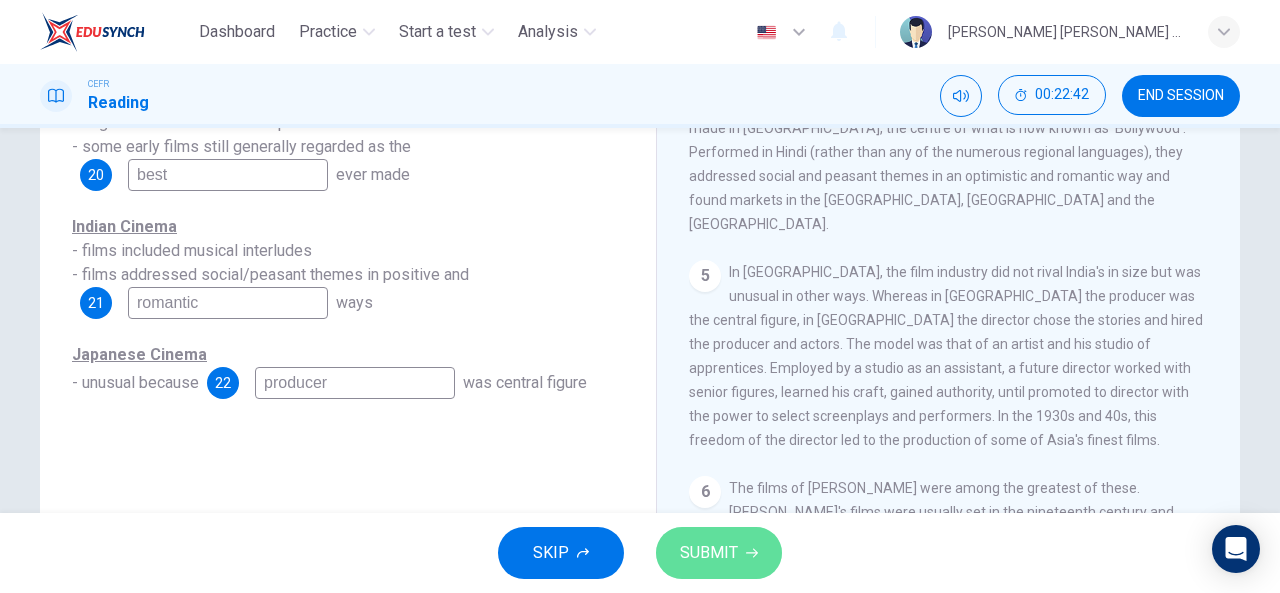click on "SUBMIT" at bounding box center [709, 553] 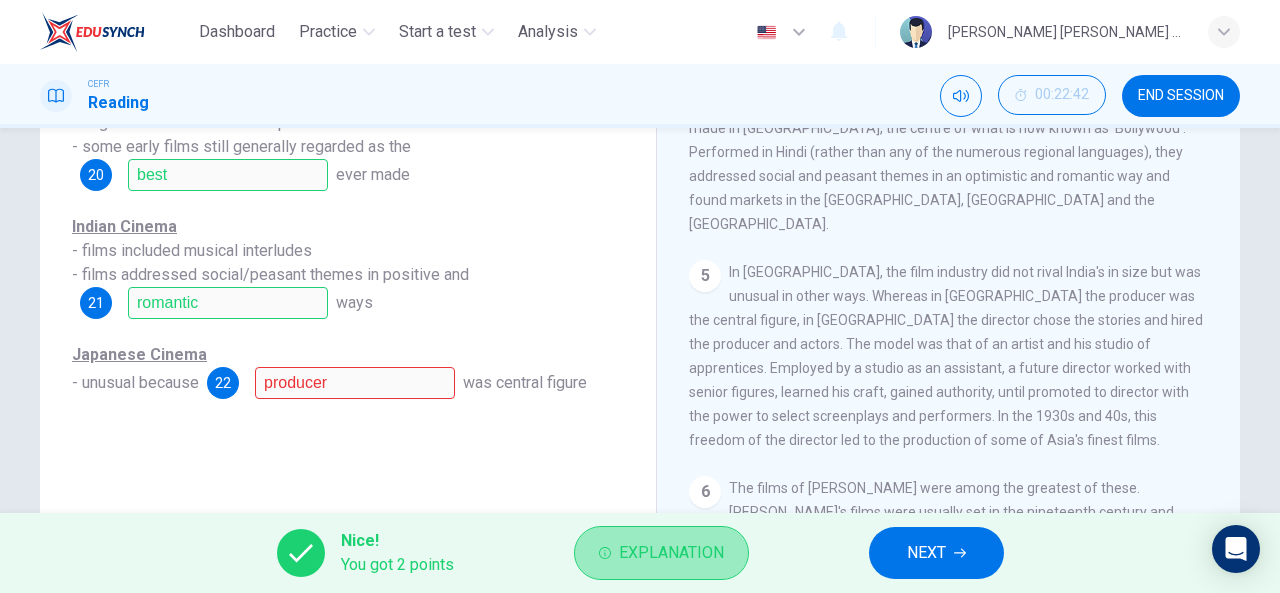 click on "Explanation" at bounding box center (661, 553) 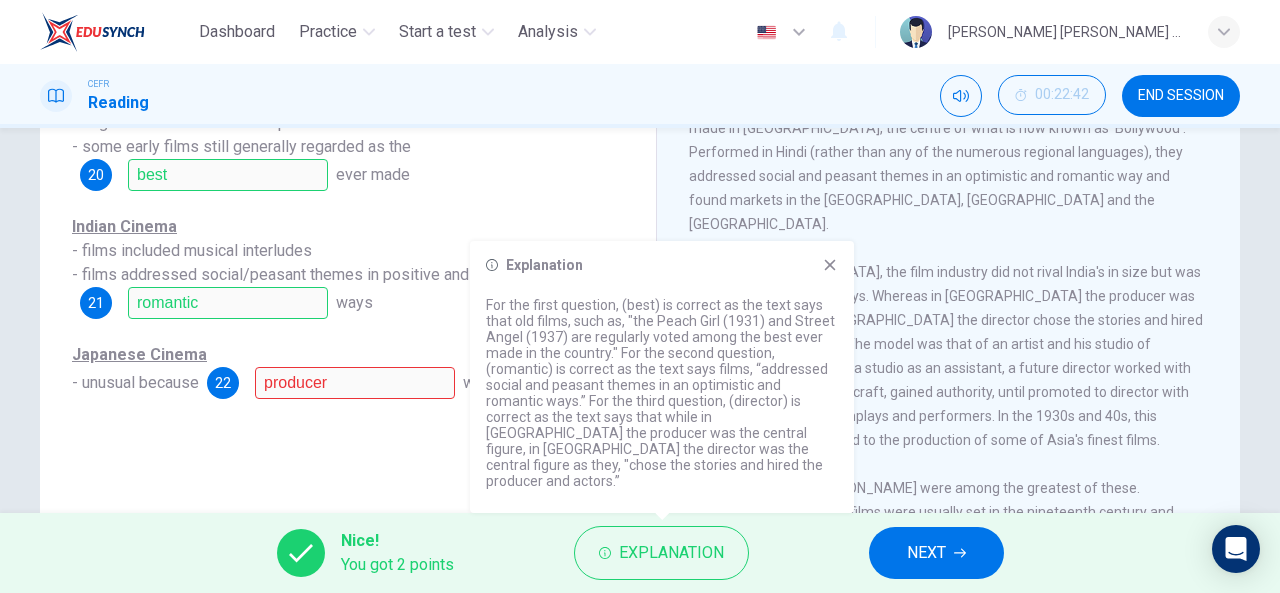 click 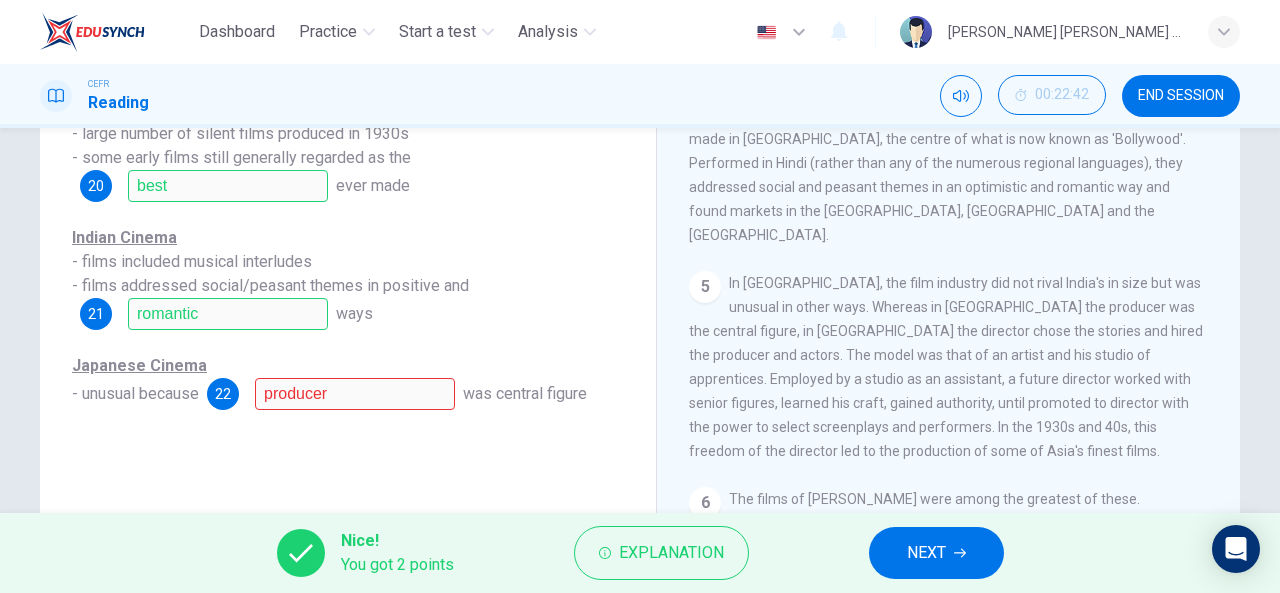 scroll, scrollTop: 384, scrollLeft: 0, axis: vertical 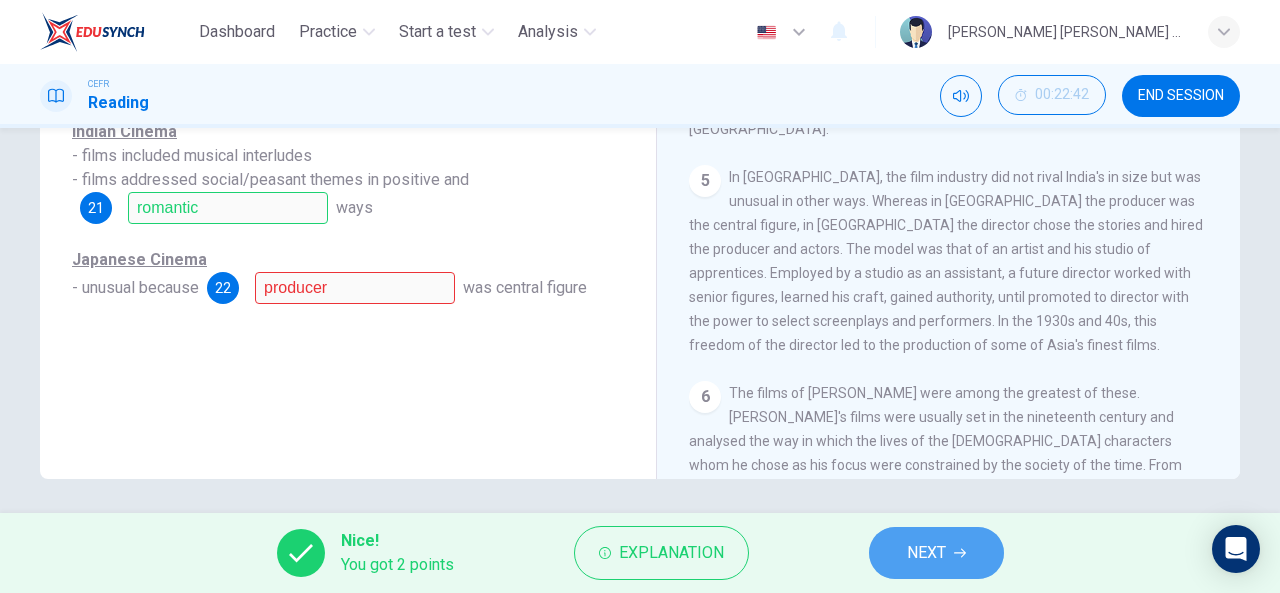 click on "NEXT" at bounding box center [926, 553] 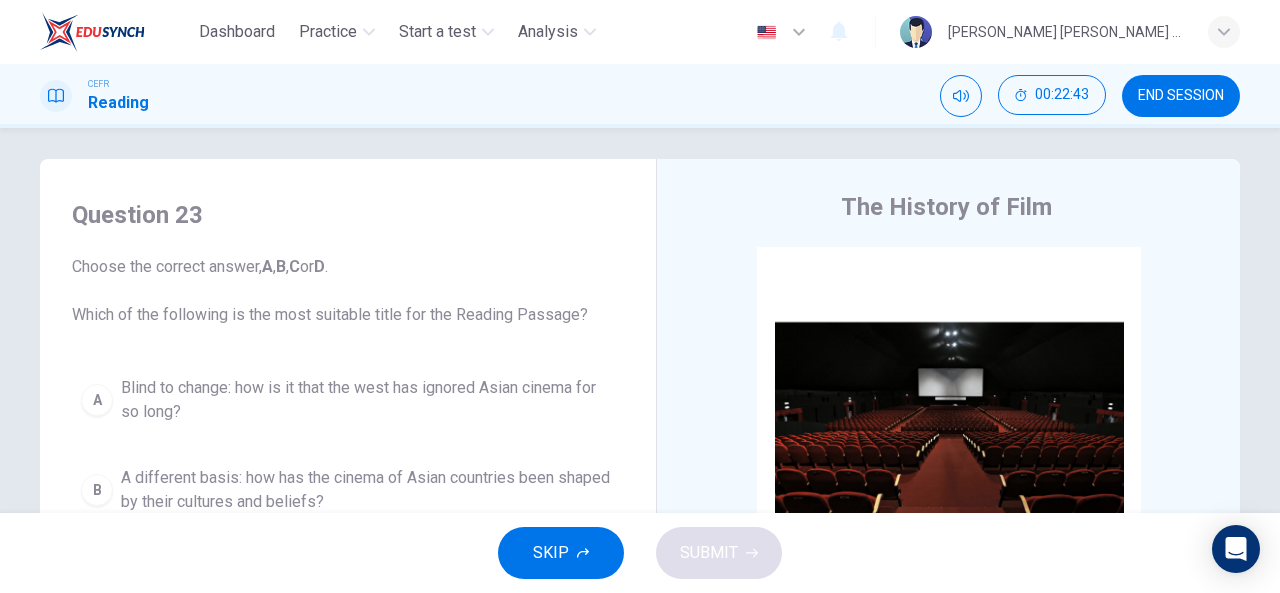 scroll, scrollTop: 0, scrollLeft: 0, axis: both 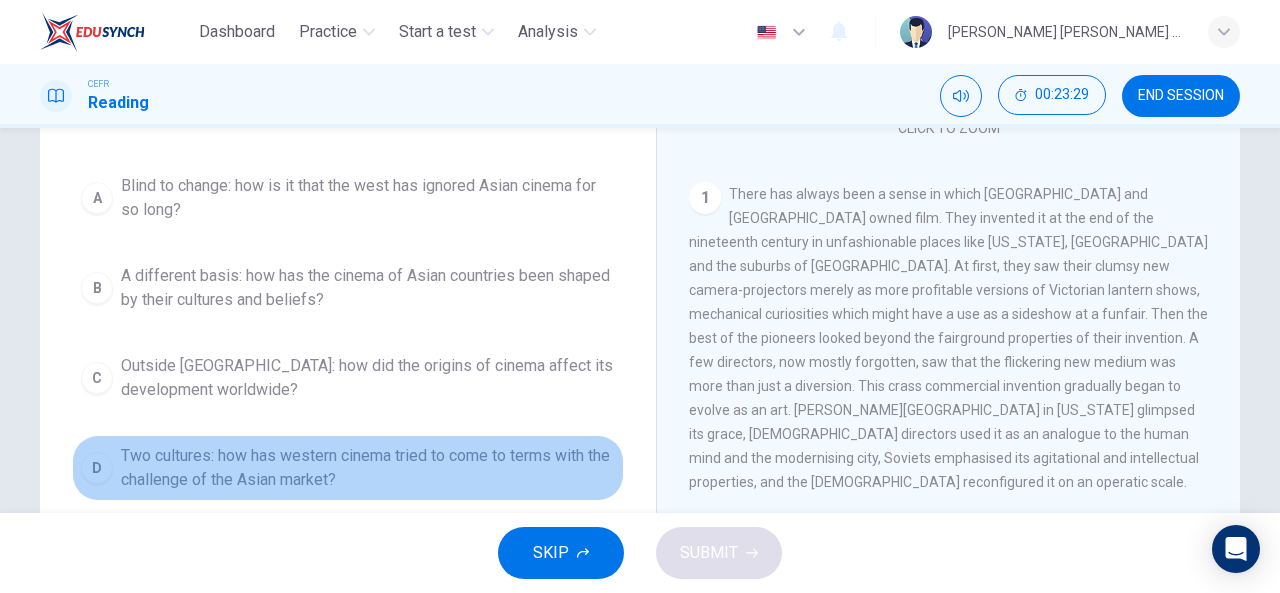 click on "Two cultures: how has western cinema tried to come to terms with the challenge of the Asian market?" at bounding box center (368, 468) 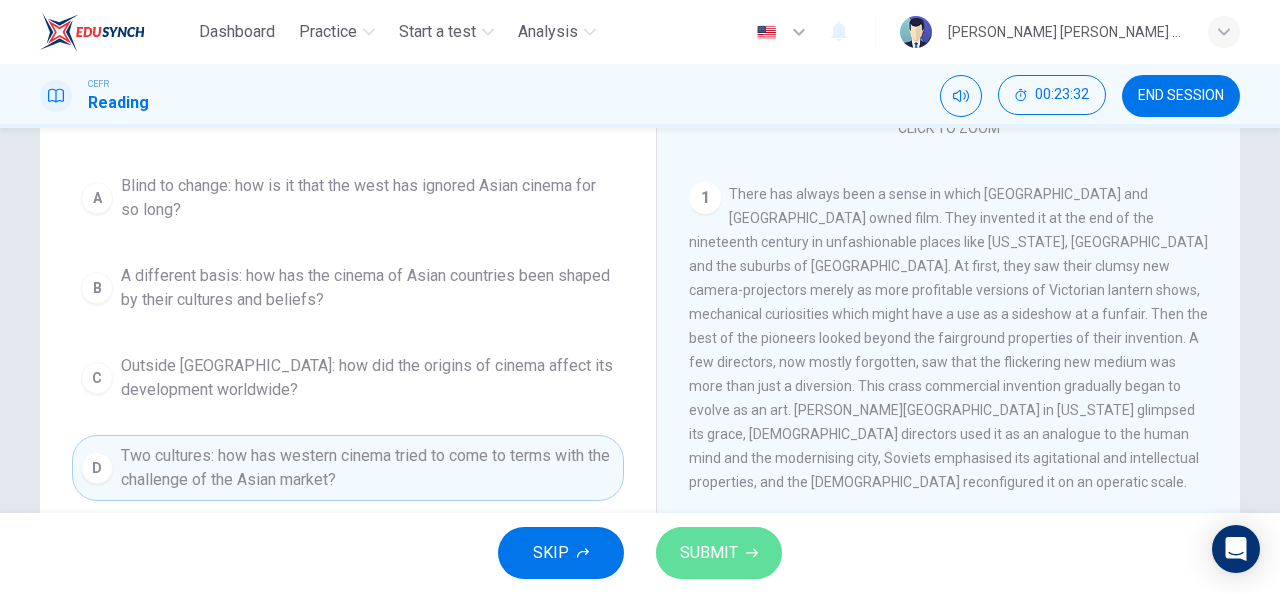 click on "SUBMIT" at bounding box center [709, 553] 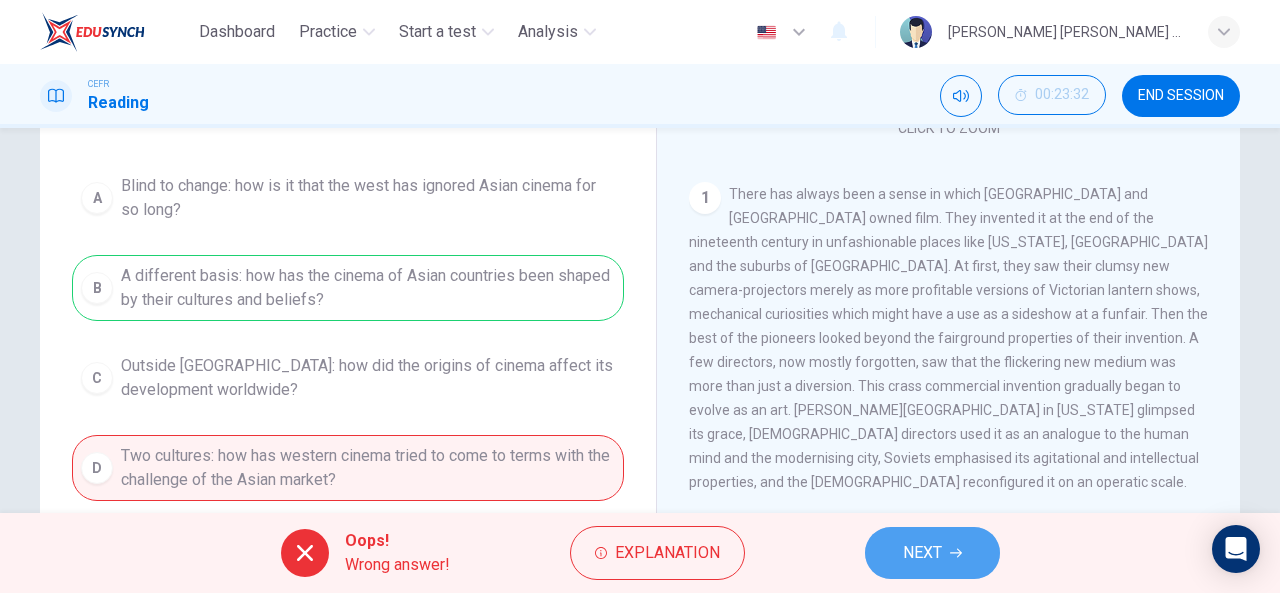 click on "NEXT" at bounding box center (932, 553) 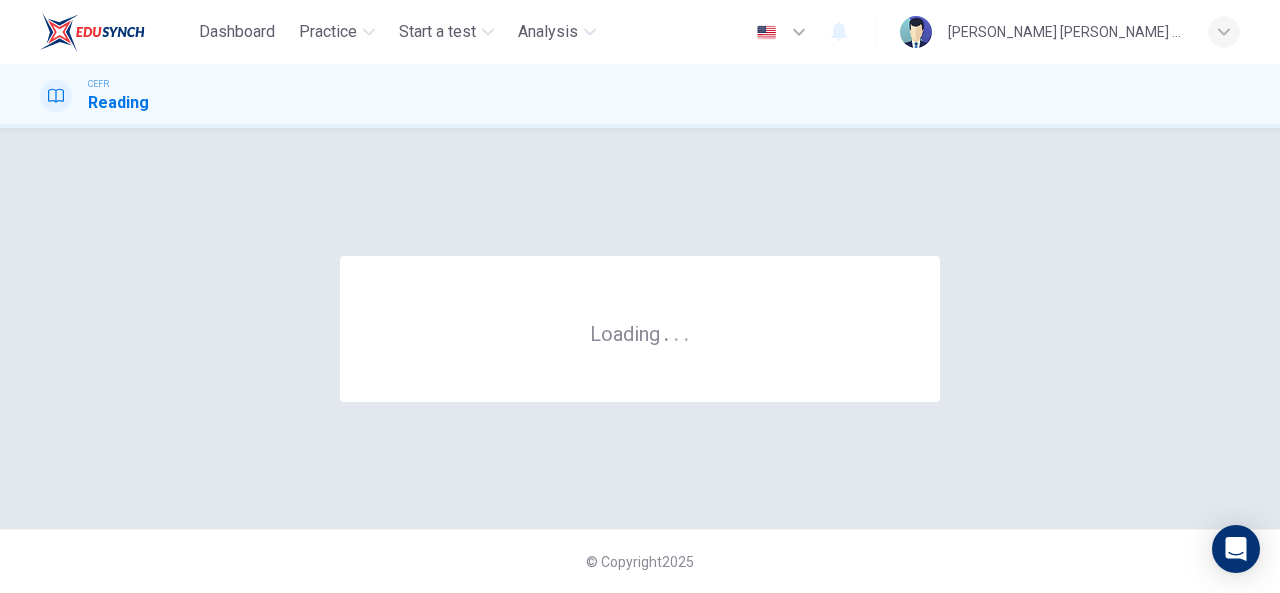 scroll, scrollTop: 0, scrollLeft: 0, axis: both 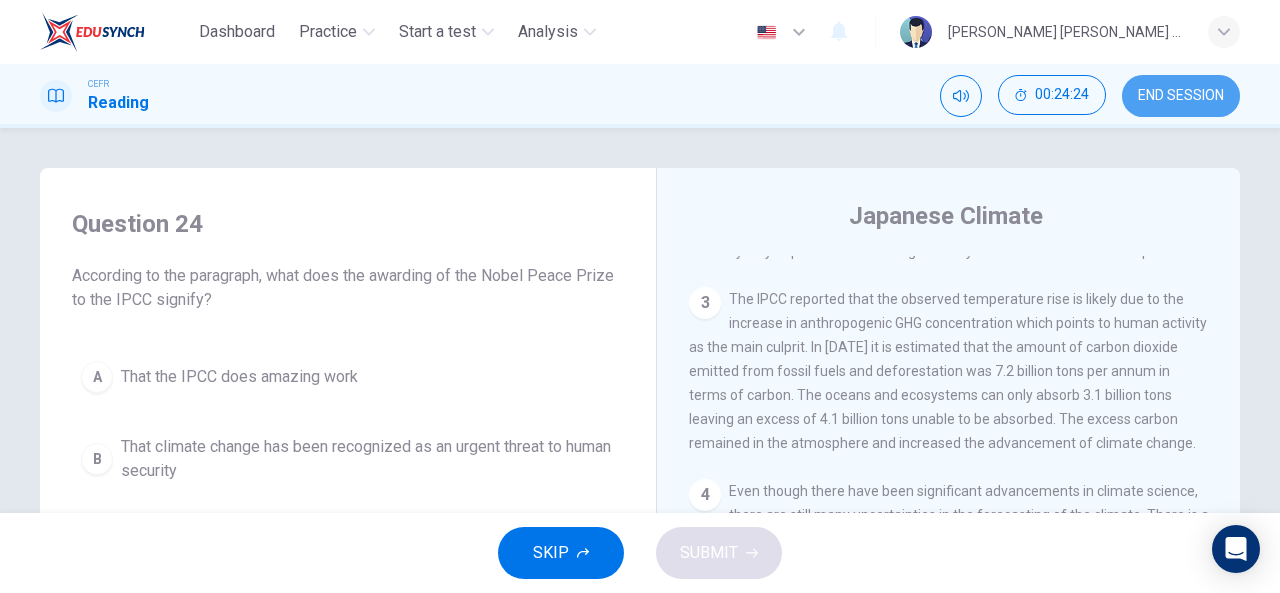 click on "END SESSION" at bounding box center (1181, 96) 